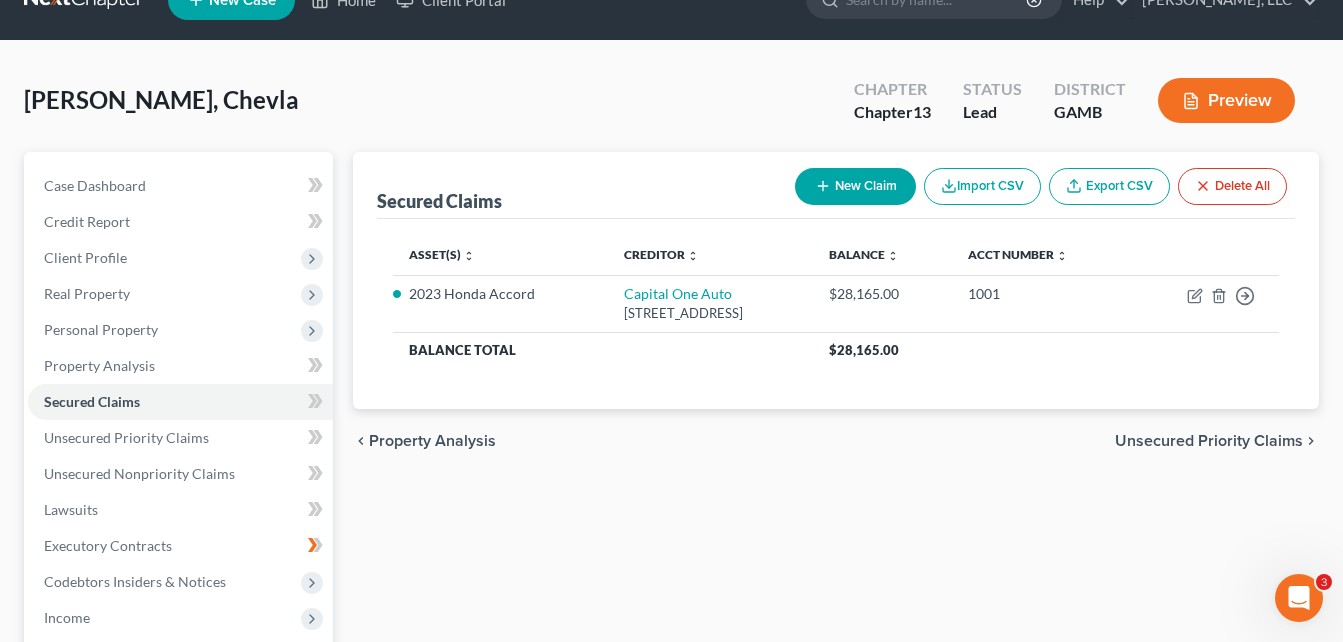 scroll, scrollTop: 0, scrollLeft: 0, axis: both 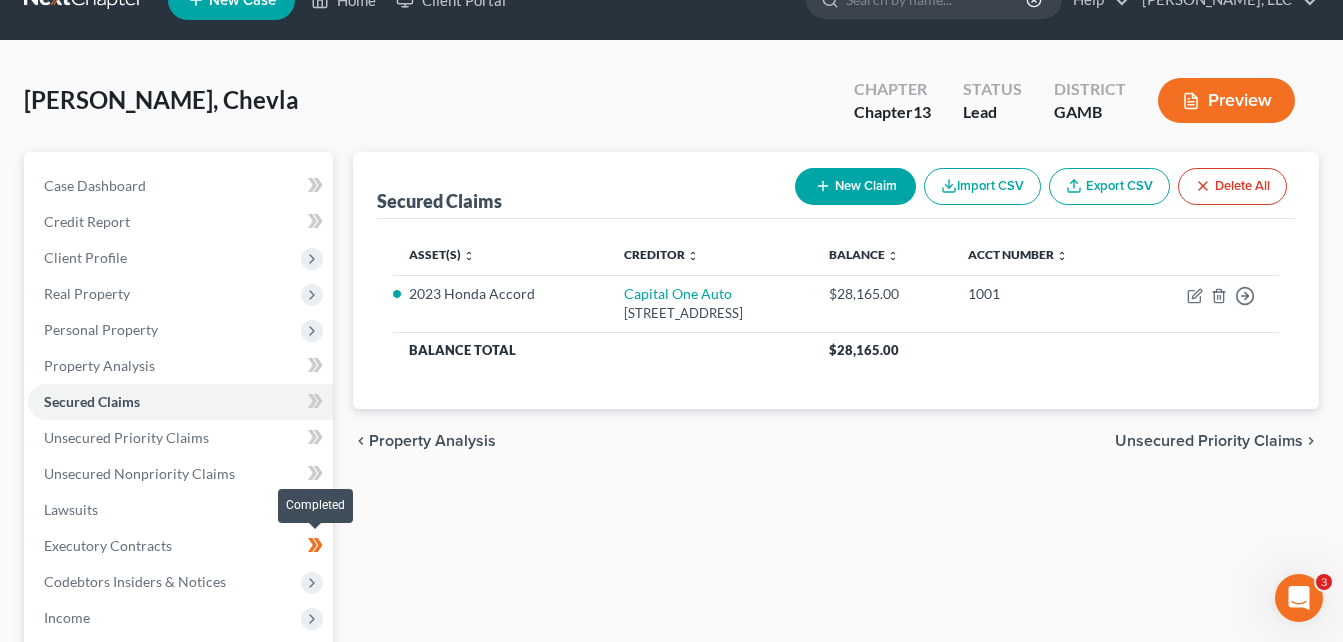 click 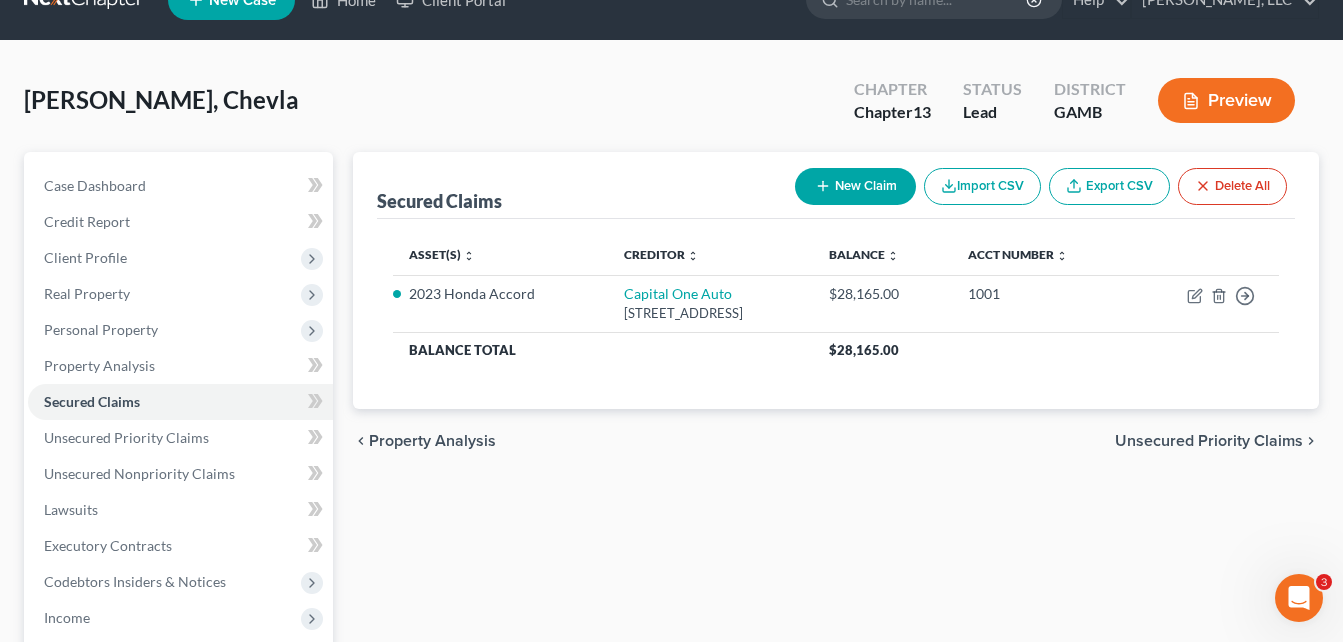 click on "Secured Claims New Claim
Import CSV
Export CSV Delete All
Asset(s)  expand_more   expand_less   unfold_more Creditor  expand_more   expand_less   unfold_more Balance  expand_more   expand_less   unfold_more Acct Number  expand_more   expand_less   unfold_more 2023 Honda Accord Capital One Auto [STREET_ADDRESS] $28,165.00 1001 Move to E Move to F Move to G Move to Notice Only Balance Total $28,165.00
Previous
1
Next
chevron_left
Property Analysis
Unsecured Priority Claims
chevron_right" at bounding box center [836, 585] 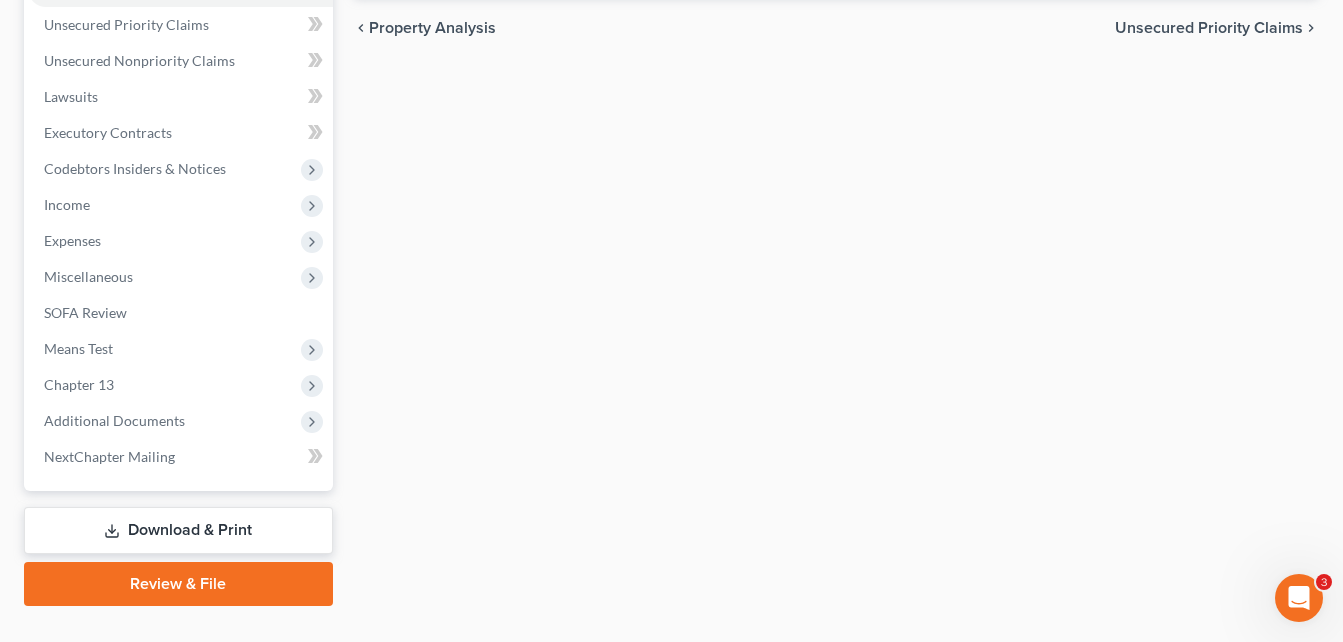 scroll, scrollTop: 413, scrollLeft: 0, axis: vertical 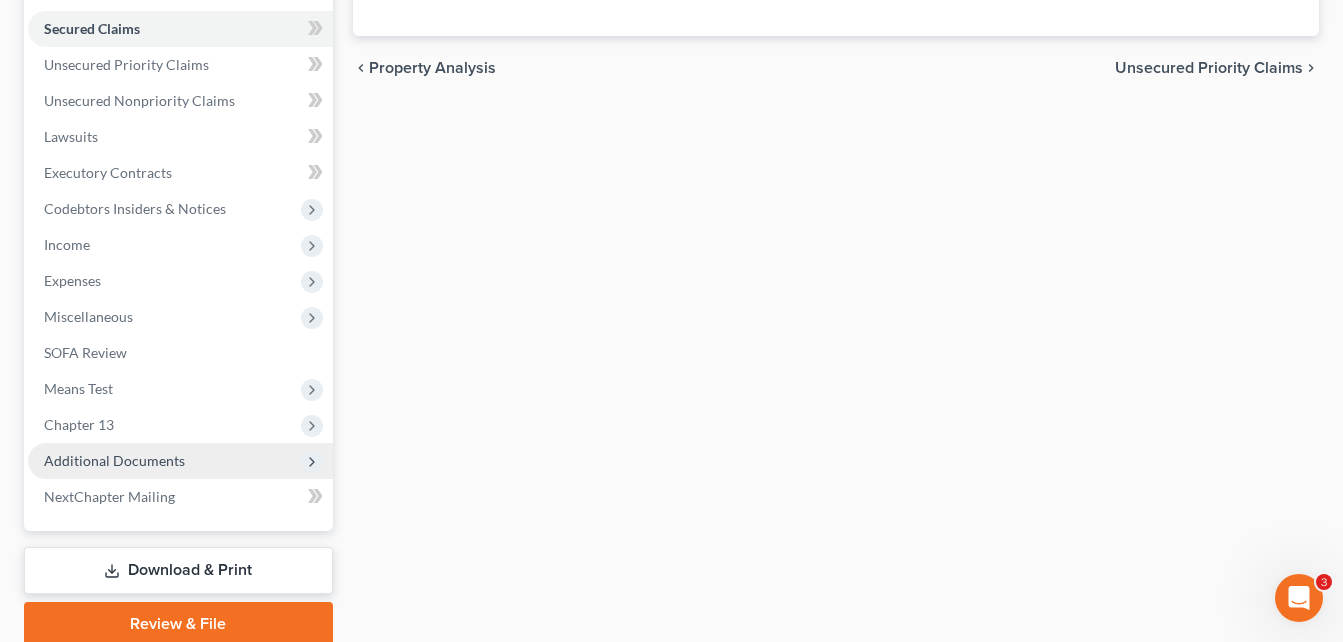 click on "Additional Documents" at bounding box center (114, 460) 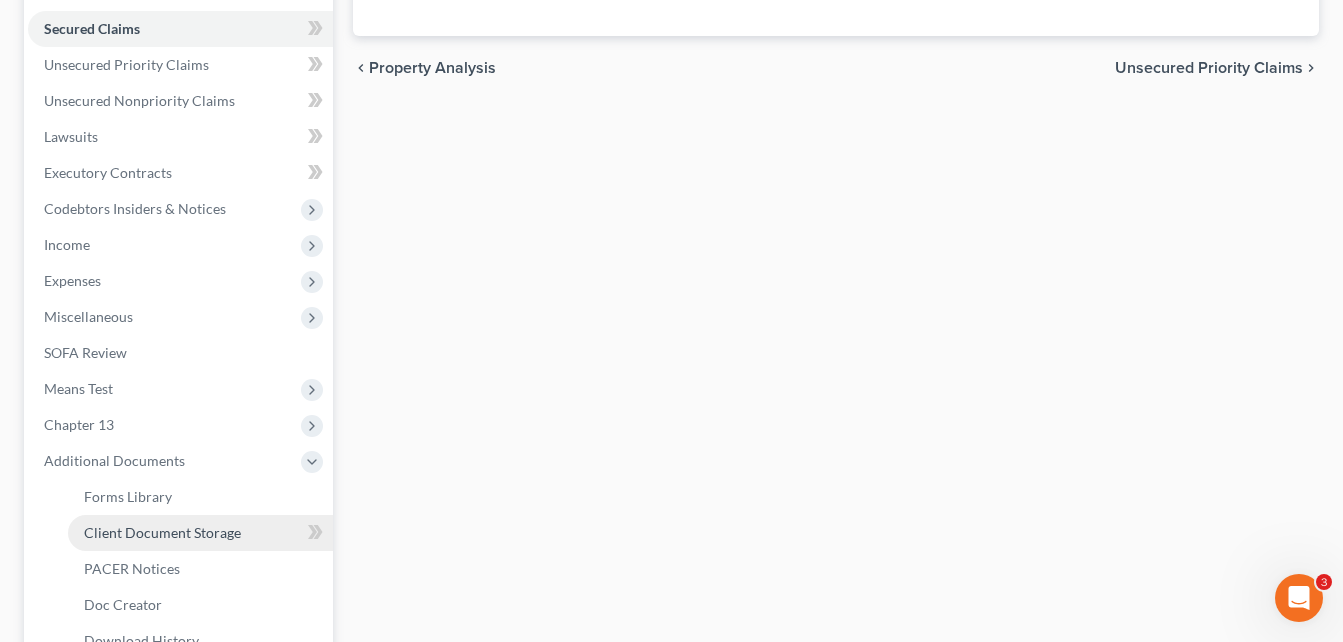 click on "Client Document Storage" at bounding box center [162, 532] 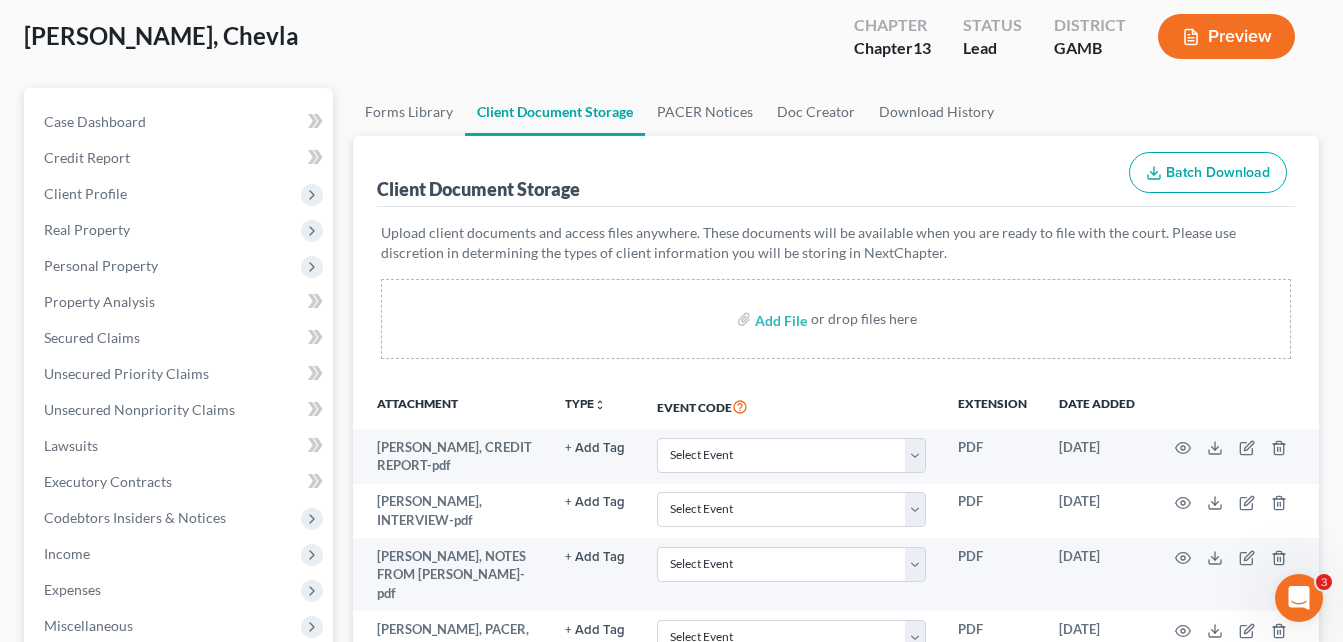 scroll, scrollTop: 73, scrollLeft: 0, axis: vertical 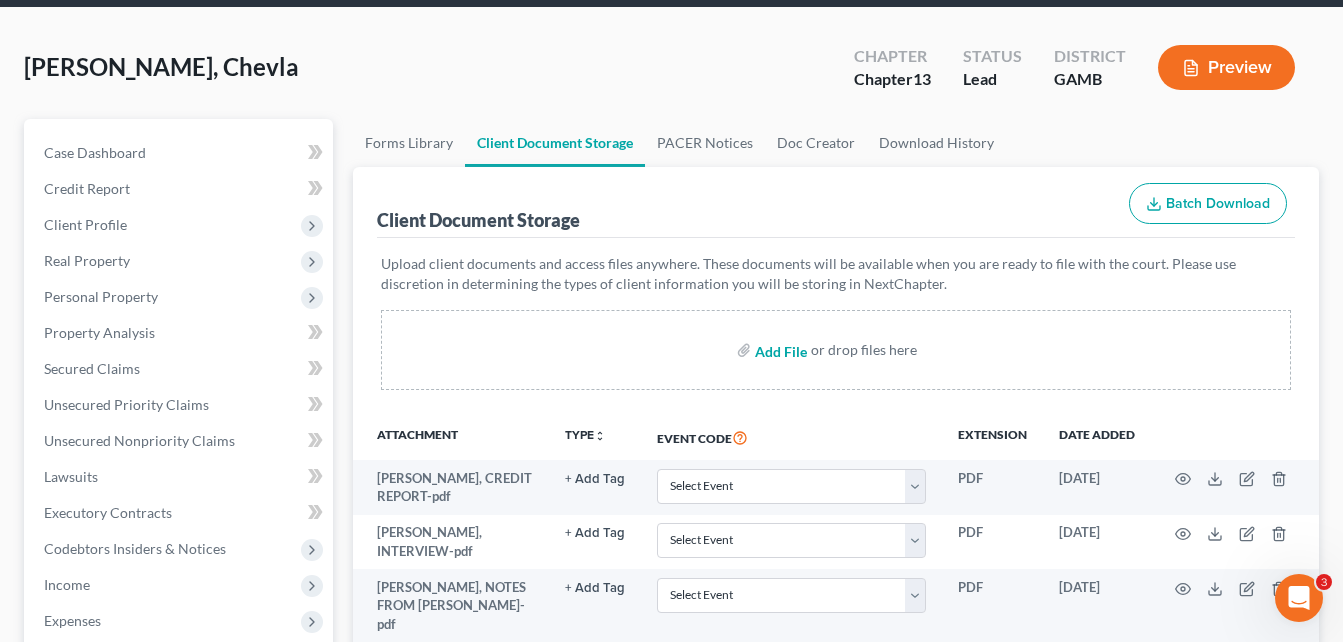 click at bounding box center [779, 350] 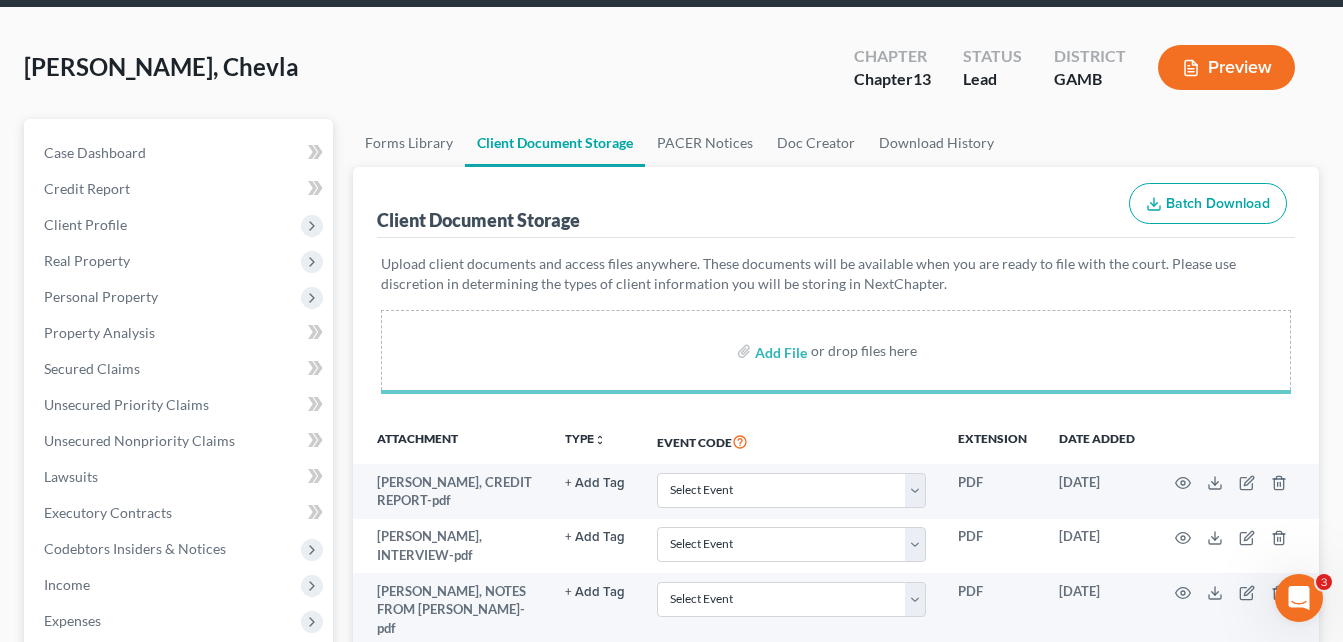 click on "Forms Library
Client Document Storage
PACER Notices
Doc Creator
Download History
Client Document Storage
Batch Download
Upload client documents and access files anywhere. These documents will be available when you are ready to file with the court. Please use discretion in determining the types of client information you will be storing in NextChapter.
Add File
or drop files here
Attachment TYPE unfold_more NONE Hearing Notice Proof of Claim Event Code  Extension Date added [PERSON_NAME], CREDIT REPORT-pdf + Add Tag Select an option or create one Hearing Notice Proof of Claim Select Event 20 Largest Unsecured Creditors Amended Petition Attachment to Voluntary Petition for Non-Individuals Filing for Bankruptcy under Chapter 11 Balance Sheet Cash Flow Statement Certificate Pursuant to LBR 1019-1(d) Certificate of Credit Counseling Certificate of Service Chapter 13 Plan Schedule C" at bounding box center [836, 1223] 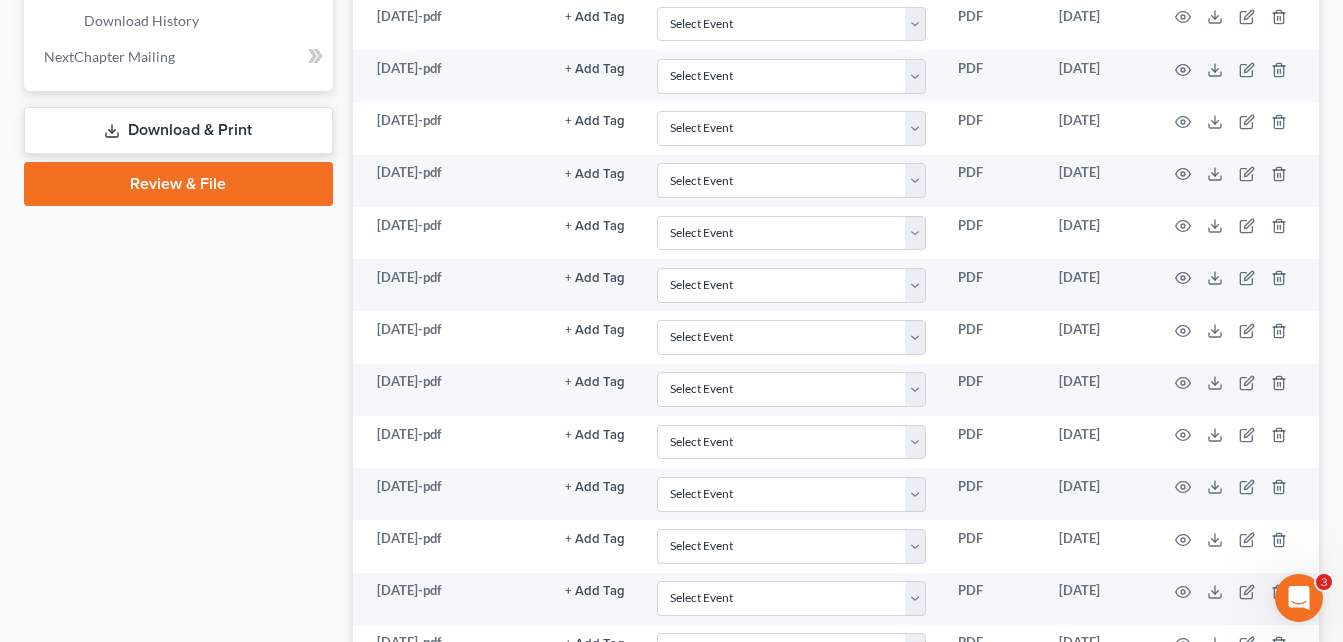scroll, scrollTop: 1899, scrollLeft: 0, axis: vertical 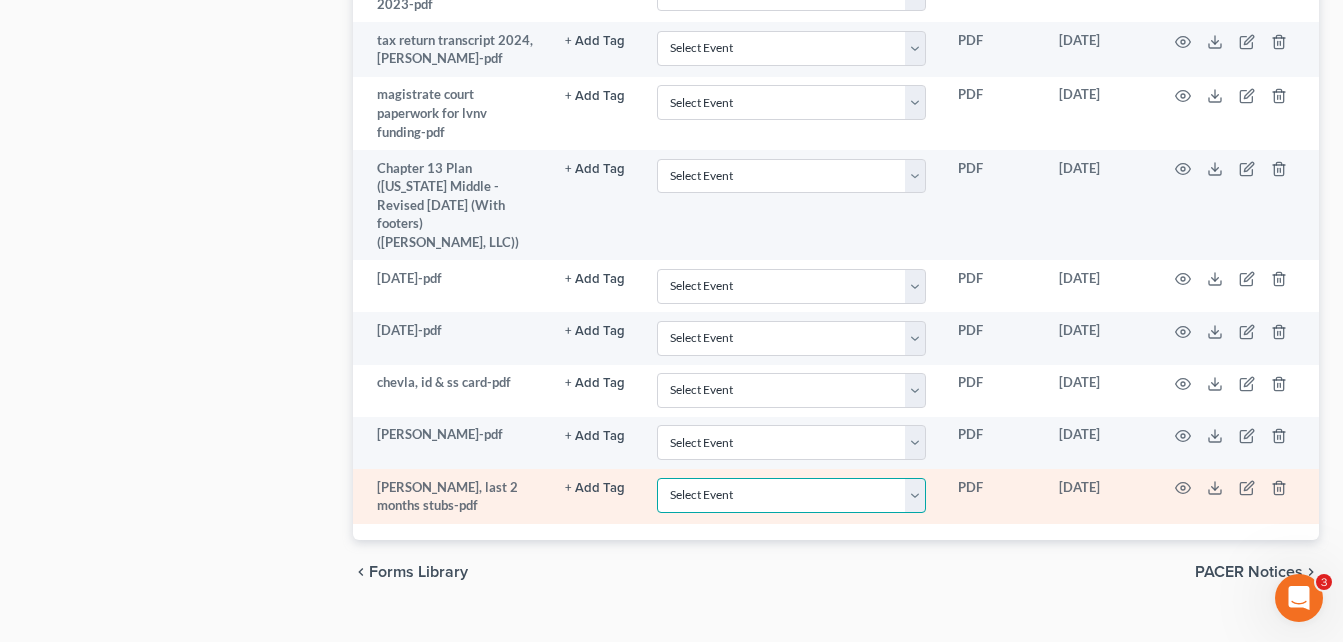 click on "Select Event 20 Largest Unsecured Creditors Amended Petition Attachment to Voluntary Petition for Non-Individuals Filing for Bankruptcy under Chapter 11 Balance Sheet Cash Flow Statement Certificate Pursuant to LBR 1019-1(d) Certificate of Credit Counseling Certificate of Service Change of Address Notification Chapter 11 Operating Report Chapter 11 Statement of Current Monthly Income Form 122B Chapter 13 Calculation of Your Disposable Income Form 122C-2 Chapter 13 Plan Chapter 13 Statement of Current Monthly Income and Calculation of Commitment Period Form 122C-1 Chapter 7 Means Test Calculation Form 122A-2 Chapter 7 Statements - Monthly Income (122A-1/Exemption Presumption of Abuse (122A-1Supp) Corporate Ownership Statement Cure of Residential Judgment Debtor Electronic Noticing Request Declaration Under Penalty of Perjury Declaration re: Debtor's Schedules Disclosure of Compensation of Attorney for Debtor Employee Income Records (or Affidavit of No Income) Equity Security Holders Financial Management Course" at bounding box center [791, 495] 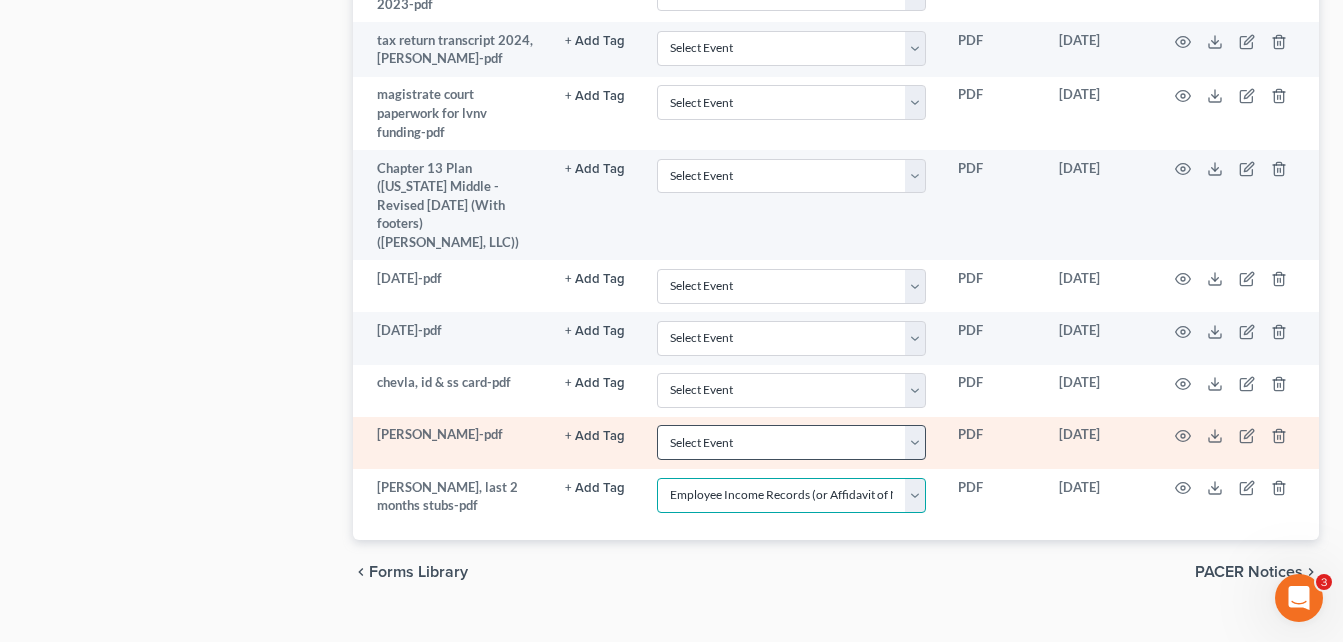 drag, startPoint x: 731, startPoint y: 456, endPoint x: 724, endPoint y: 419, distance: 37.65634 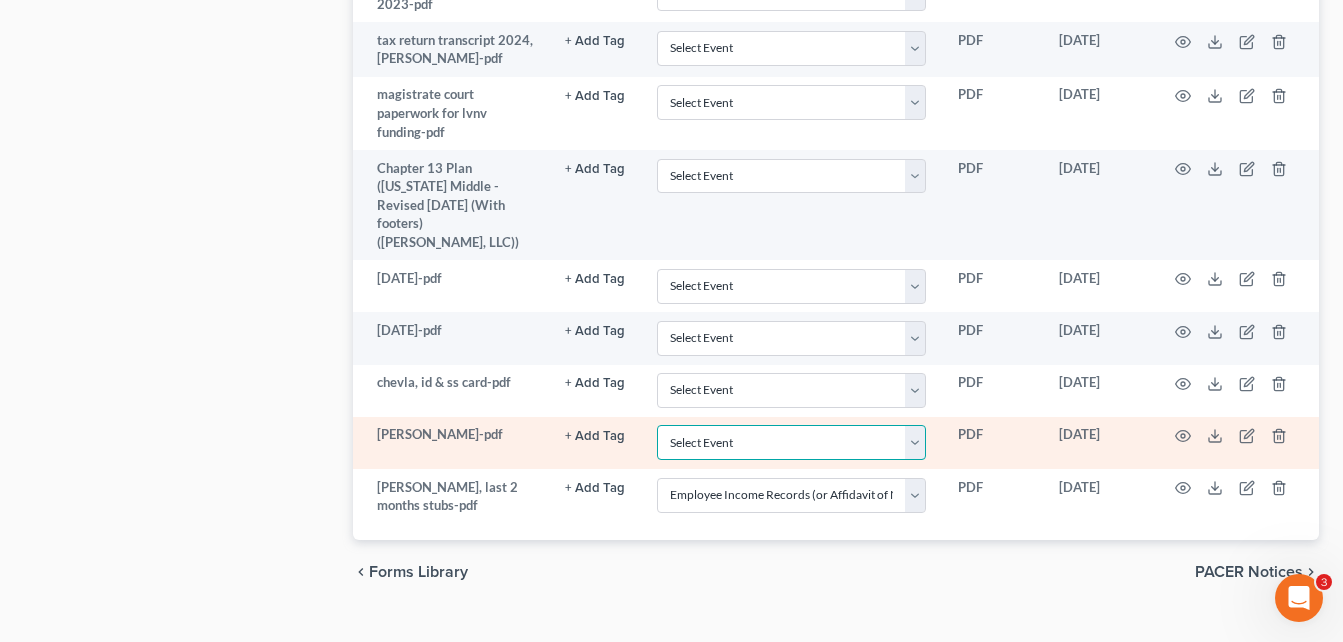 click on "Select Event 20 Largest Unsecured Creditors Amended Petition Attachment to Voluntary Petition for Non-Individuals Filing for Bankruptcy under Chapter 11 Balance Sheet Cash Flow Statement Certificate Pursuant to LBR 1019-1(d) Certificate of Credit Counseling Certificate of Service Change of Address Notification Chapter 11 Operating Report Chapter 11 Statement of Current Monthly Income Form 122B Chapter 13 Calculation of Your Disposable Income Form 122C-2 Chapter 13 Plan Chapter 13 Statement of Current Monthly Income and Calculation of Commitment Period Form 122C-1 Chapter 7 Means Test Calculation Form 122A-2 Chapter 7 Statements - Monthly Income (122A-1/Exemption Presumption of Abuse (122A-1Supp) Corporate Ownership Statement Cure of Residential Judgment Debtor Electronic Noticing Request Declaration Under Penalty of Perjury Declaration re: Debtor's Schedules Disclosure of Compensation of Attorney for Debtor Employee Income Records (or Affidavit of No Income) Equity Security Holders Financial Management Course" at bounding box center (791, 442) 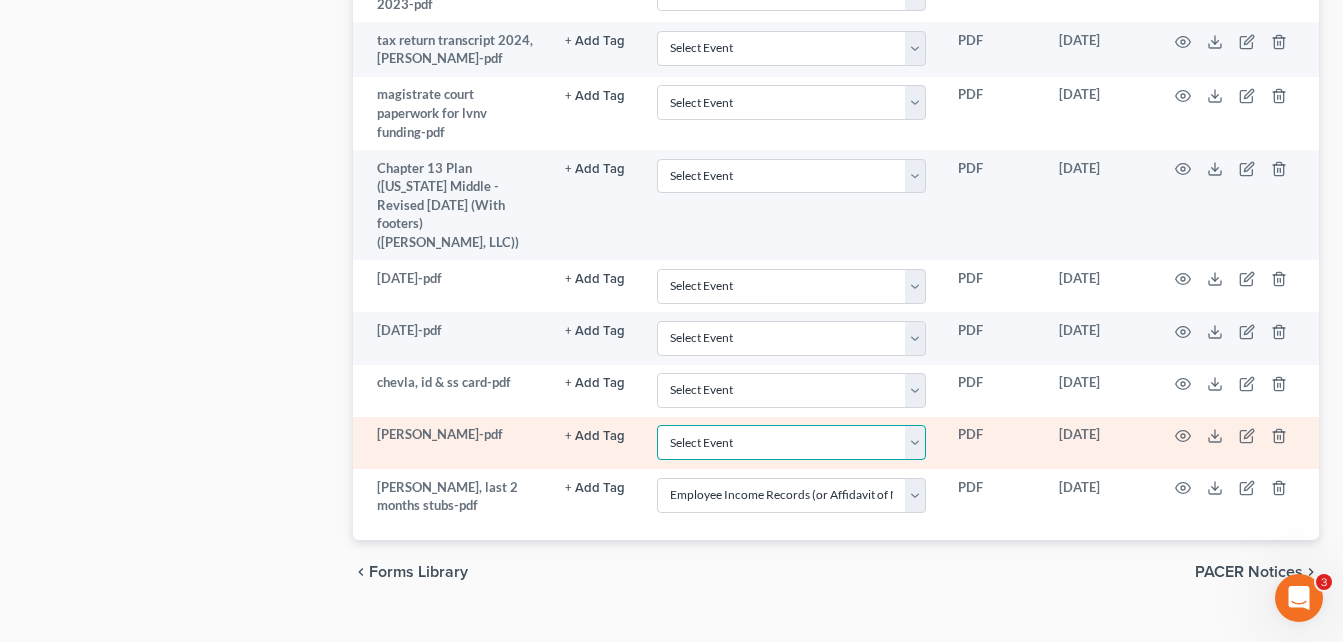 click on "Select Event 20 Largest Unsecured Creditors Amended Petition Attachment to Voluntary Petition for Non-Individuals Filing for Bankruptcy under Chapter 11 Balance Sheet Cash Flow Statement Certificate Pursuant to LBR 1019-1(d) Certificate of Credit Counseling Certificate of Service Change of Address Notification Chapter 11 Operating Report Chapter 11 Statement of Current Monthly Income Form 122B Chapter 13 Calculation of Your Disposable Income Form 122C-2 Chapter 13 Plan Chapter 13 Statement of Current Monthly Income and Calculation of Commitment Period Form 122C-1 Chapter 7 Means Test Calculation Form 122A-2 Chapter 7 Statements - Monthly Income (122A-1/Exemption Presumption of Abuse (122A-1Supp) Corporate Ownership Statement Cure of Residential Judgment Debtor Electronic Noticing Request Declaration Under Penalty of Perjury Declaration re: Debtor's Schedules Disclosure of Compensation of Attorney for Debtor Employee Income Records (or Affidavit of No Income) Equity Security Holders Financial Management Course" at bounding box center [791, 442] 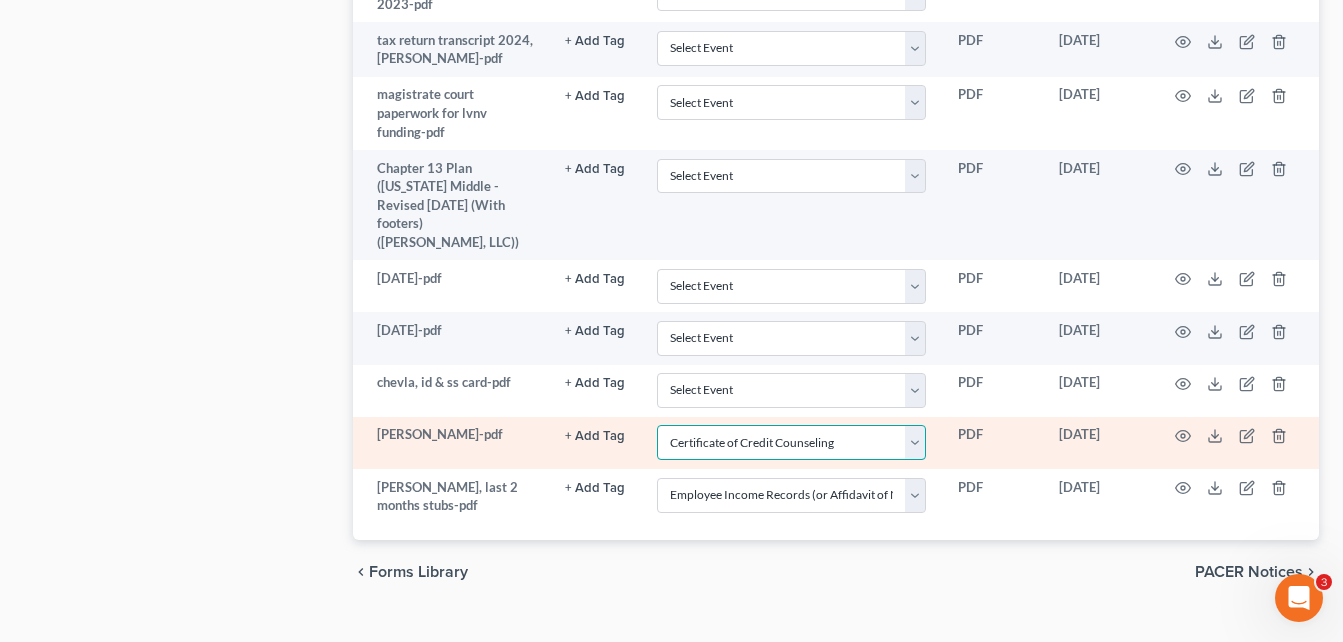 click on "Select Event 20 Largest Unsecured Creditors Amended Petition Attachment to Voluntary Petition for Non-Individuals Filing for Bankruptcy under Chapter 11 Balance Sheet Cash Flow Statement Certificate Pursuant to LBR 1019-1(d) Certificate of Credit Counseling Certificate of Service Change of Address Notification Chapter 11 Operating Report Chapter 11 Statement of Current Monthly Income Form 122B Chapter 13 Calculation of Your Disposable Income Form 122C-2 Chapter 13 Plan Chapter 13 Statement of Current Monthly Income and Calculation of Commitment Period Form 122C-1 Chapter 7 Means Test Calculation Form 122A-2 Chapter 7 Statements - Monthly Income (122A-1/Exemption Presumption of Abuse (122A-1Supp) Corporate Ownership Statement Cure of Residential Judgment Debtor Electronic Noticing Request Declaration Under Penalty of Perjury Declaration re: Debtor's Schedules Disclosure of Compensation of Attorney for Debtor Employee Income Records (or Affidavit of No Income) Equity Security Holders Financial Management Course" at bounding box center (791, 442) 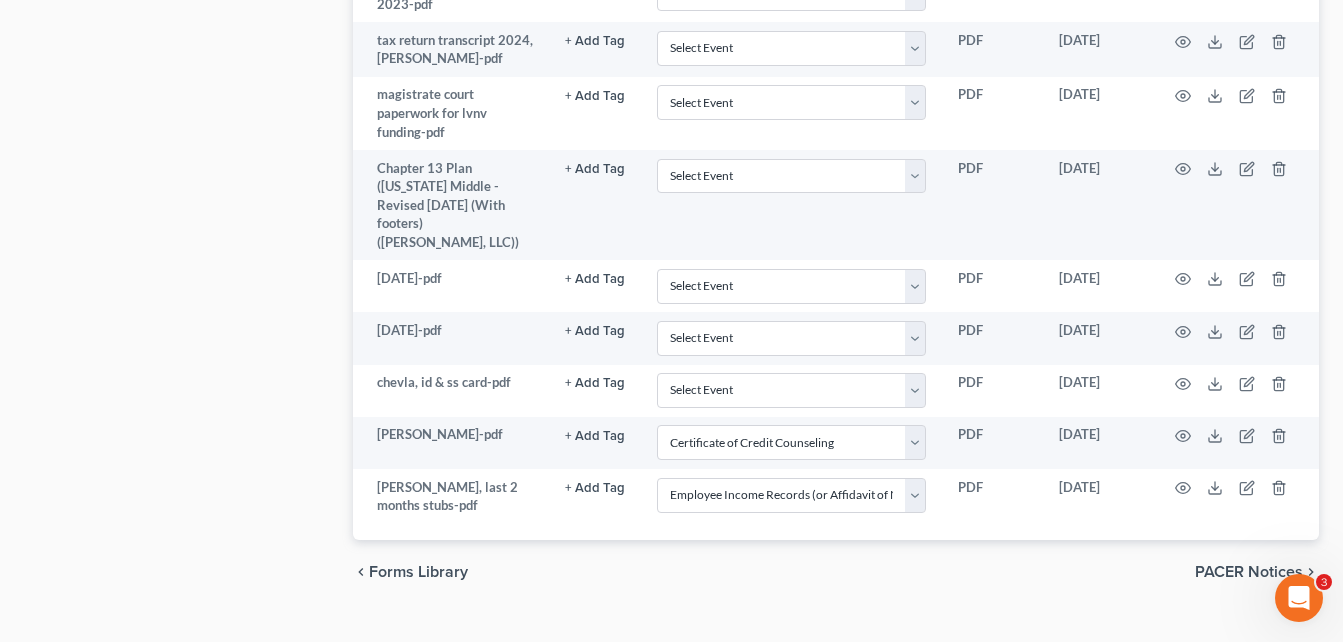 click on "Case Dashboard
Payments
Invoices
Payments
Payments
Credit Report
Client Profile" at bounding box center [178, -552] 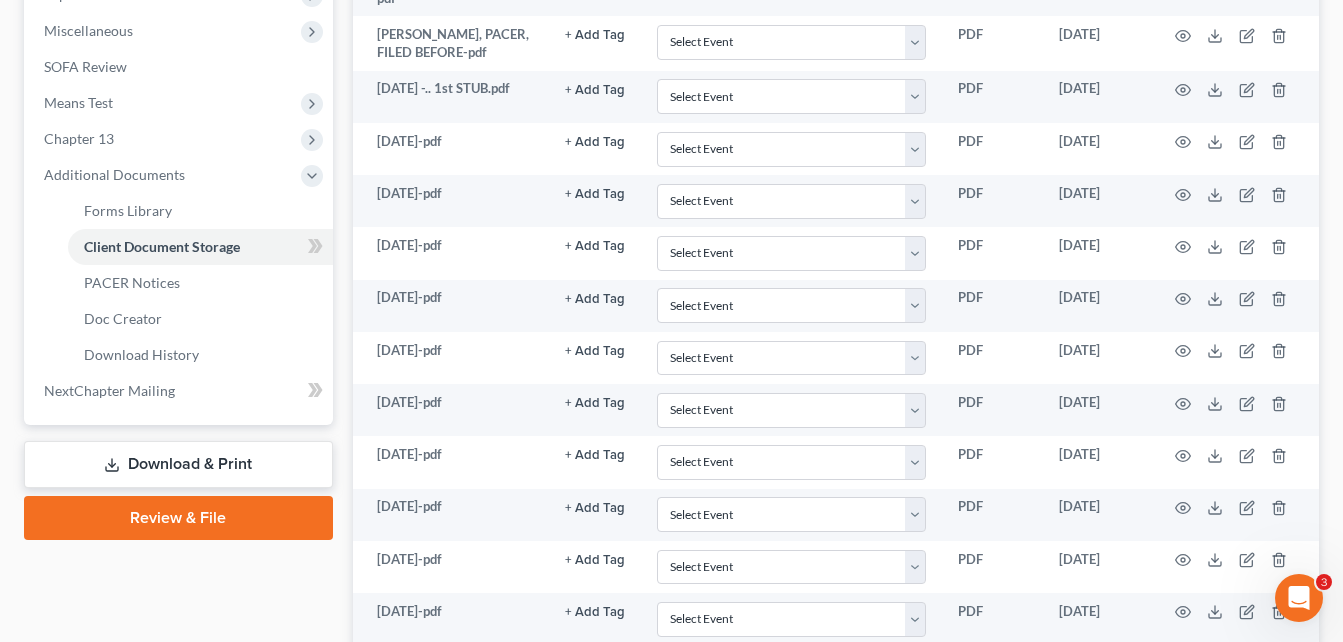 scroll, scrollTop: 619, scrollLeft: 0, axis: vertical 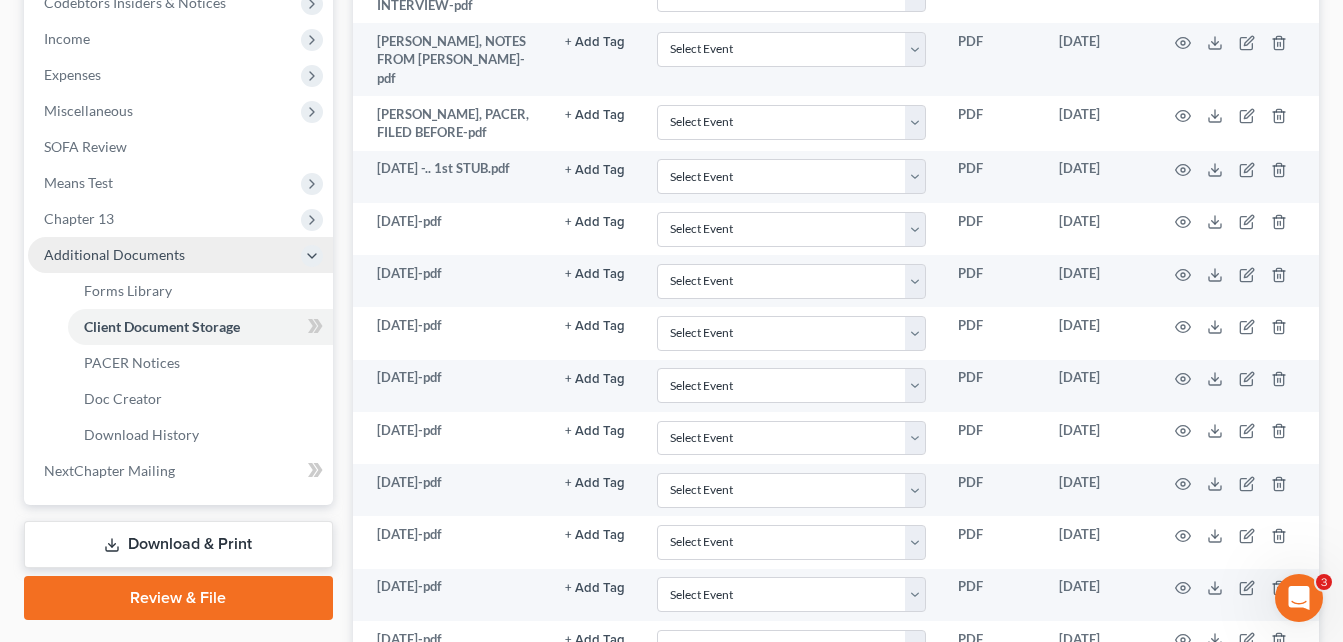 click on "Additional Documents" at bounding box center (114, 254) 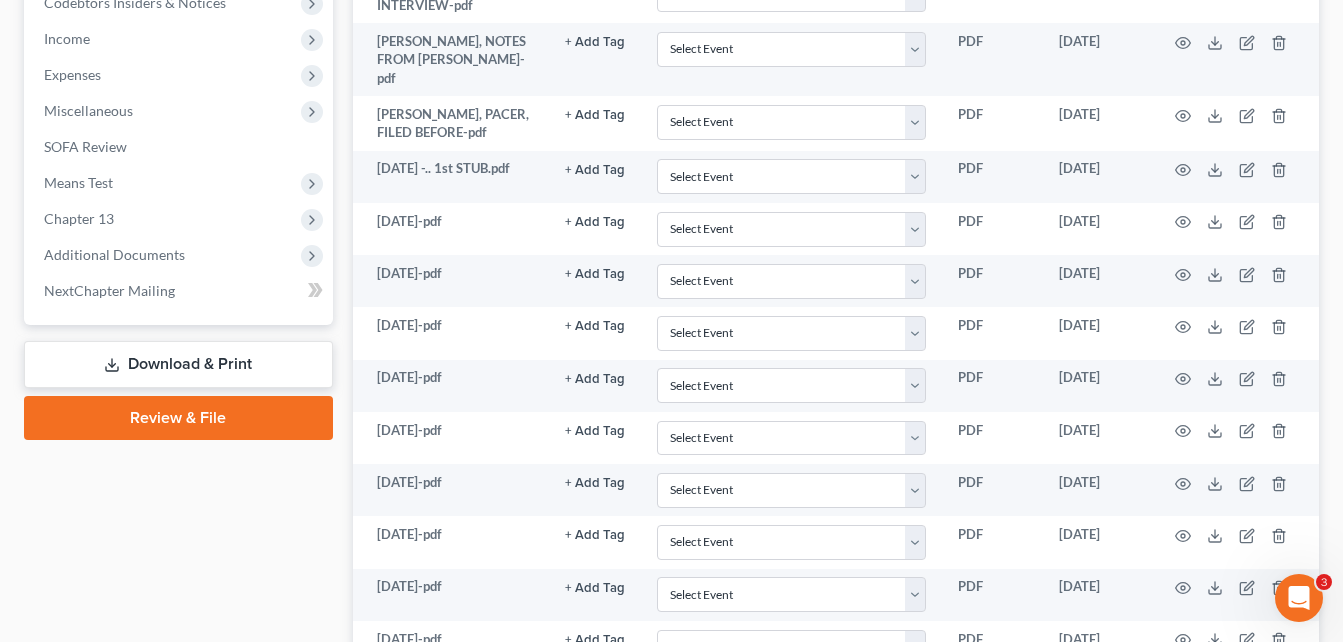 click on "[PERSON_NAME], Chevla Upgraded Chapter Chapter  13 Status Lead District [GEOGRAPHIC_DATA] Preview Petition Navigation
Case Dashboard
Payments
Invoices
Payments
Payments
Credit Report" at bounding box center [671, 693] 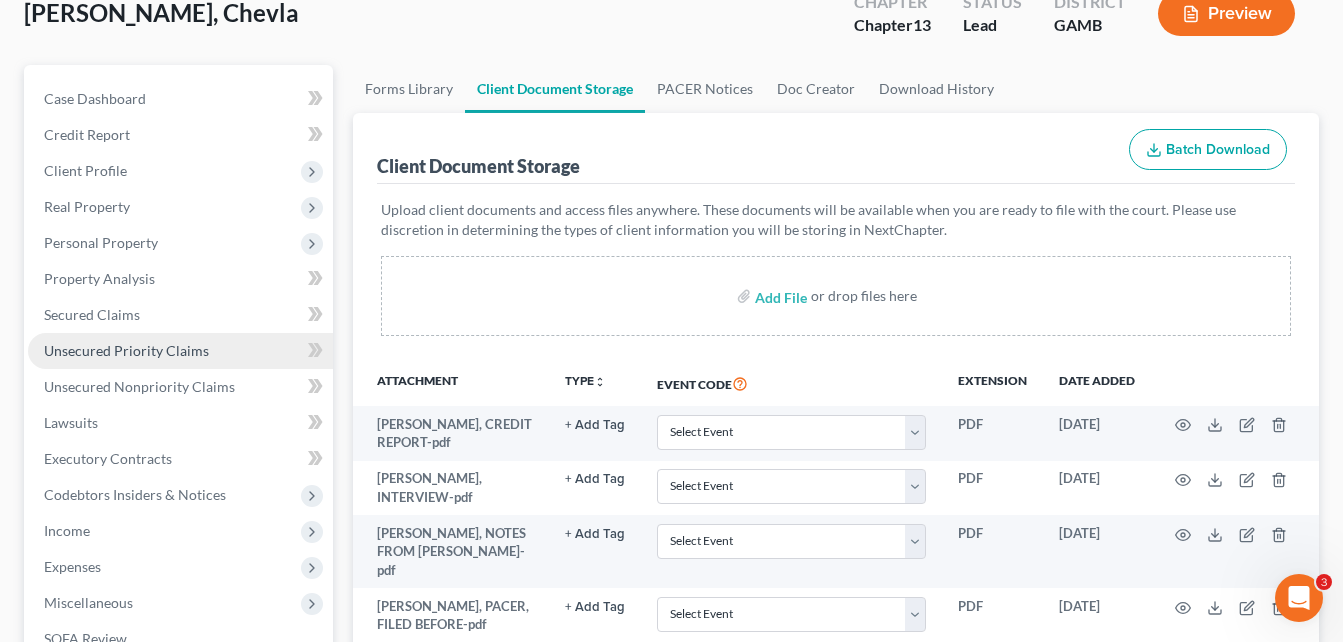 scroll, scrollTop: 259, scrollLeft: 0, axis: vertical 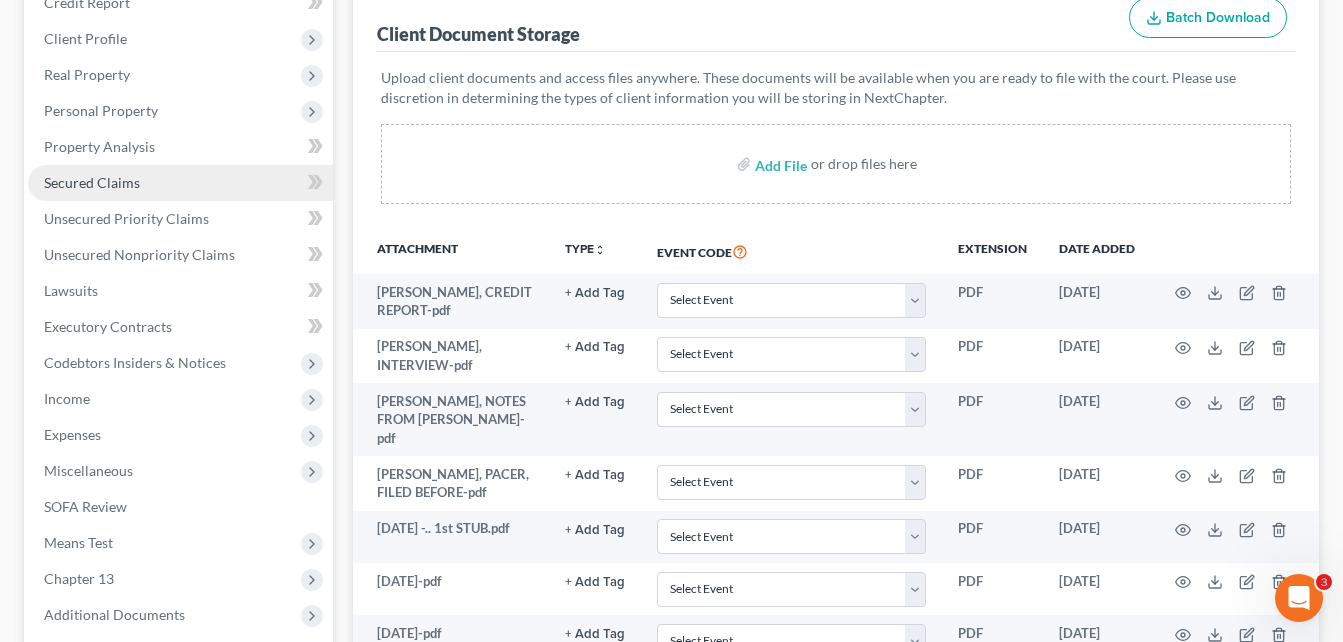 click on "Secured Claims" at bounding box center (180, 183) 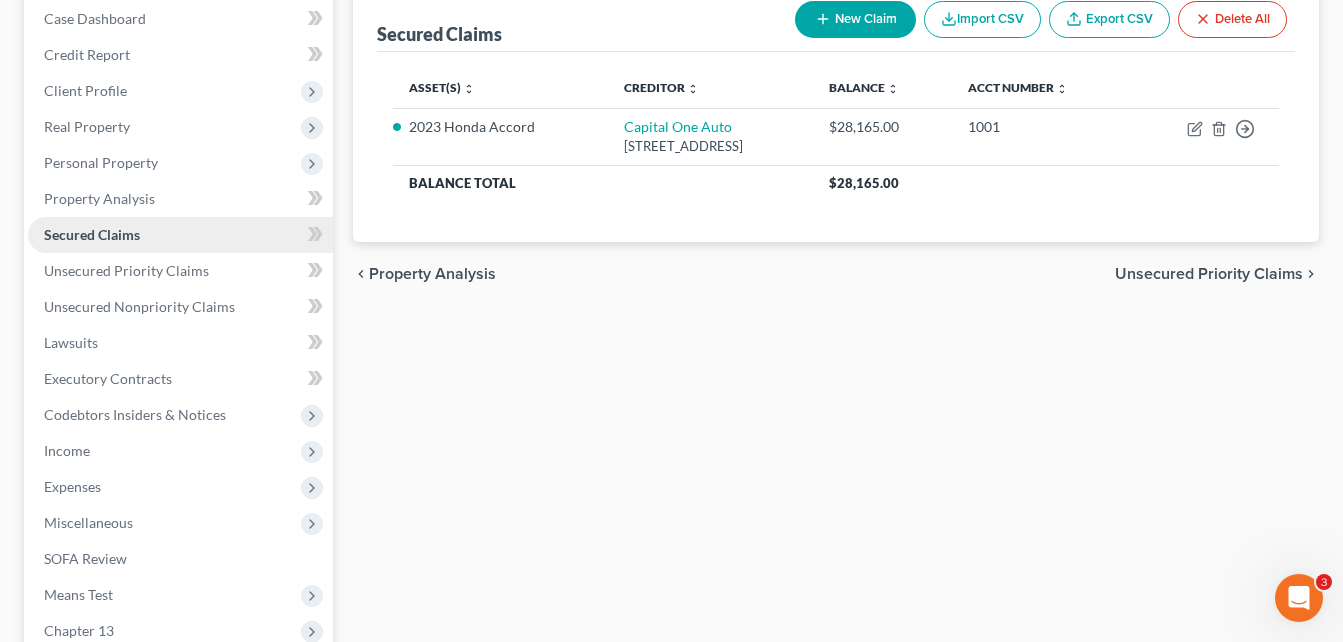 scroll, scrollTop: 0, scrollLeft: 0, axis: both 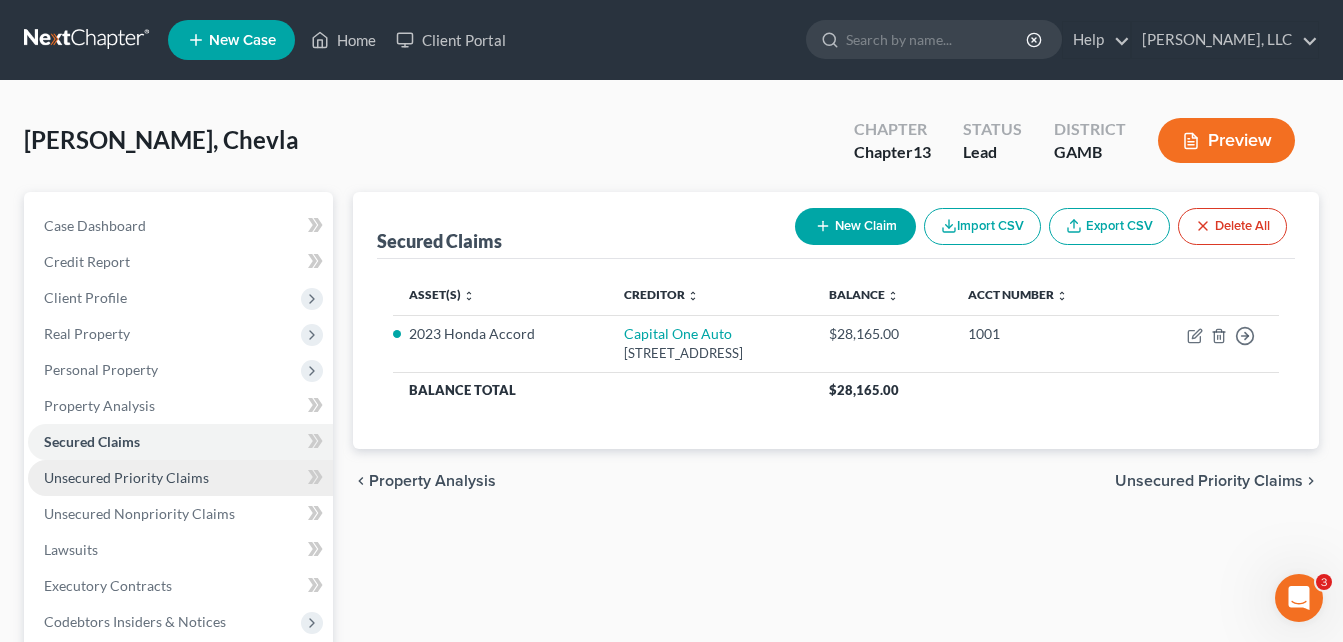click on "Unsecured Priority Claims" at bounding box center [126, 477] 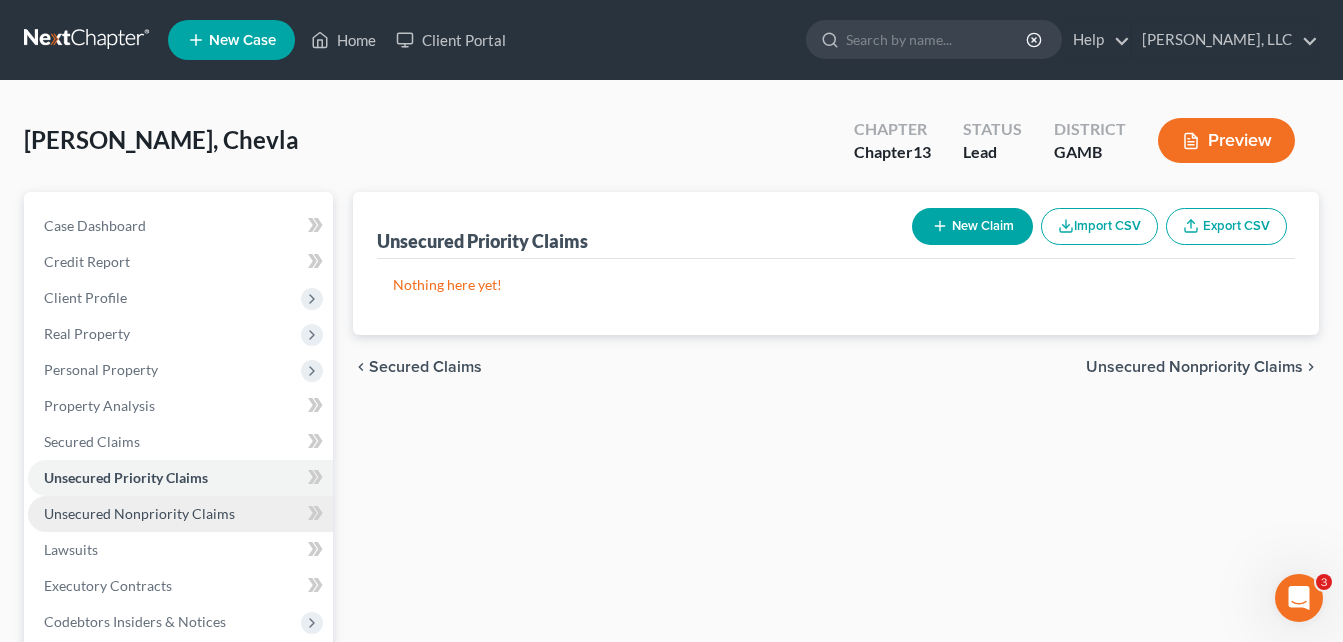 click on "Unsecured Nonpriority Claims" at bounding box center [139, 513] 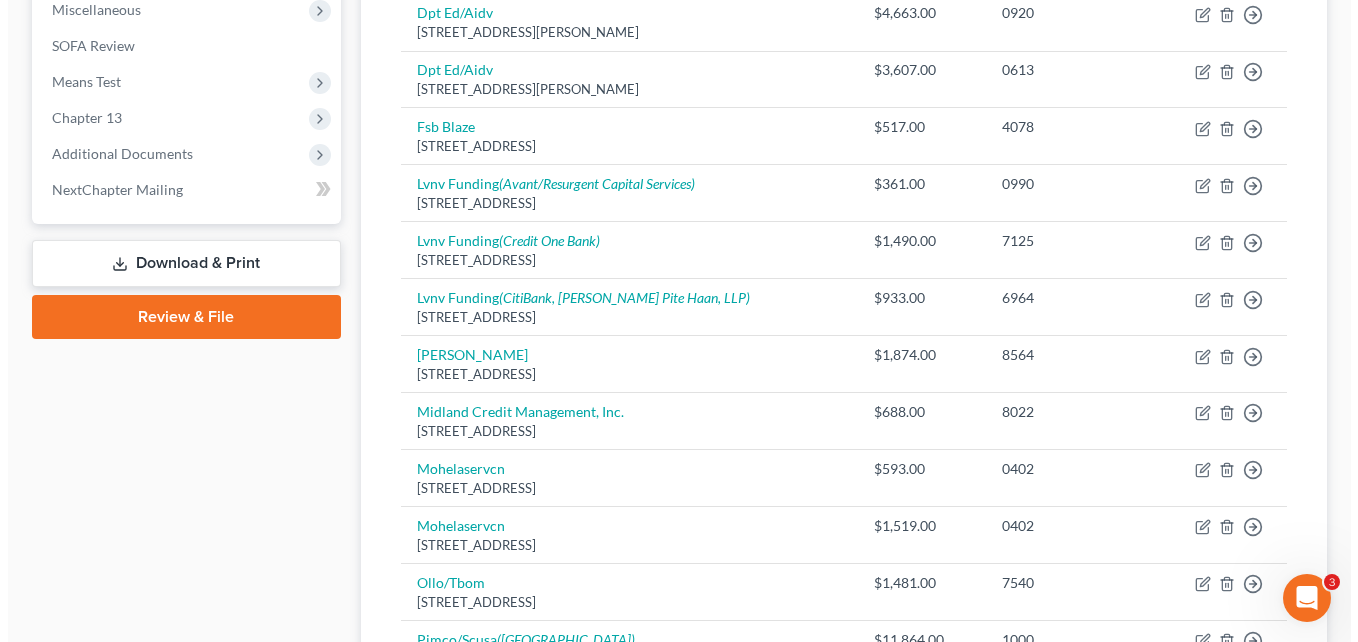 scroll, scrollTop: 760, scrollLeft: 0, axis: vertical 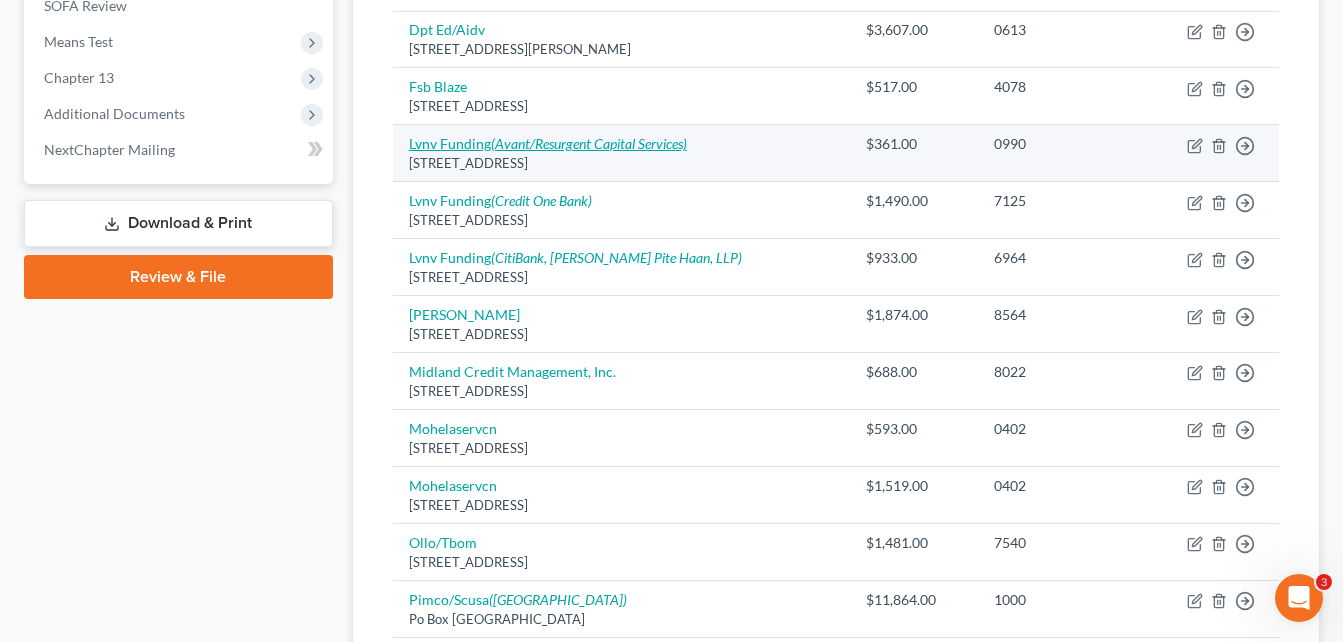 click on "(Avant/Resurgent Capital Services)" at bounding box center [589, 143] 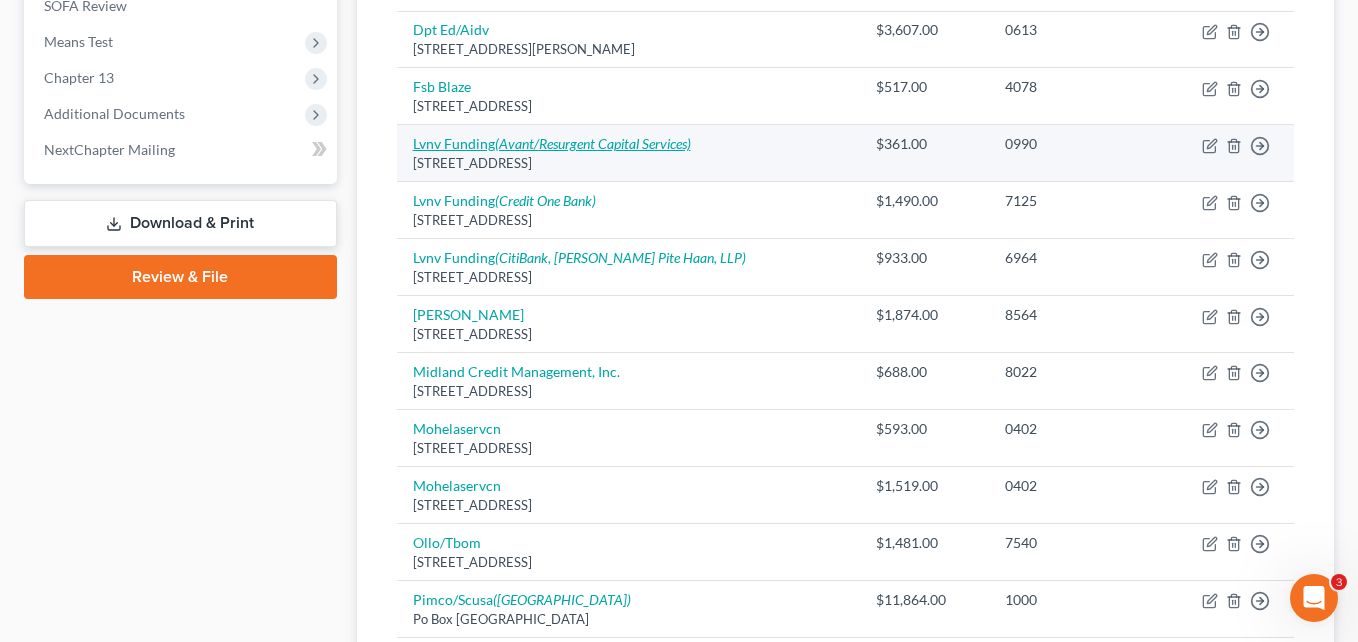select on "42" 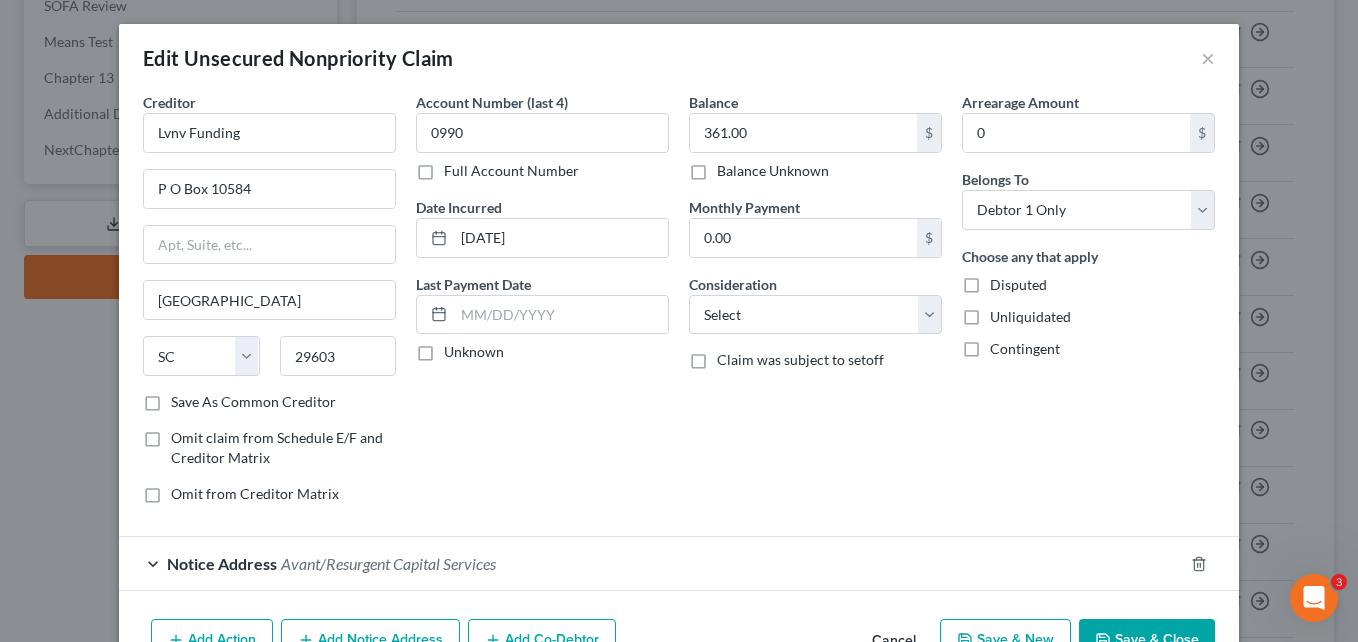 click on "Balance
361.00 $
Balance Unknown
Balance Undetermined
361.00 $
Balance Unknown
Monthly Payment 0.00 $ Consideration Select Cable / Satellite Services Collection Agency Credit Card Debt Debt Counseling / Attorneys Deficiency Balance Domestic Support Obligations Home / Car Repairs Income Taxes Judgment Liens Medical Services Monies Loaned / Advanced Mortgage Obligation From Divorce Or Separation Obligation To Pensions Other Overdrawn Bank Account Promised To Help Pay Creditors Student Loans Suppliers And Vendors Telephone / Internet Services Utility Services Claim was subject to setoff" at bounding box center (815, 306) 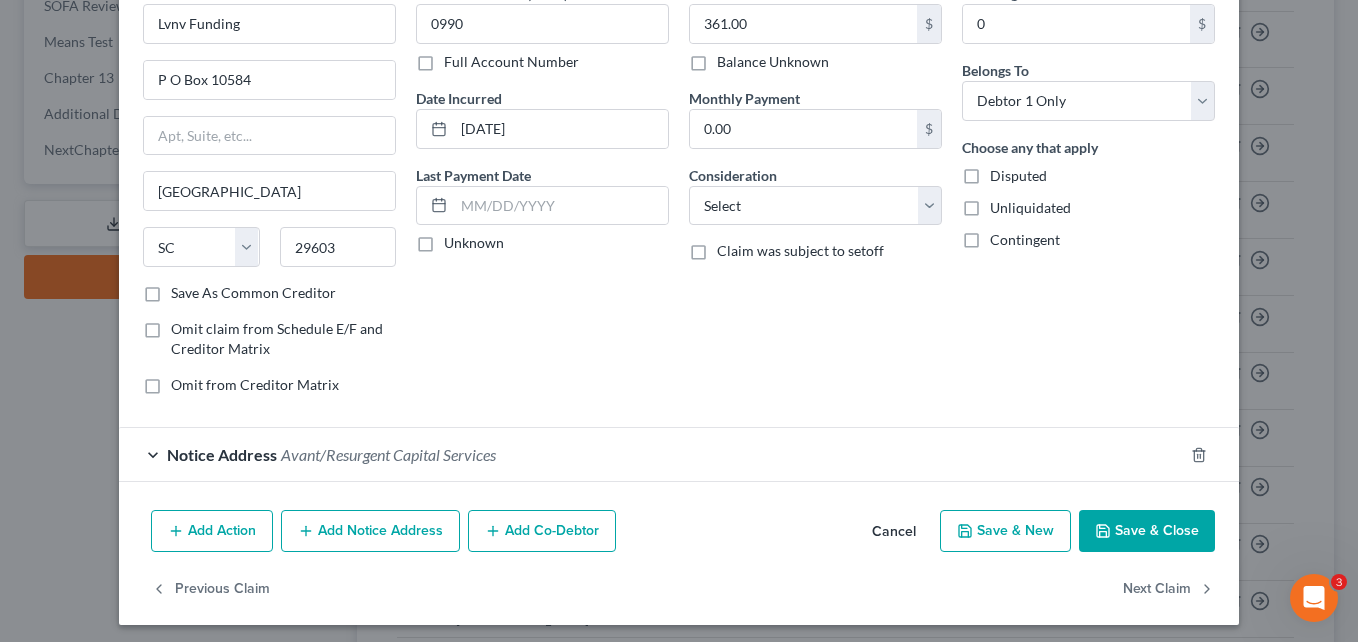 scroll, scrollTop: 116, scrollLeft: 0, axis: vertical 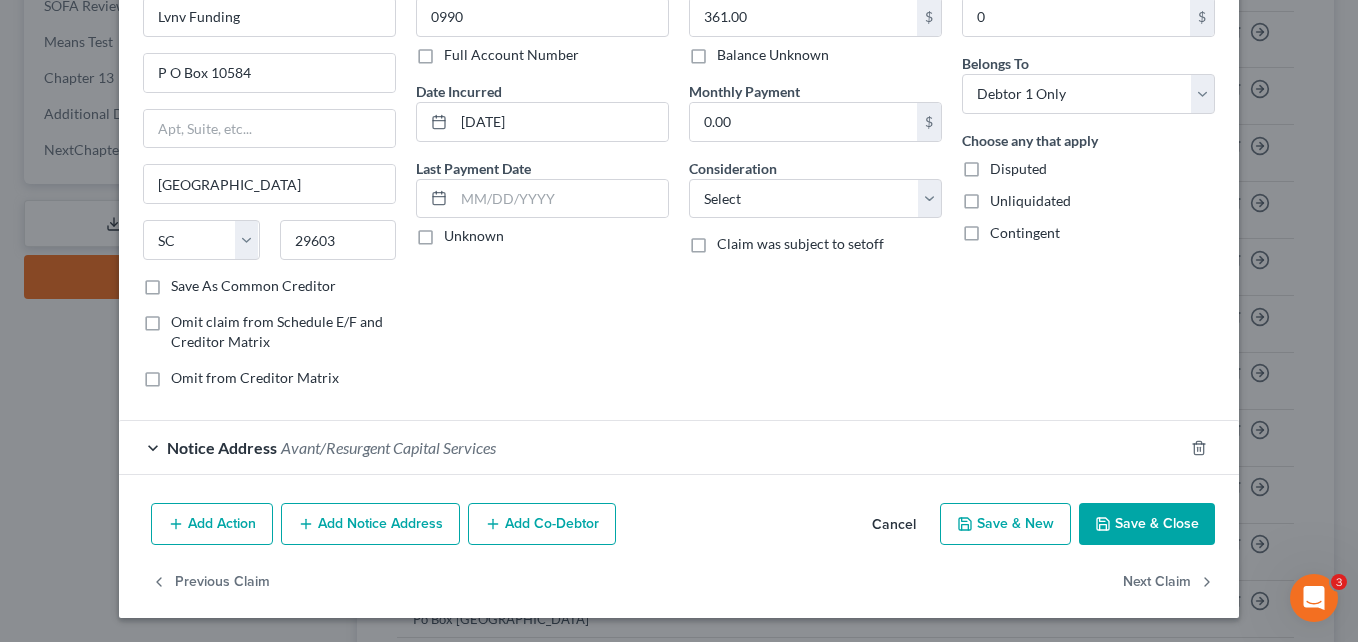 click on "Avant/Resurgent Capital Services" at bounding box center (388, 447) 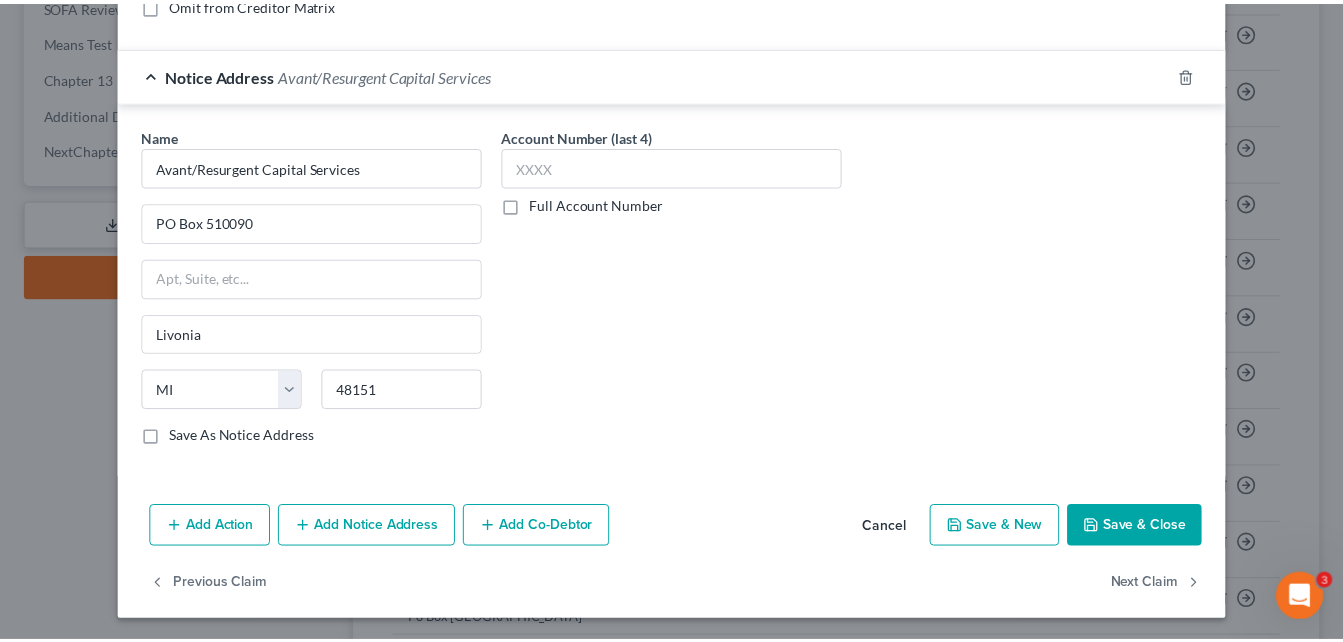 scroll, scrollTop: 492, scrollLeft: 0, axis: vertical 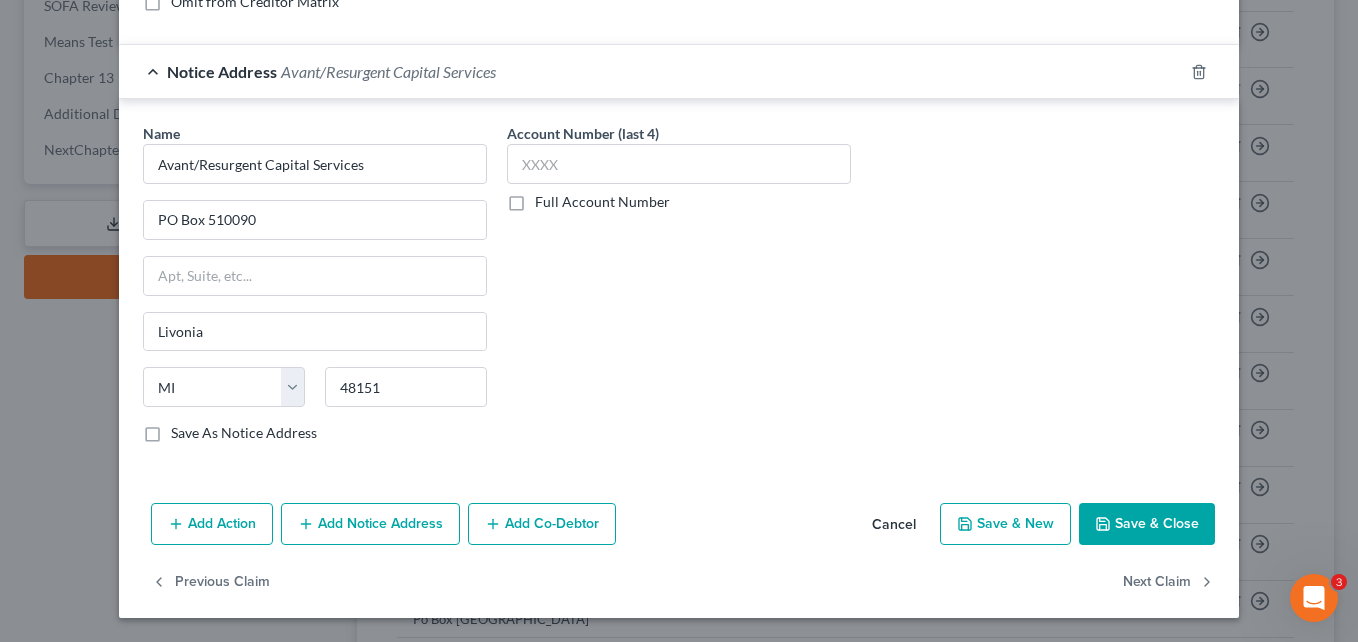 drag, startPoint x: 1127, startPoint y: 531, endPoint x: 648, endPoint y: 417, distance: 492.3789 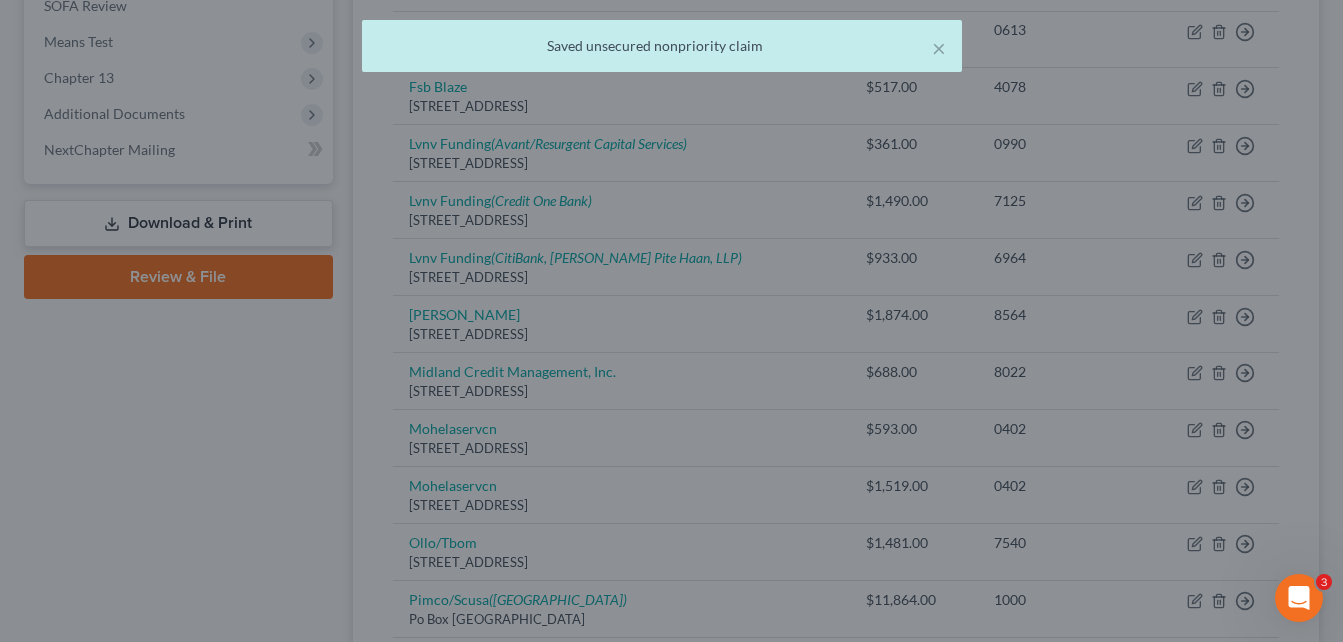 scroll, scrollTop: 0, scrollLeft: 0, axis: both 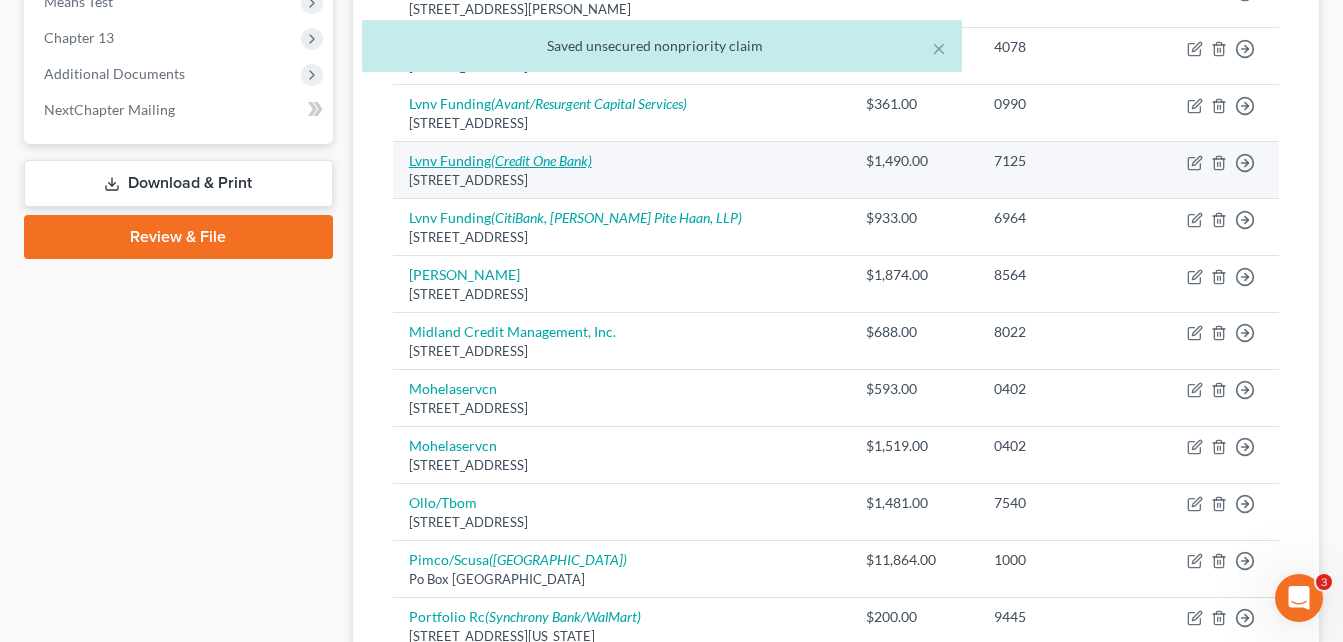 click on "(Credit One Bank)" at bounding box center (541, 160) 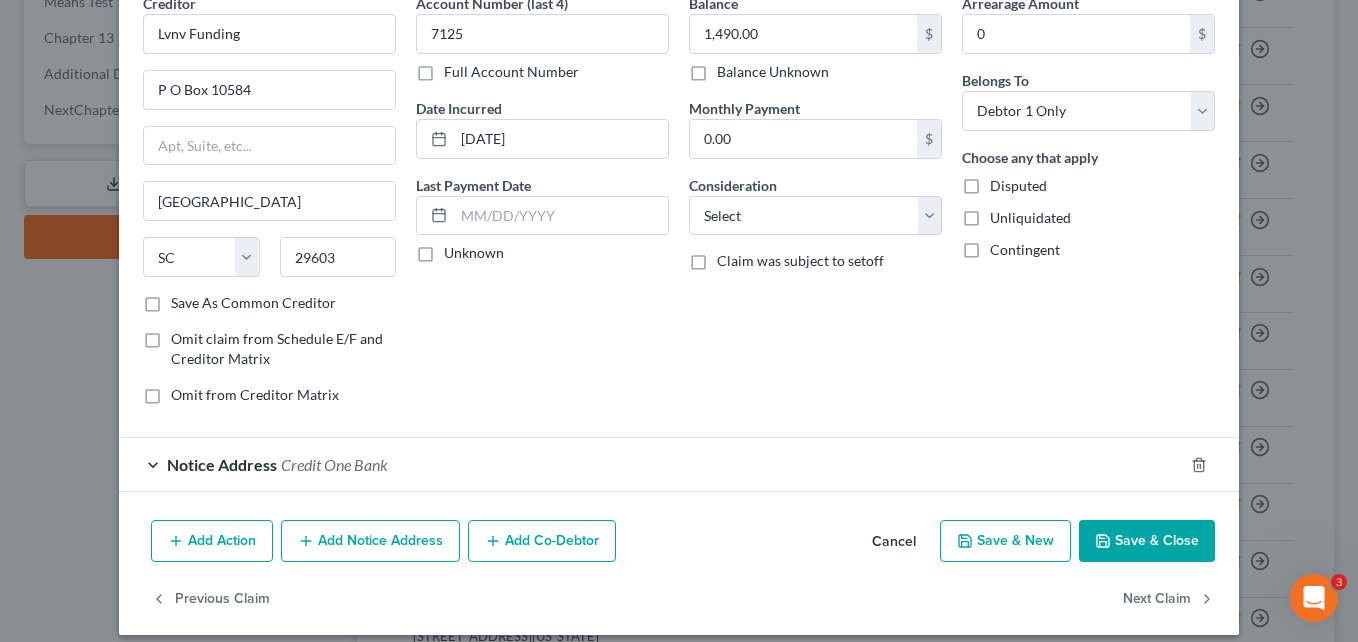 scroll, scrollTop: 116, scrollLeft: 0, axis: vertical 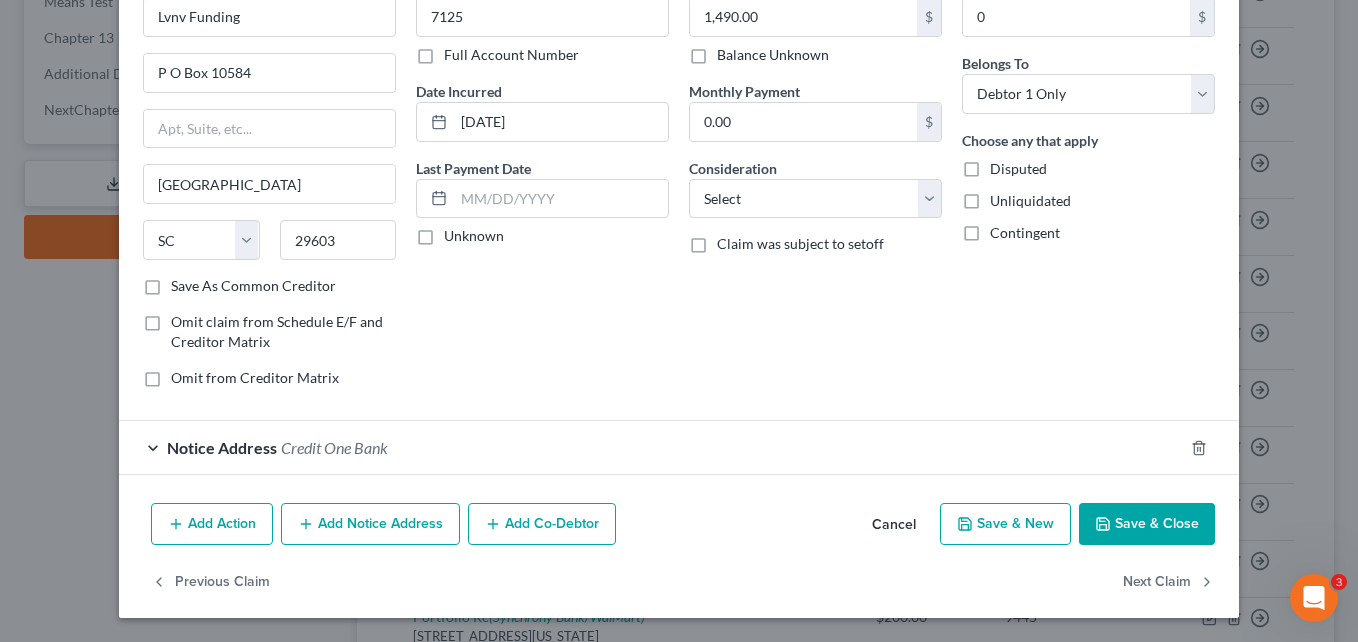 click on "Credit One Bank" at bounding box center (334, 447) 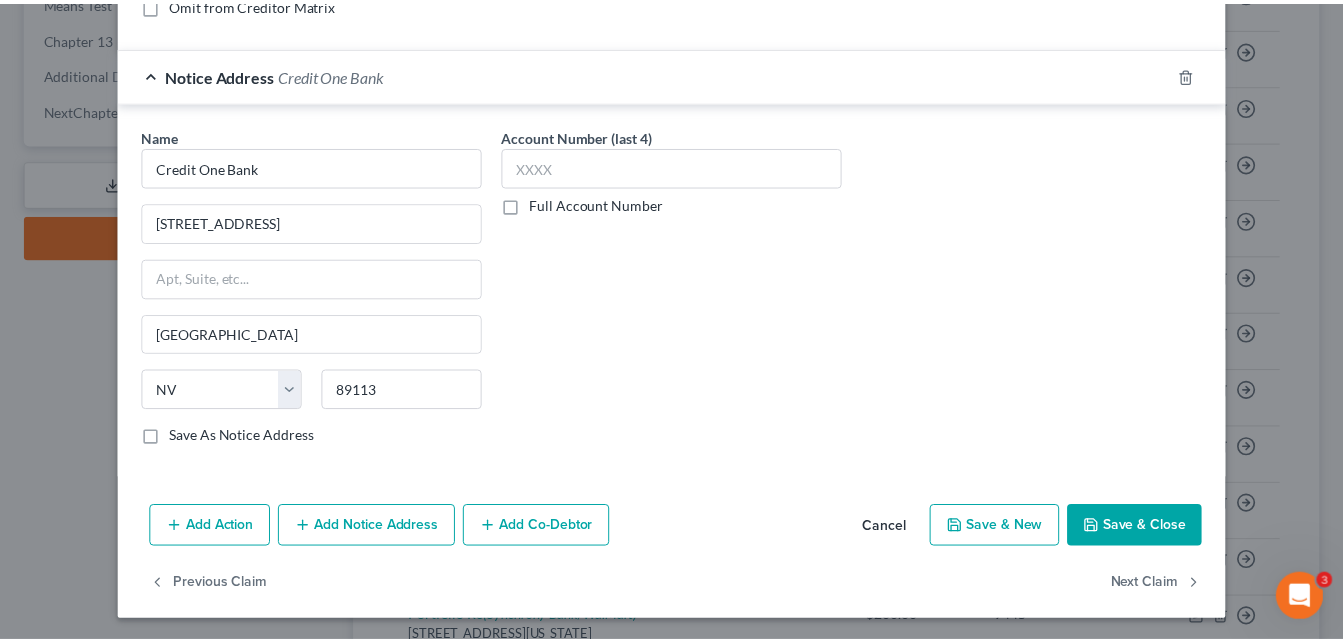 scroll, scrollTop: 492, scrollLeft: 0, axis: vertical 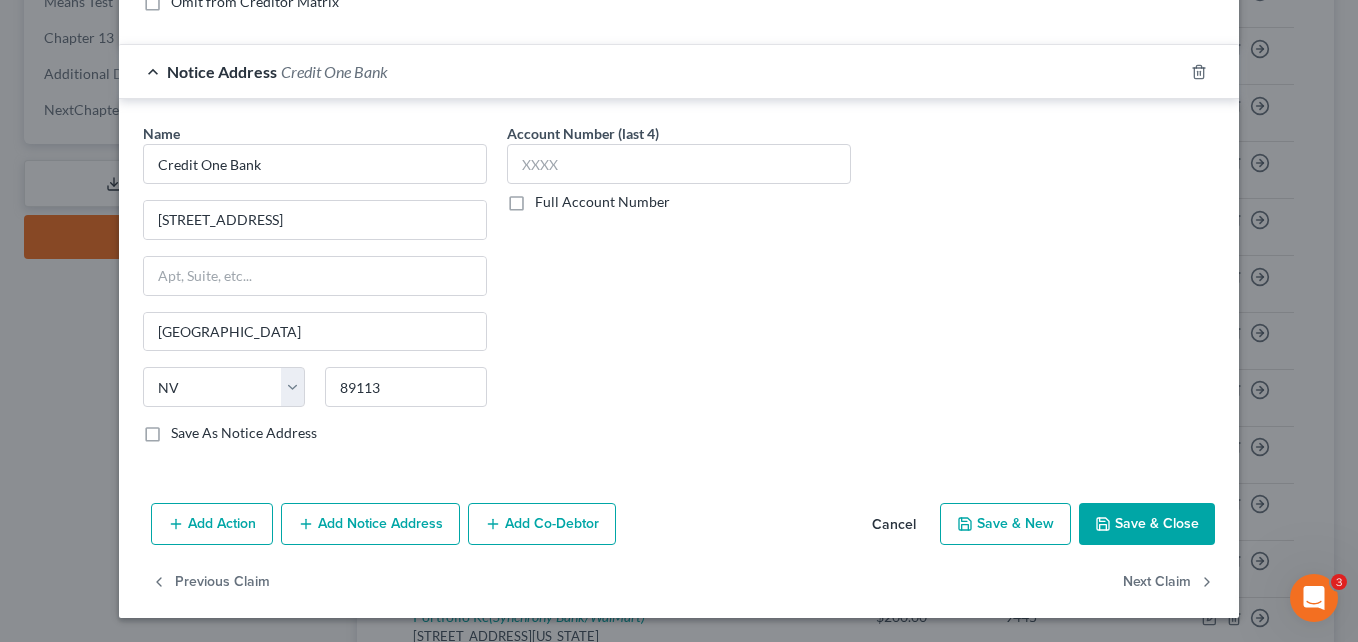 click on "Save & Close" at bounding box center [1147, 524] 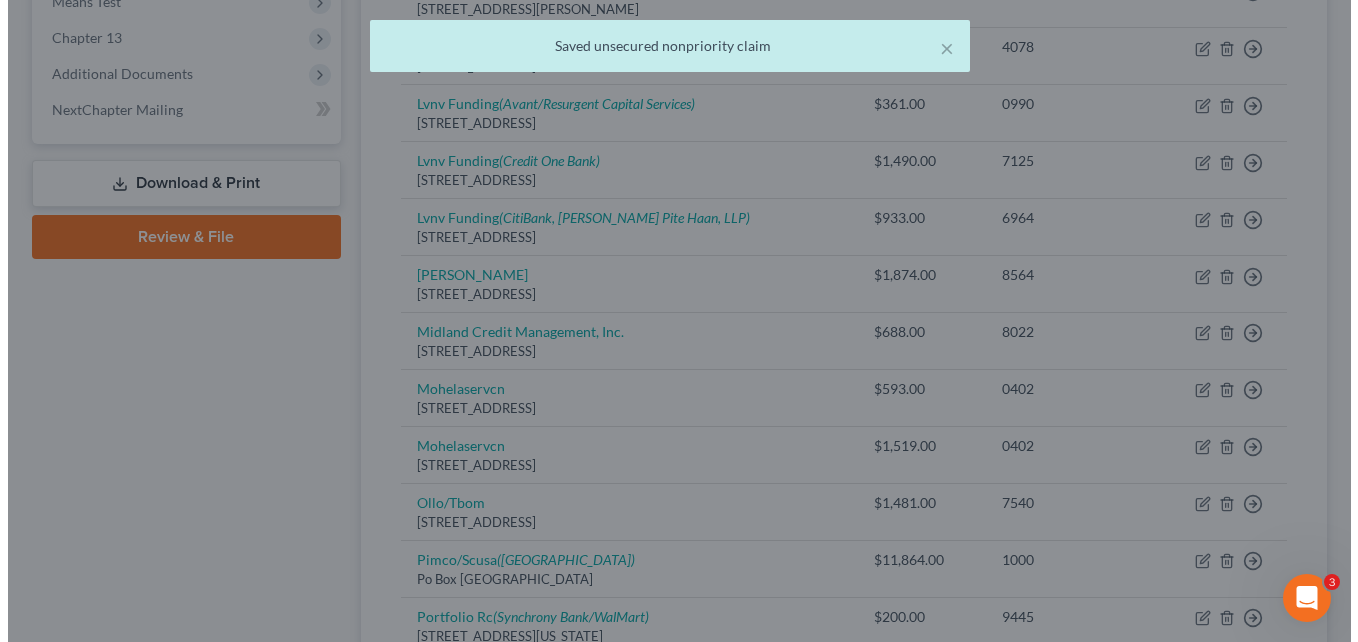 scroll, scrollTop: 0, scrollLeft: 0, axis: both 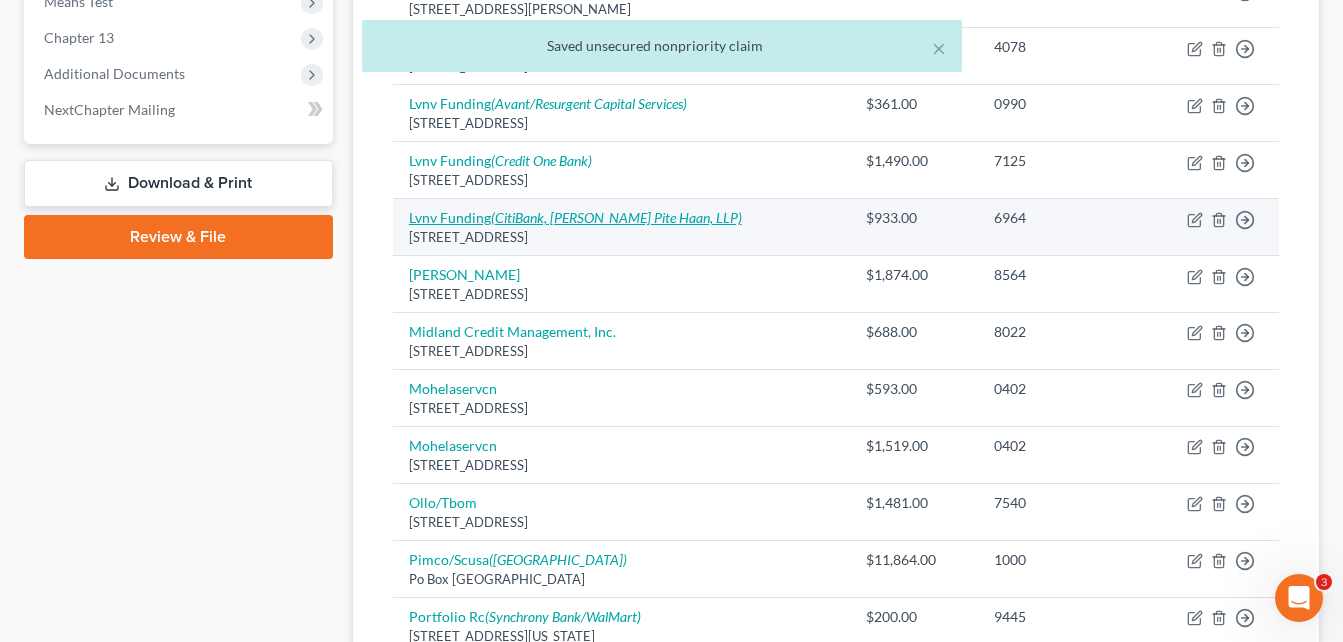 click on "(CitiBank, [PERSON_NAME] Pite Haan, LLP)" at bounding box center (616, 217) 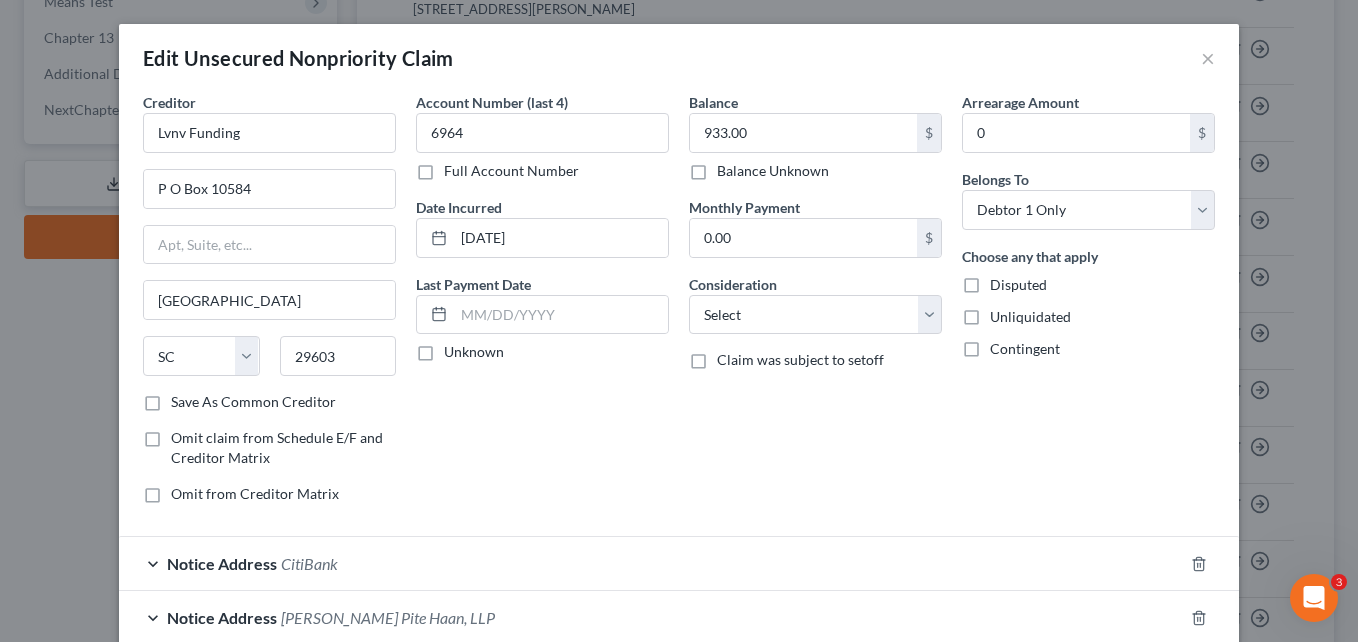 click on "Balance
933.00 $
Balance Unknown
Balance Undetermined
933.00 $
Balance Unknown
Monthly Payment 0.00 $ Consideration Select Cable / Satellite Services Collection Agency Credit Card Debt Debt Counseling / Attorneys Deficiency Balance Domestic Support Obligations Home / Car Repairs Income Taxes Judgment Liens Medical Services Monies Loaned / Advanced Mortgage Obligation From Divorce Or Separation Obligation To Pensions Other Overdrawn Bank Account Promised To Help Pay Creditors Student Loans Suppliers And Vendors Telephone / Internet Services Utility Services Claim was subject to setoff" at bounding box center (815, 306) 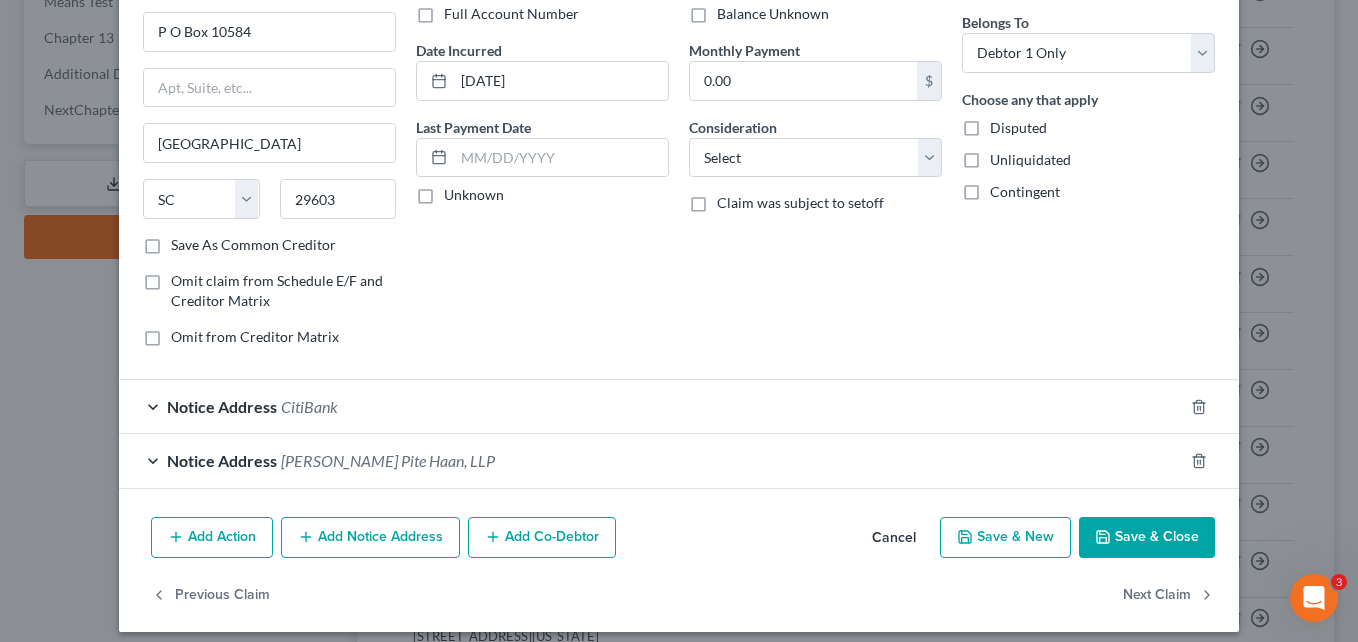 scroll, scrollTop: 171, scrollLeft: 0, axis: vertical 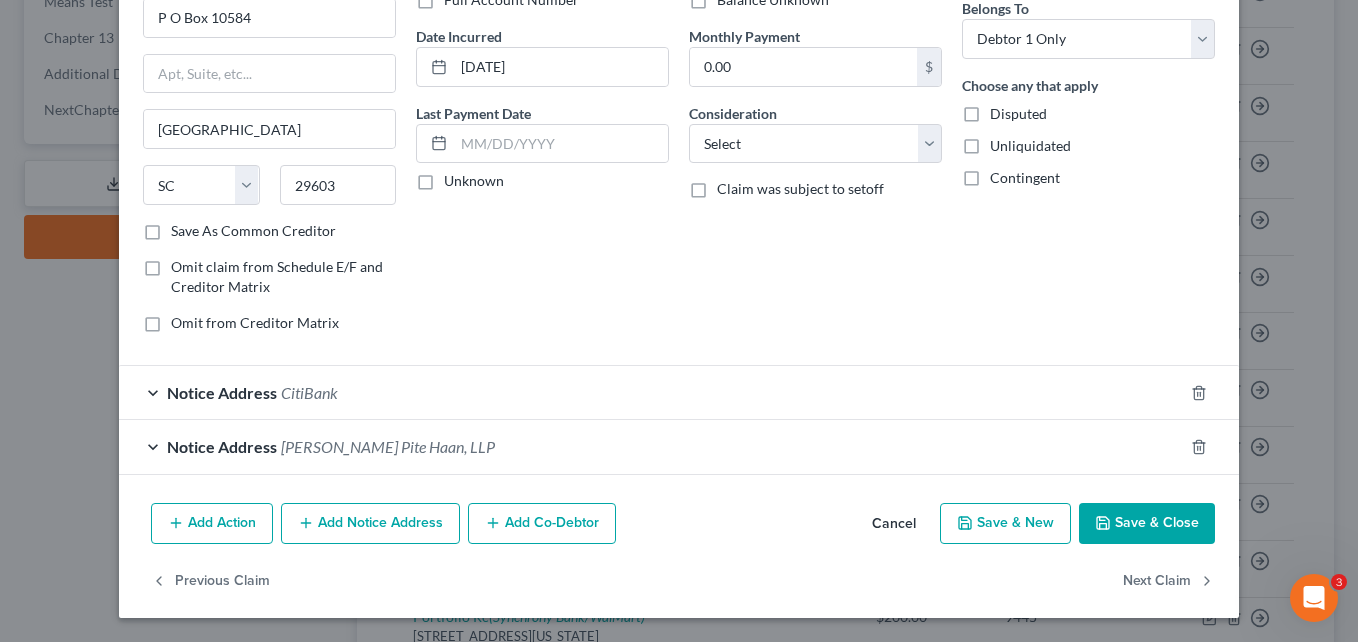 click on "CitiBank" at bounding box center (309, 392) 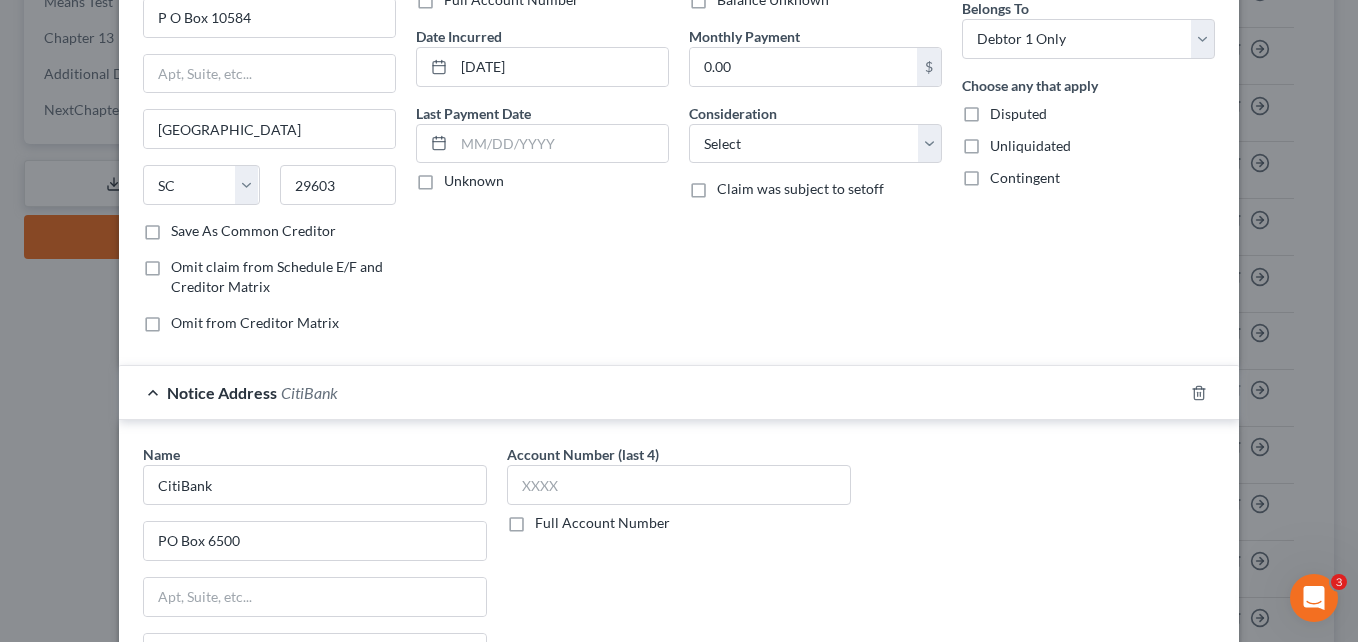 click on "CitiBank" at bounding box center [309, 392] 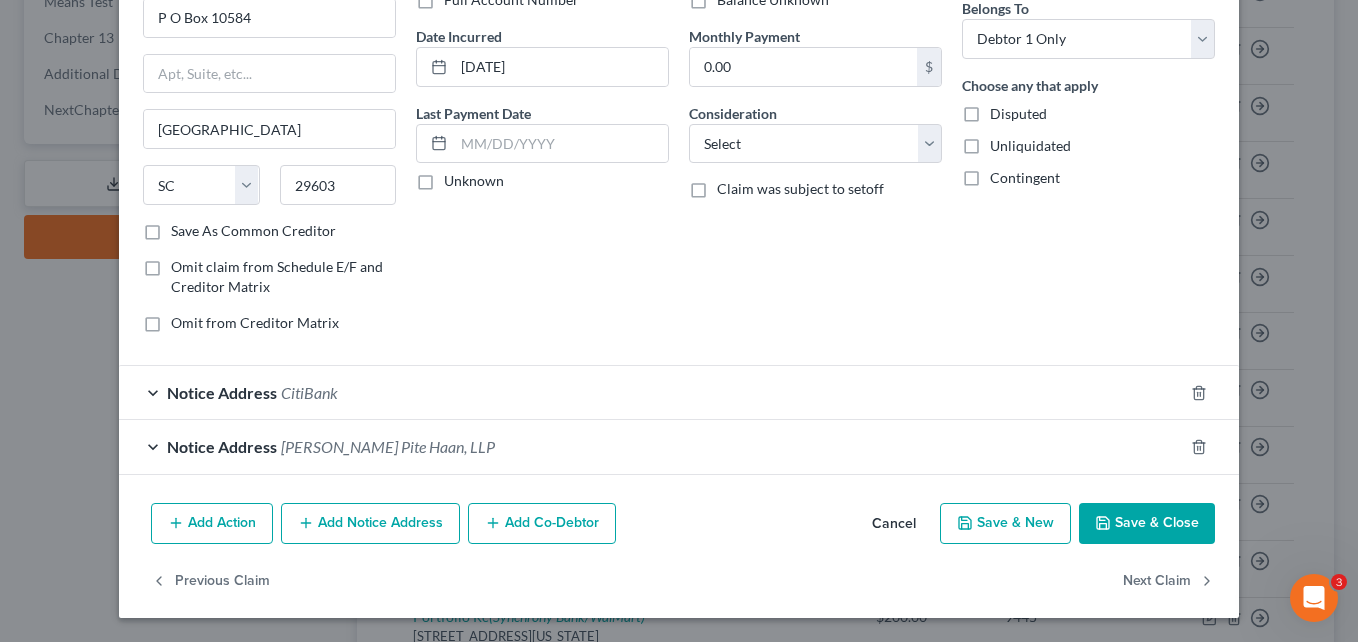 click on "[PERSON_NAME] Pite Haan, LLP" at bounding box center (388, 446) 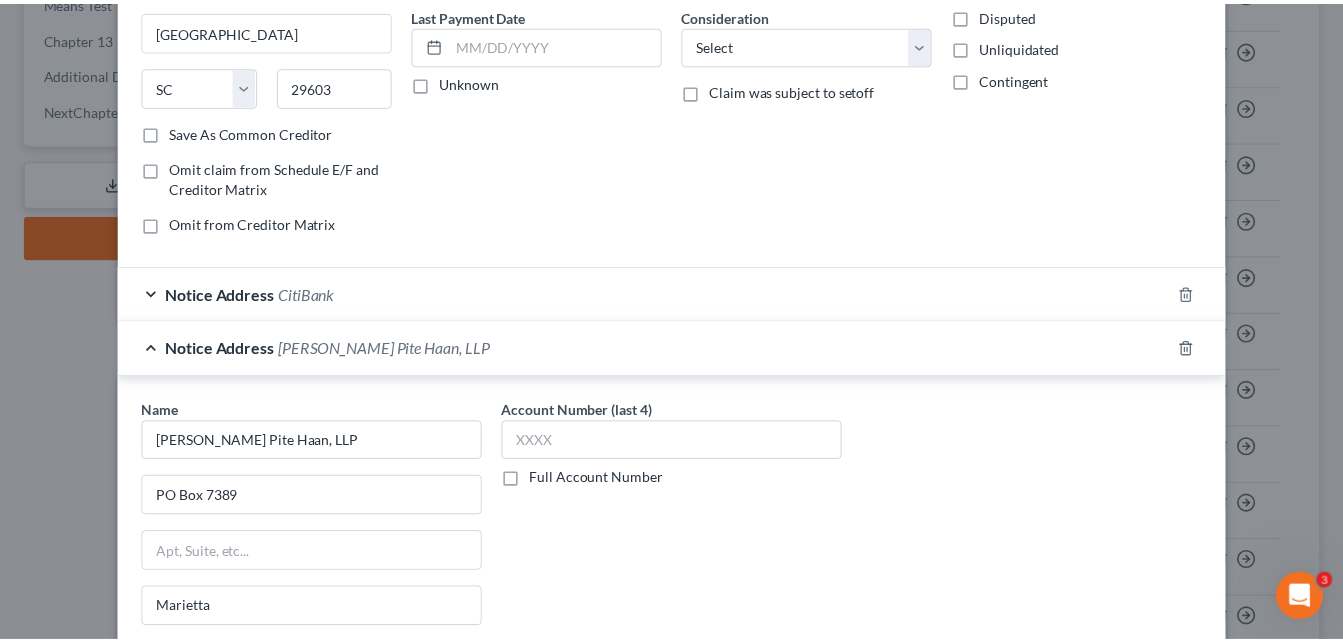 scroll, scrollTop: 547, scrollLeft: 0, axis: vertical 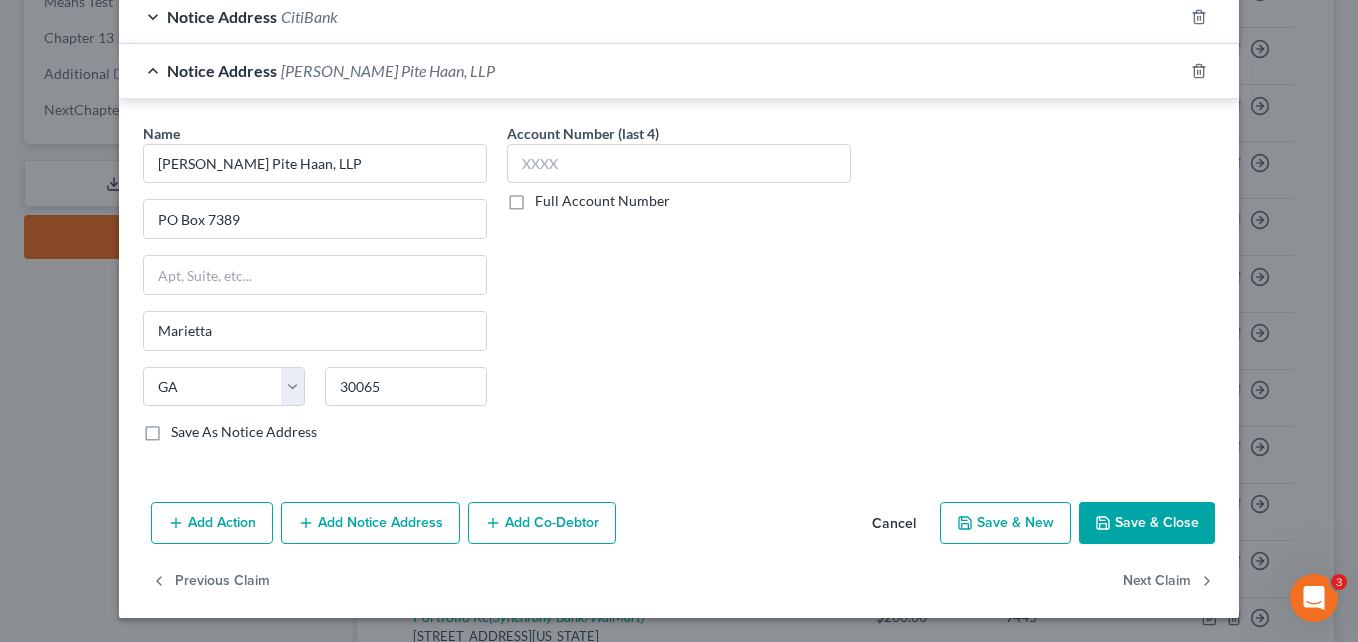 click on "Save & Close" at bounding box center (1147, 523) 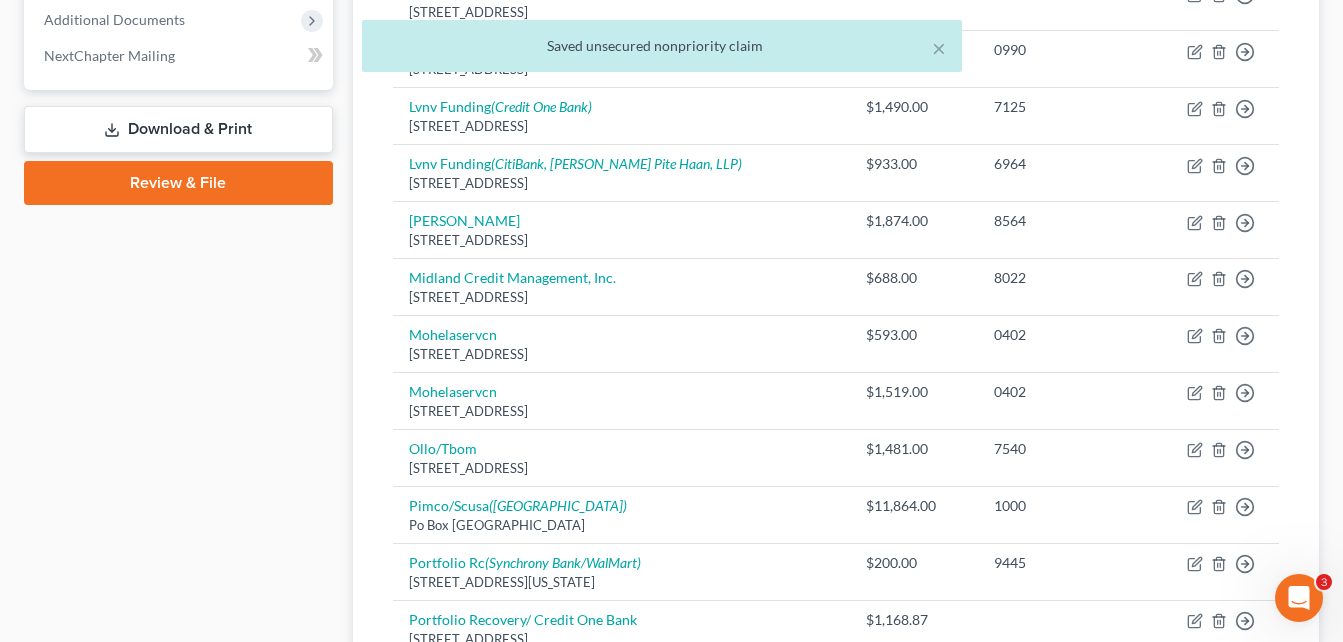 scroll, scrollTop: 1143, scrollLeft: 0, axis: vertical 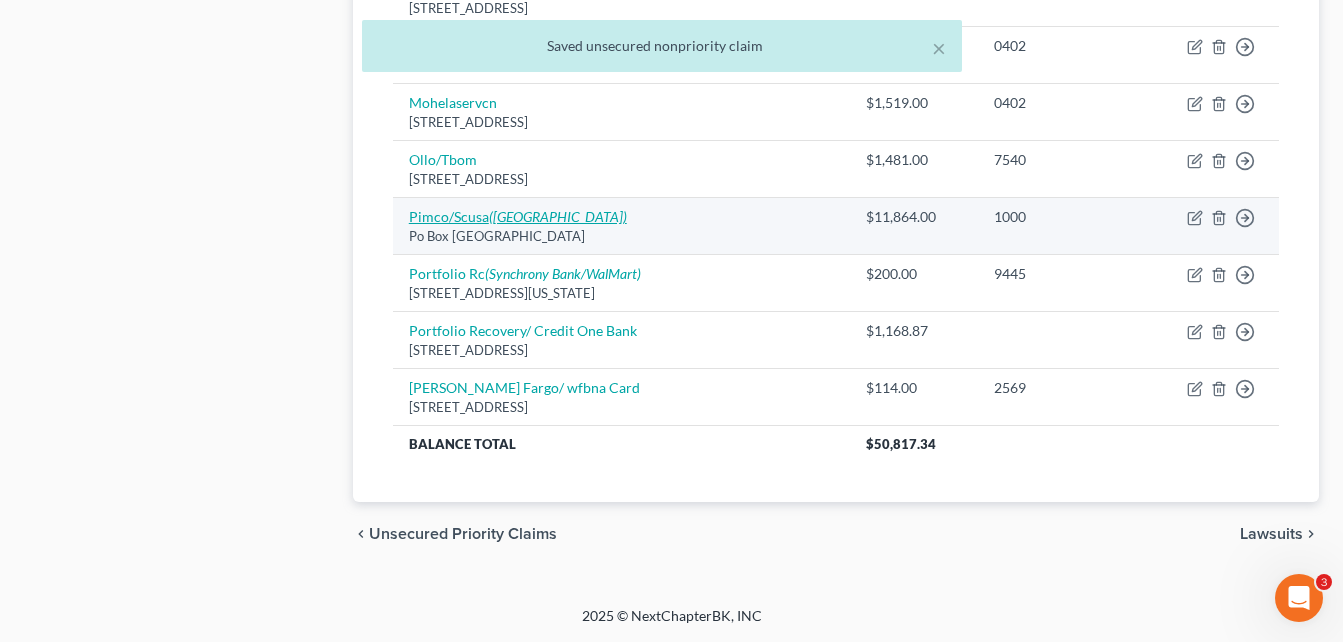 drag, startPoint x: 526, startPoint y: 205, endPoint x: 536, endPoint y: 223, distance: 20.59126 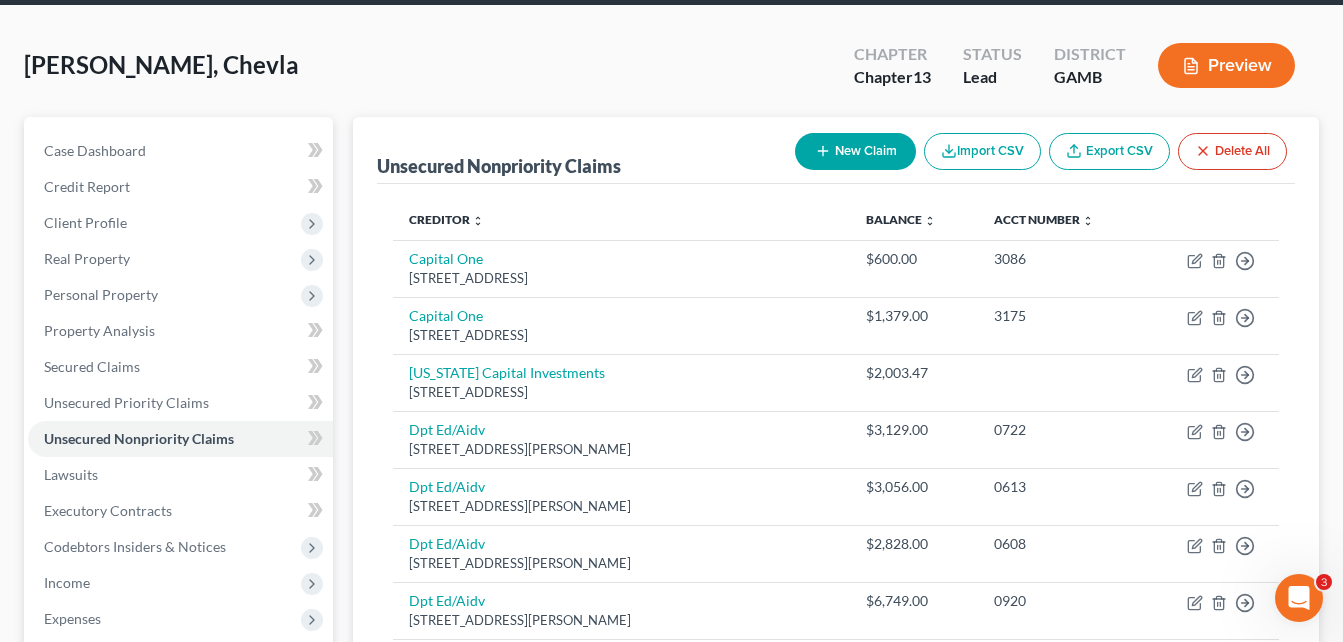 scroll, scrollTop: 0, scrollLeft: 0, axis: both 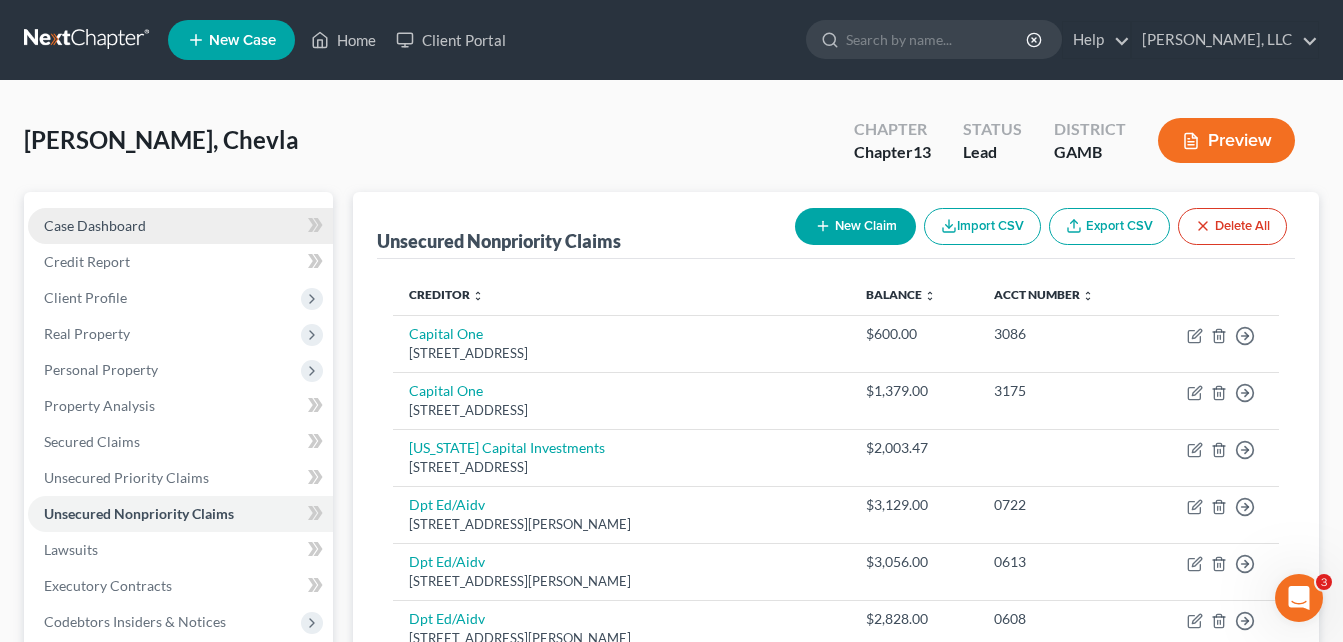 click on "Case Dashboard" at bounding box center (95, 225) 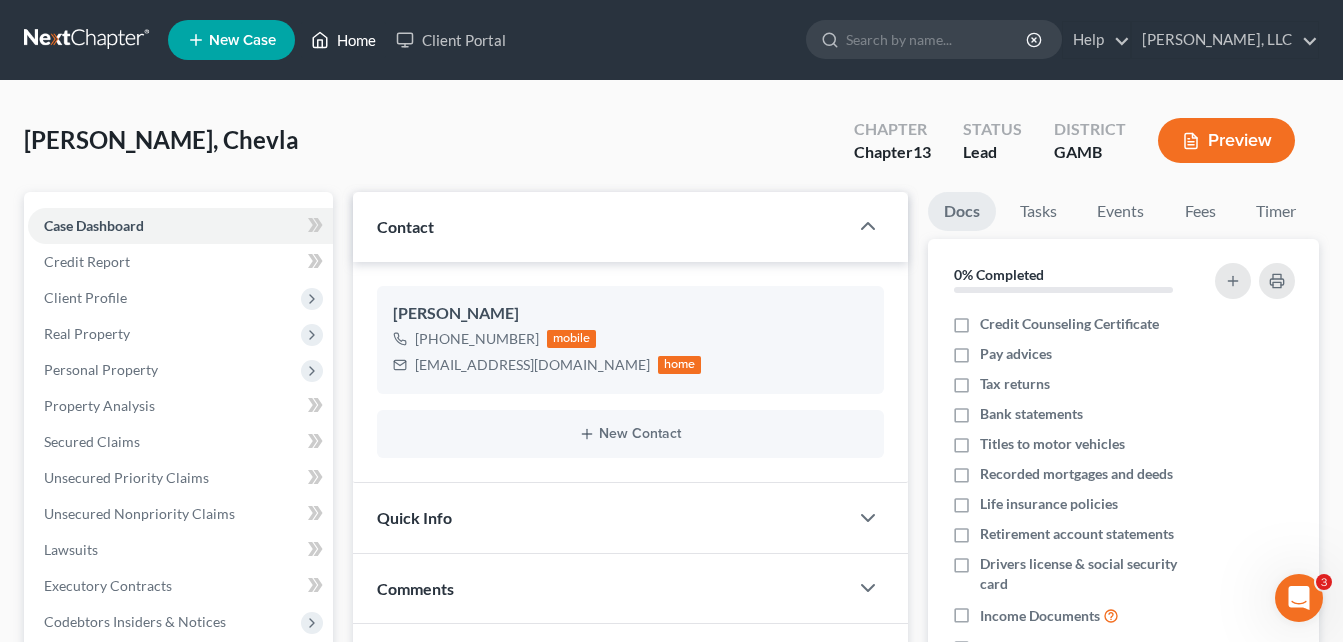 click on "Home" at bounding box center [343, 40] 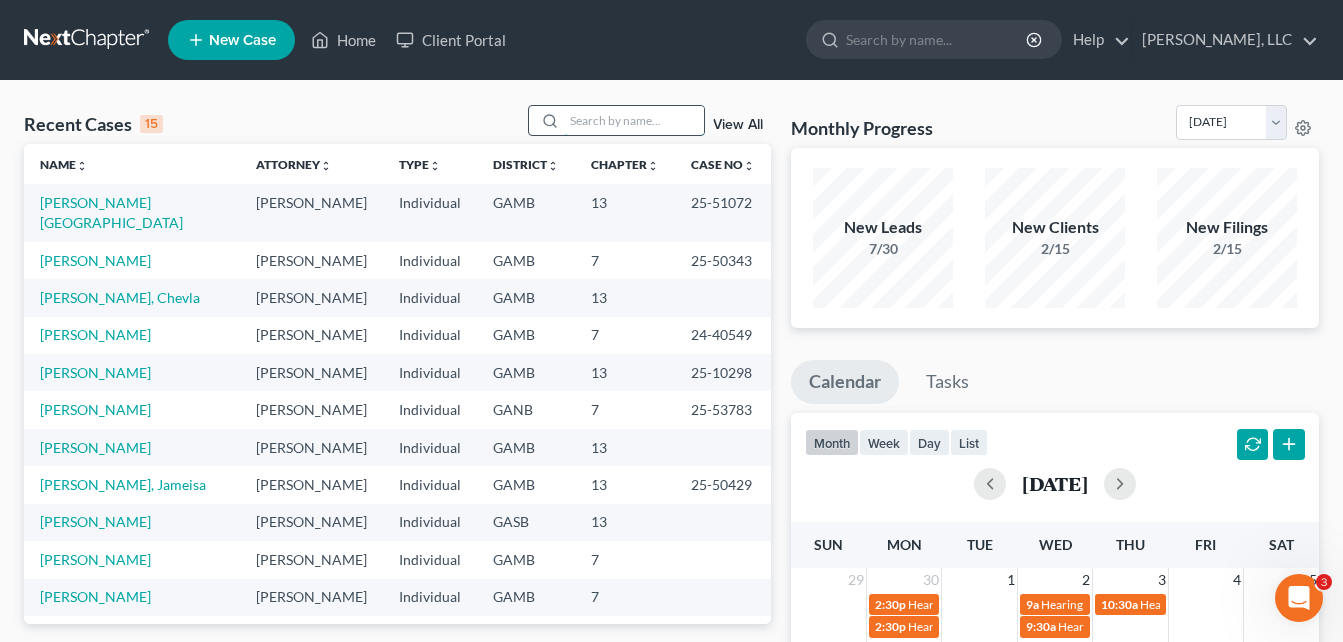 click at bounding box center (634, 120) 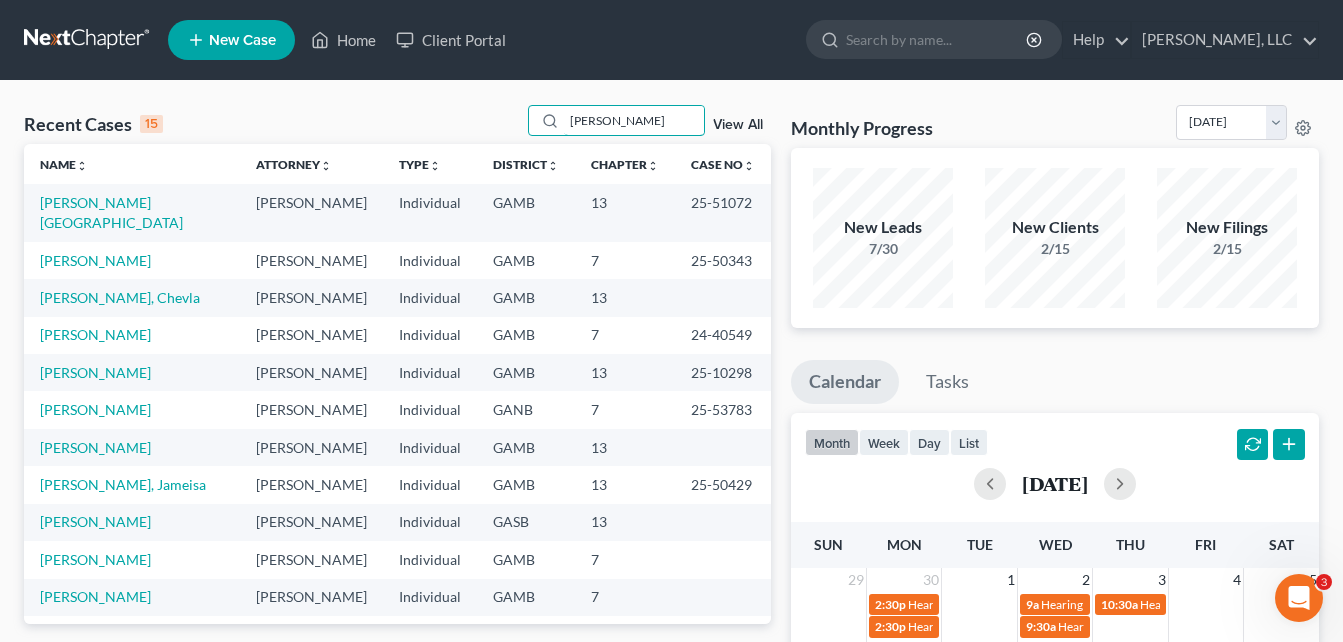type on "[PERSON_NAME]" 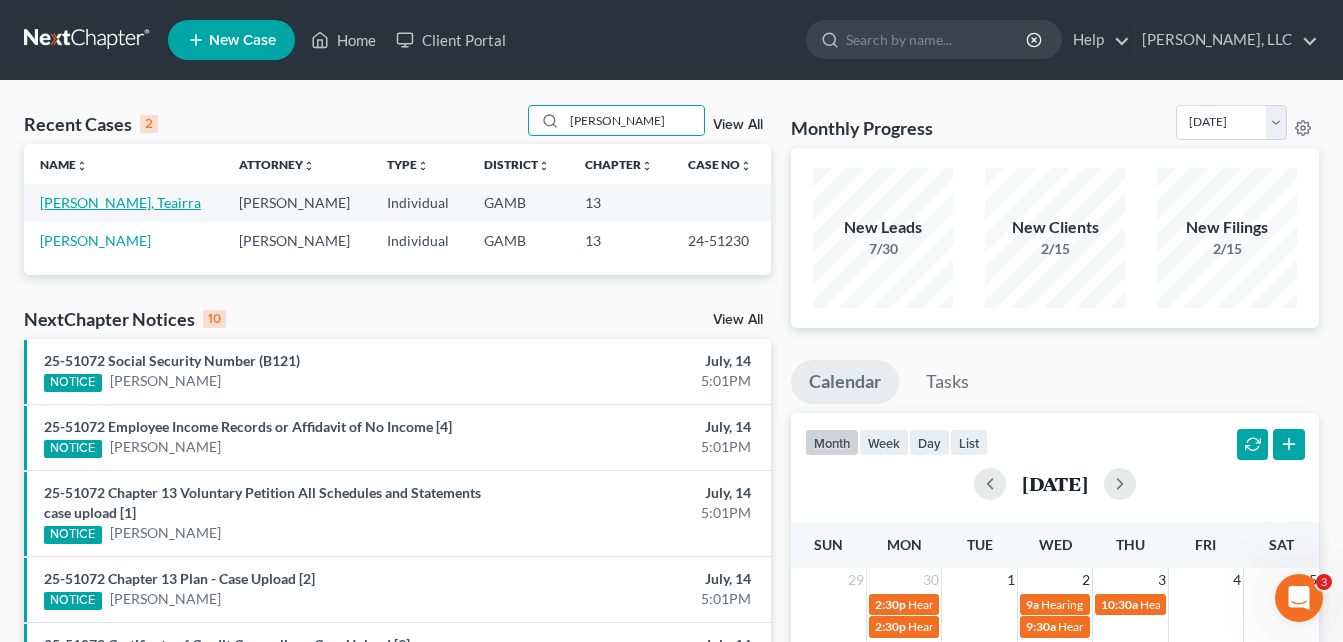 click on "[PERSON_NAME], Teairra" at bounding box center (120, 202) 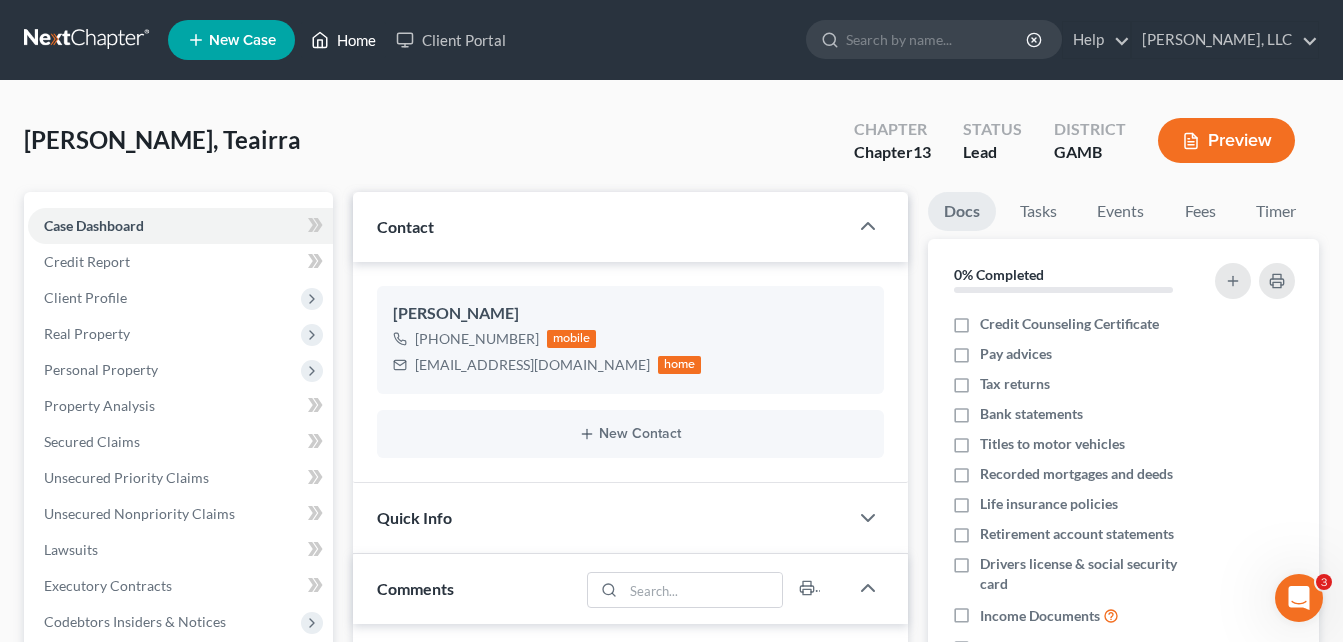 click on "Home" at bounding box center [343, 40] 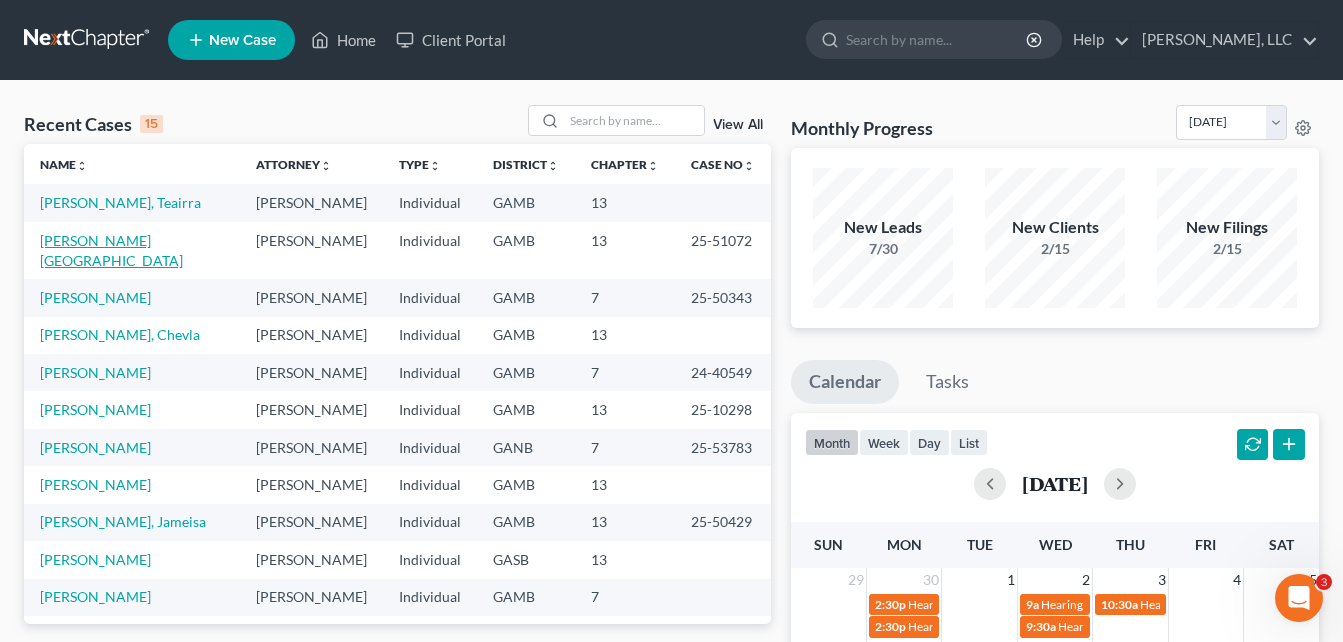 click on "[PERSON_NAME][GEOGRAPHIC_DATA]" at bounding box center [111, 250] 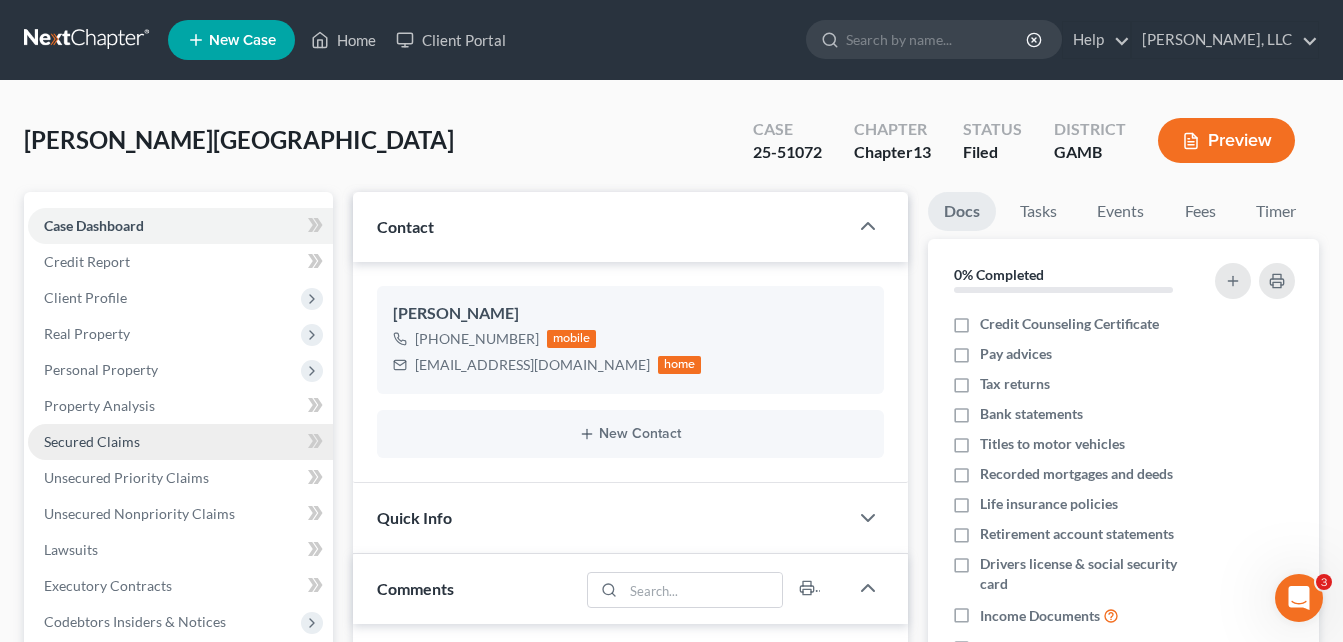 click on "Secured Claims" at bounding box center (92, 441) 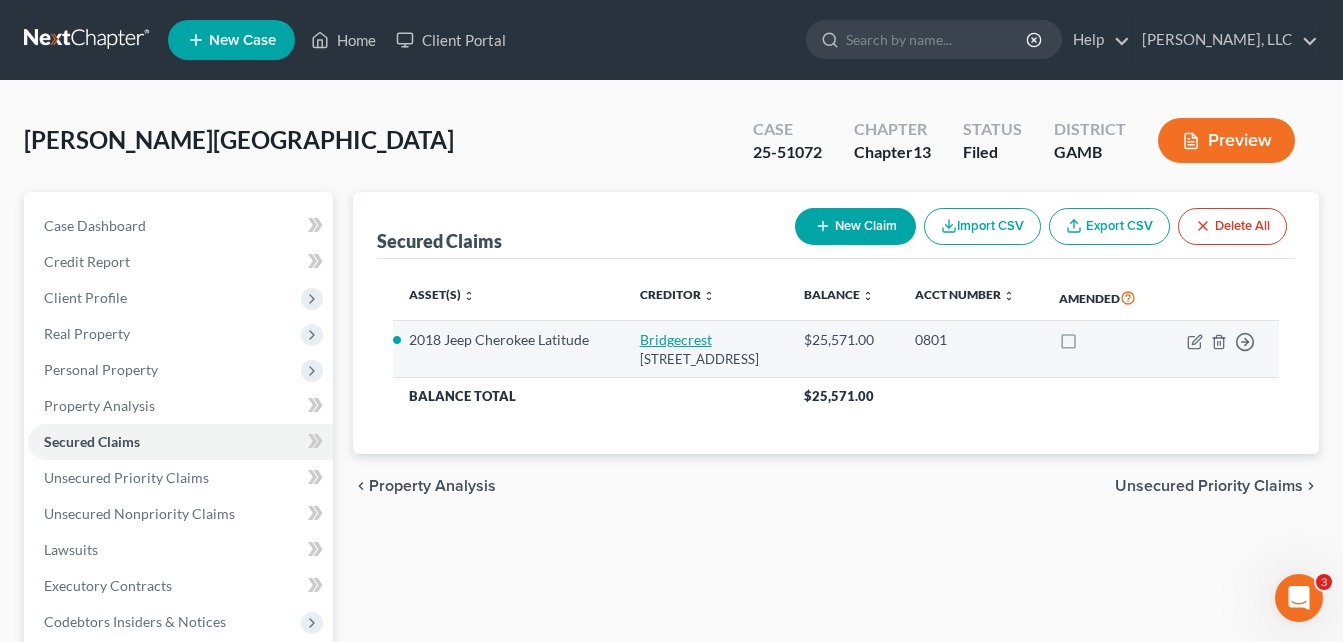 click on "Bridgecrest" at bounding box center [676, 339] 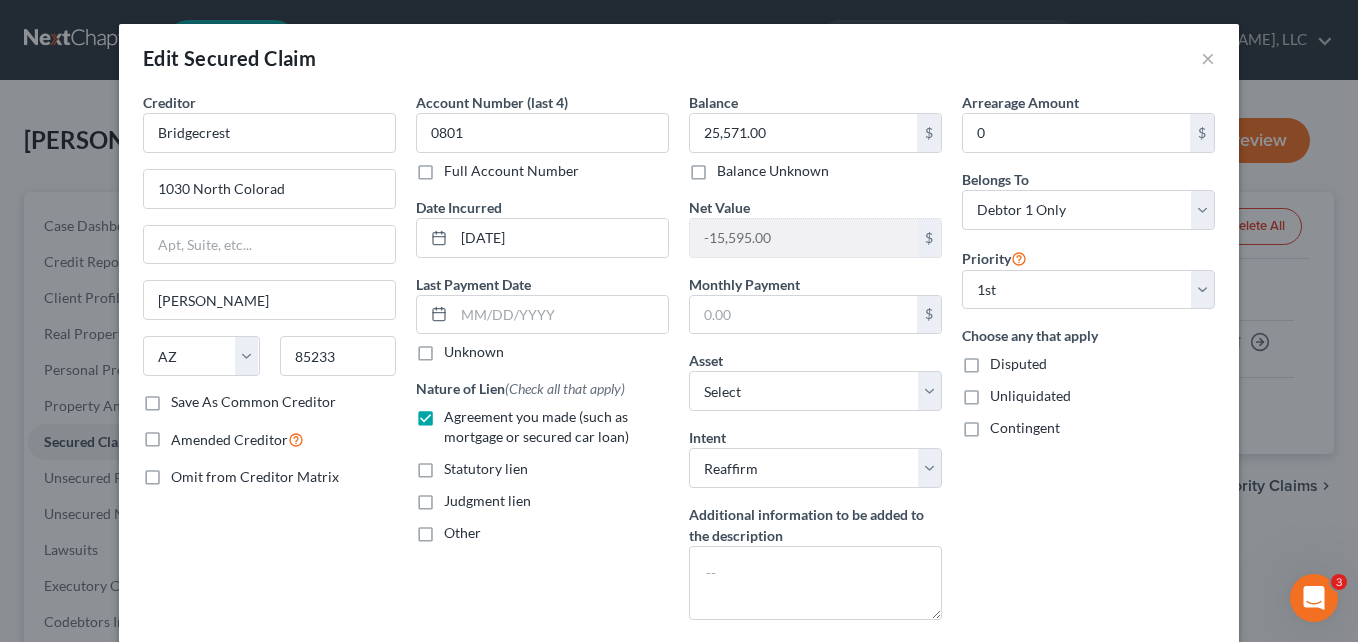 click on "Arrearage Amount 0 $
Belongs To
*
Select Debtor 1 Only Debtor 2 Only Debtor 1 And Debtor 2 Only At Least One Of The Debtors And Another Community Property Priority  Select 1st 2nd 3rd 4th 5th 6th 7th 8th 9th 10th 11th 12th 13th 14th 15th 16th 17th 18th 19th 20th 21th 22th 23th 24th 25th 26th 27th 28th 29th 30th Choose any that apply Disputed Unliquidated Contingent" at bounding box center (1088, 364) 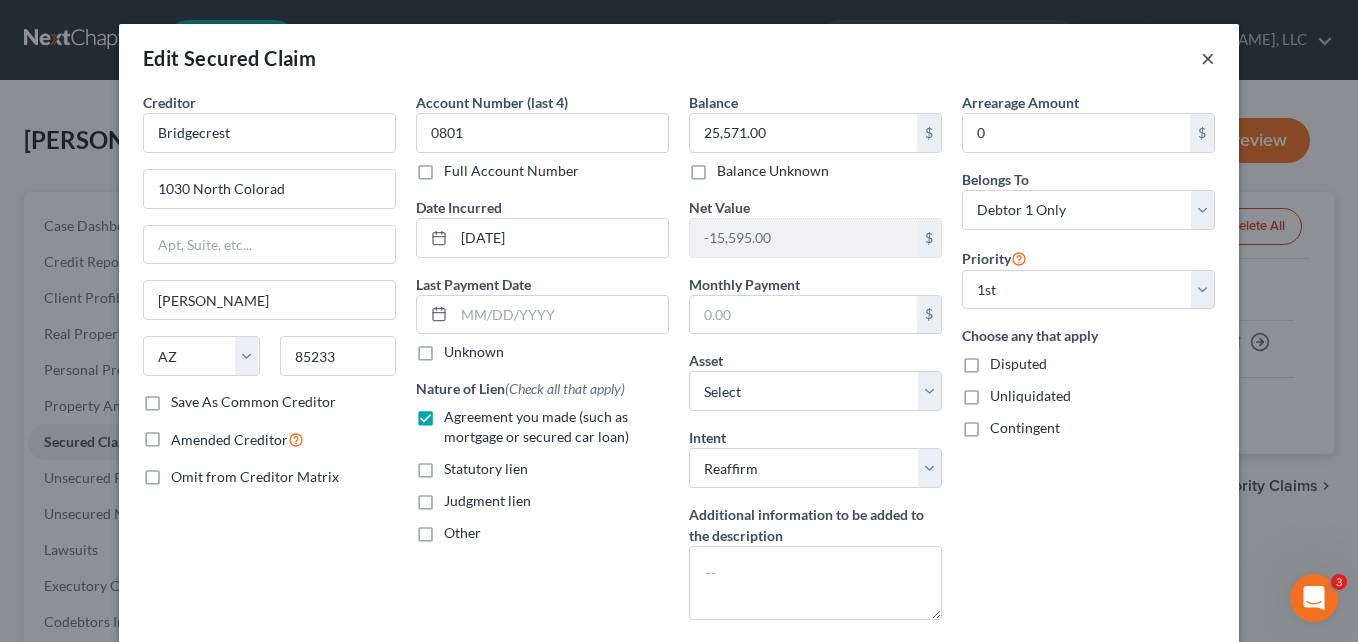 click on "×" at bounding box center [1208, 58] 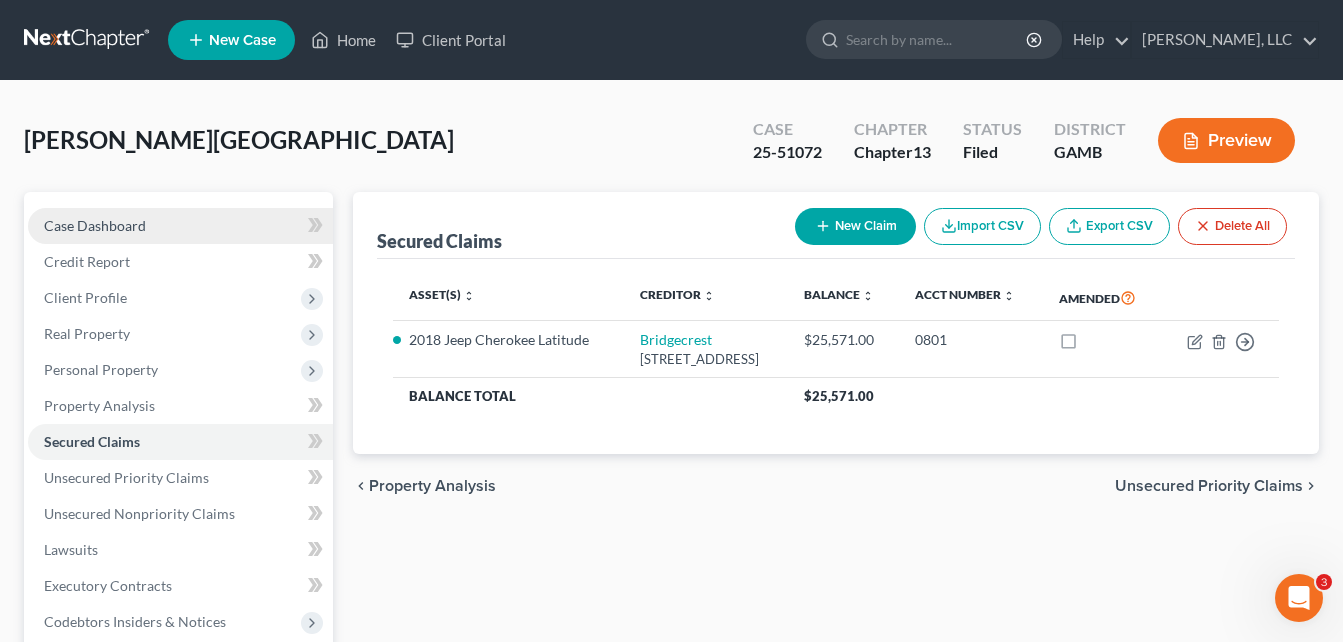 click on "Case Dashboard" at bounding box center (95, 225) 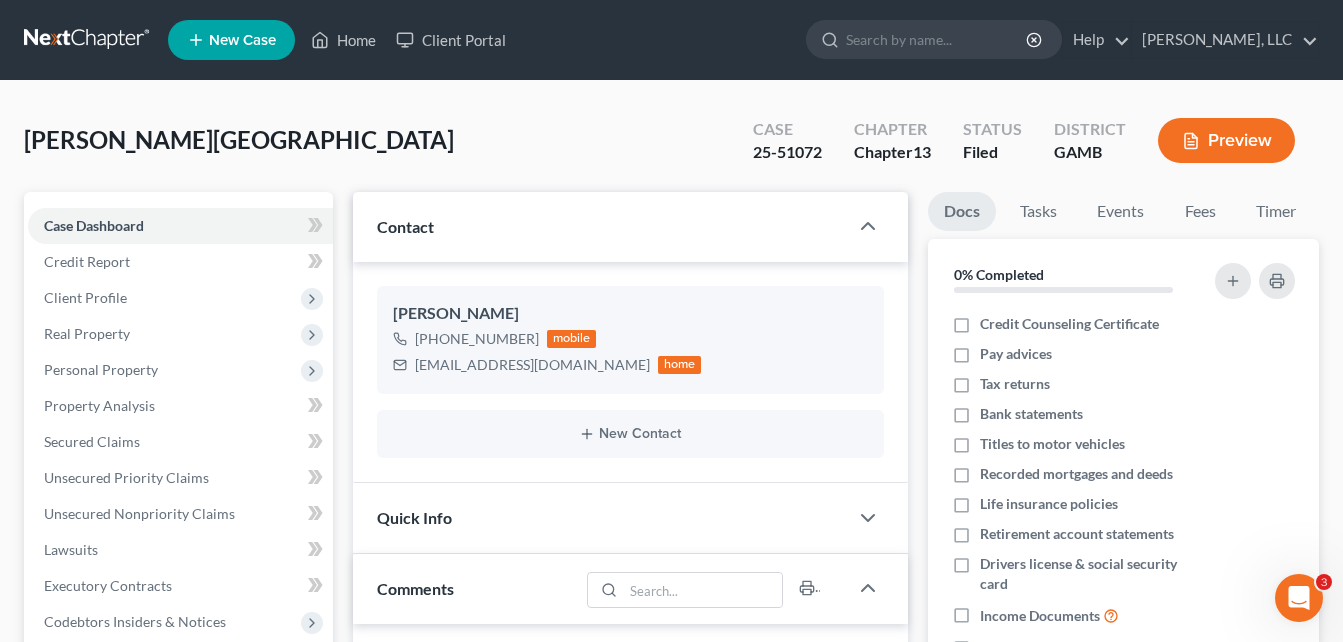 click on "Docs
Tasks
Events
Fees
Timer
0% Completed
Nothing here yet! Credit Counseling Certificate   Pay advices   Tax returns   Bank statements   Titles to motor vehicles   Recorded mortgages and deeds   Life insurance policies   Retirement account statements   Drivers license & social security card   Income Documents   Appraisal reports   Separation agreements or decrees of divorces   Bills
Hide Completed Tasks
Initial consultation Receive documents Follow up appointment Review petition Signing appointment File petition Email pay stubs to trustee Calendar 341 Hearing and send notice to debtor(s) Send notice of Bankruptcy to parties File post petition counseling course (Form 23) File reaffirmation agreements Send Notice of Discharge to debtor(s) Close file
Hide Past Events
Nothing here yet!
3h 21m Total Time Tracked Filter All stop [PERSON_NAME] stop [PERSON_NAME] stop [PERSON_NAME] Time Tracking In Progress...
Start" at bounding box center [1123, 702] 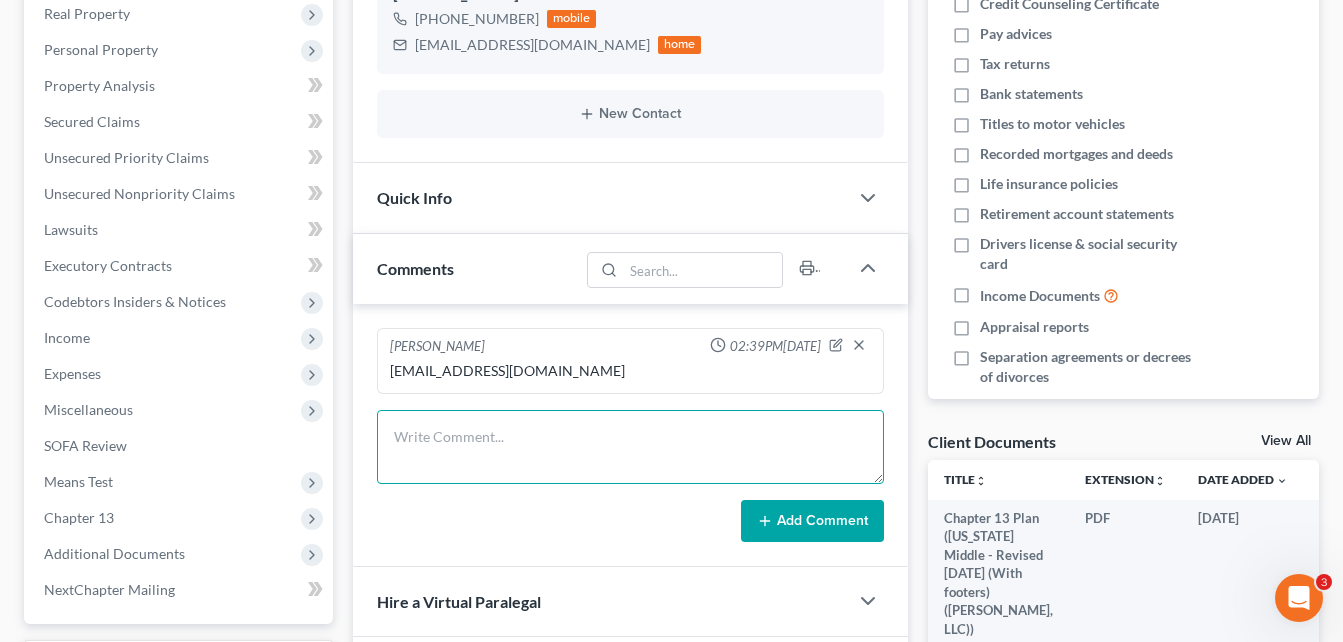 click at bounding box center (630, 447) 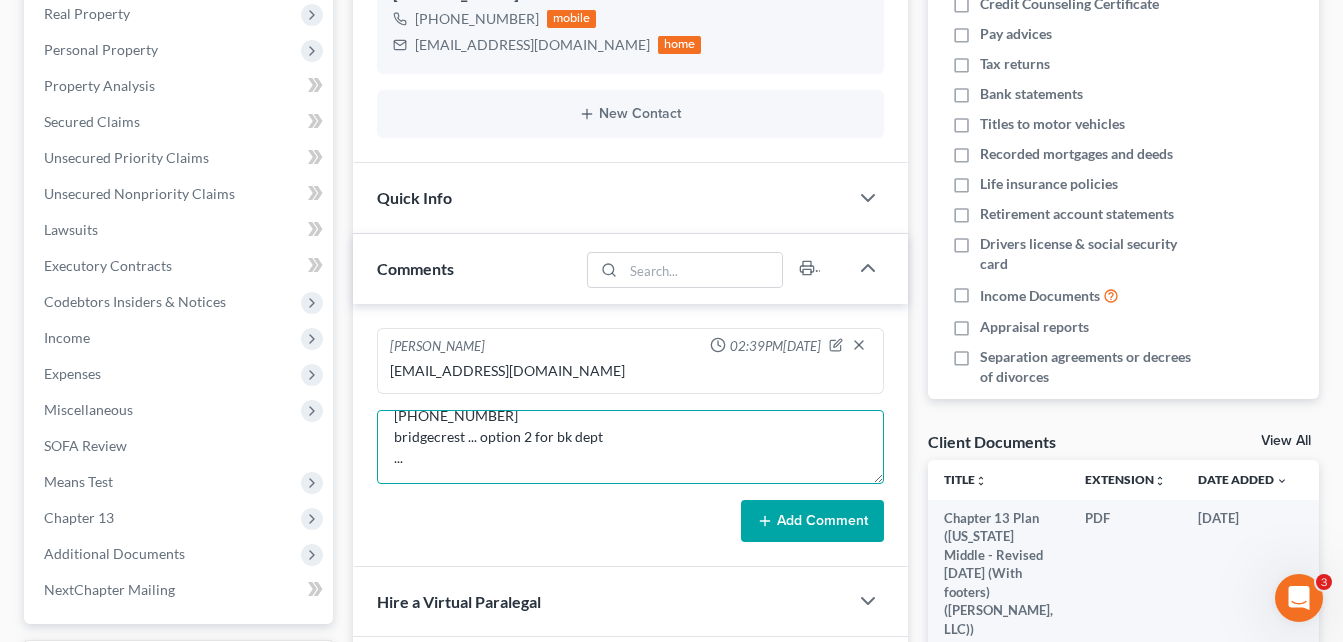 scroll, scrollTop: 38, scrollLeft: 0, axis: vertical 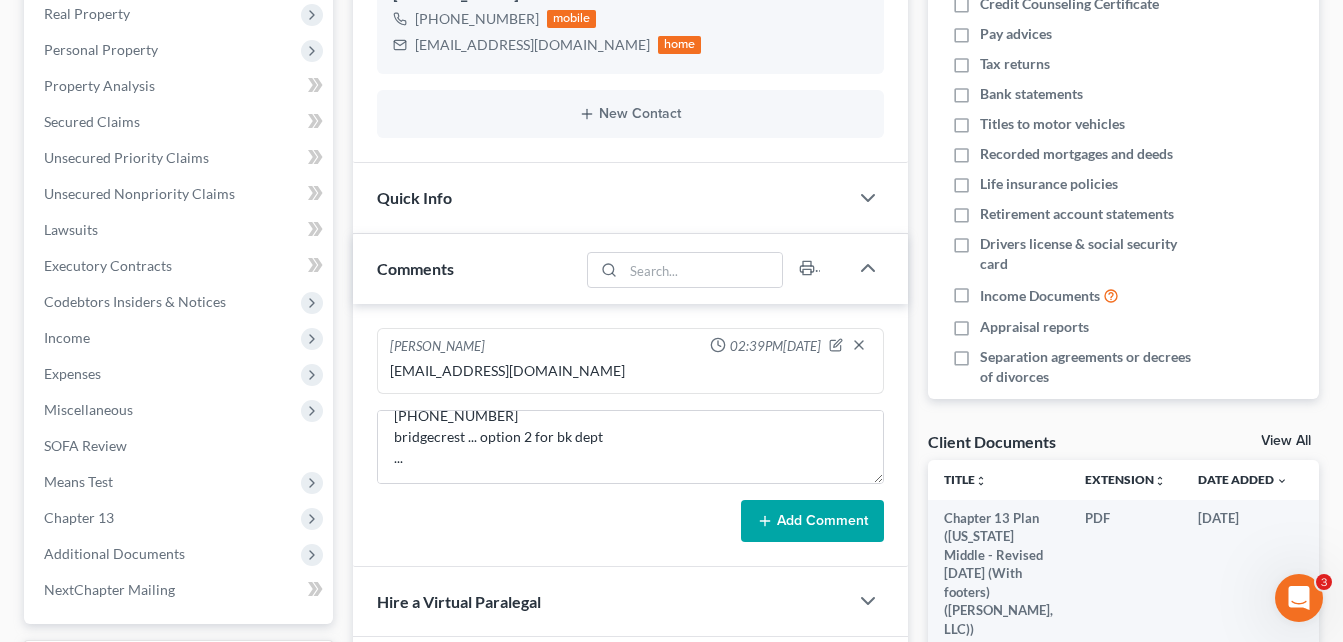 click on "Add Comment" at bounding box center (812, 521) 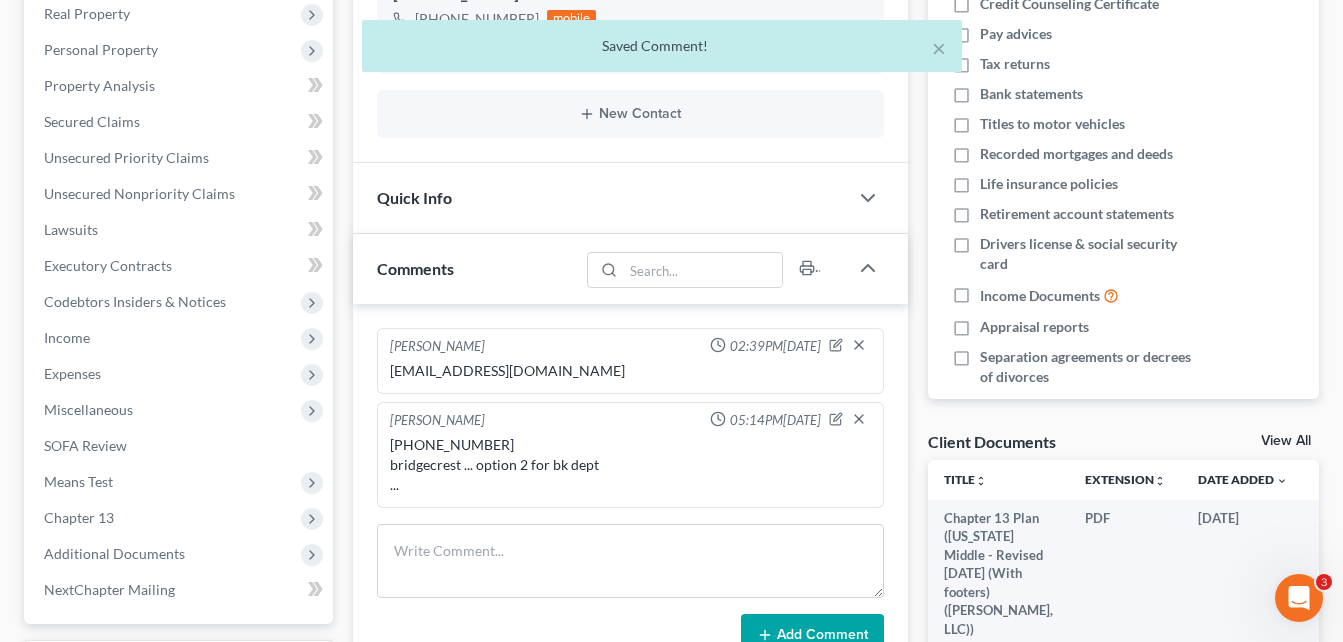 scroll, scrollTop: 0, scrollLeft: 0, axis: both 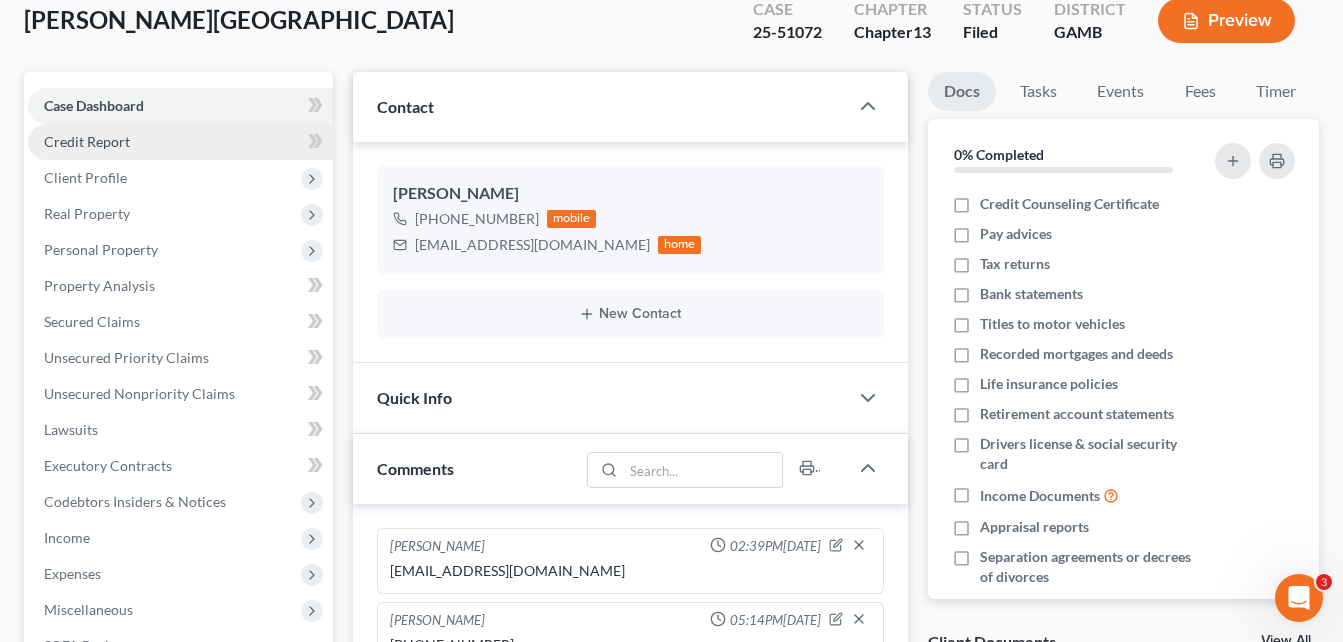 click on "Credit Report" at bounding box center (87, 141) 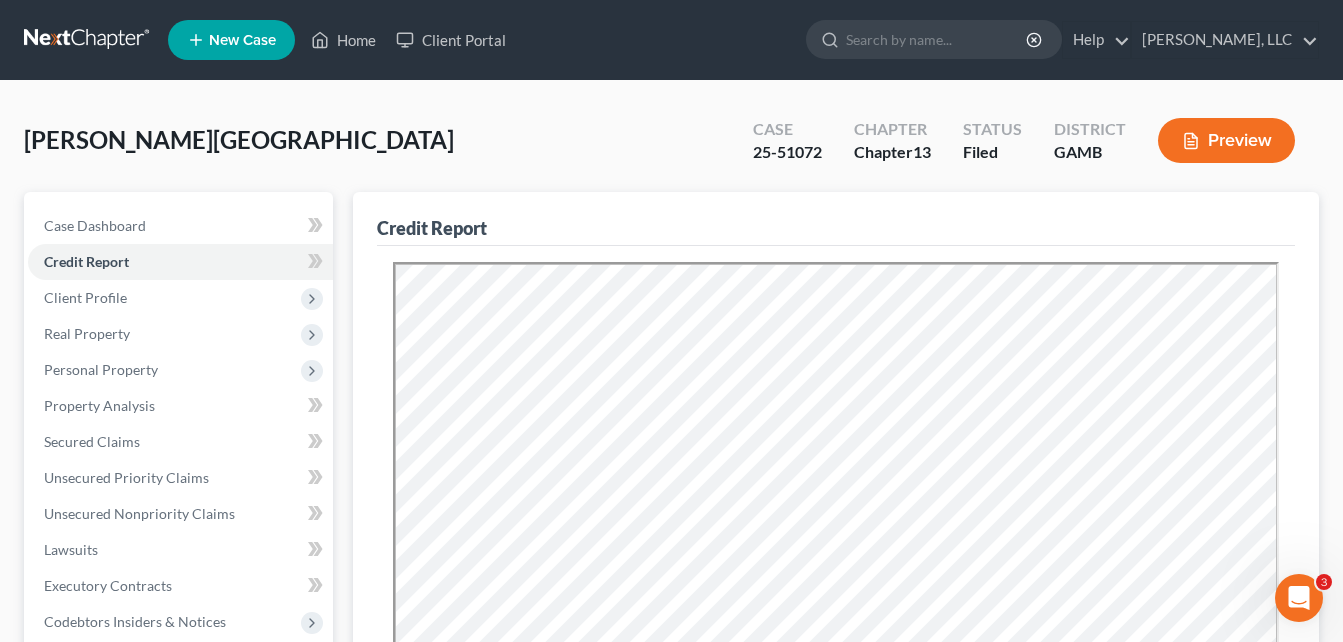 scroll, scrollTop: 0, scrollLeft: 0, axis: both 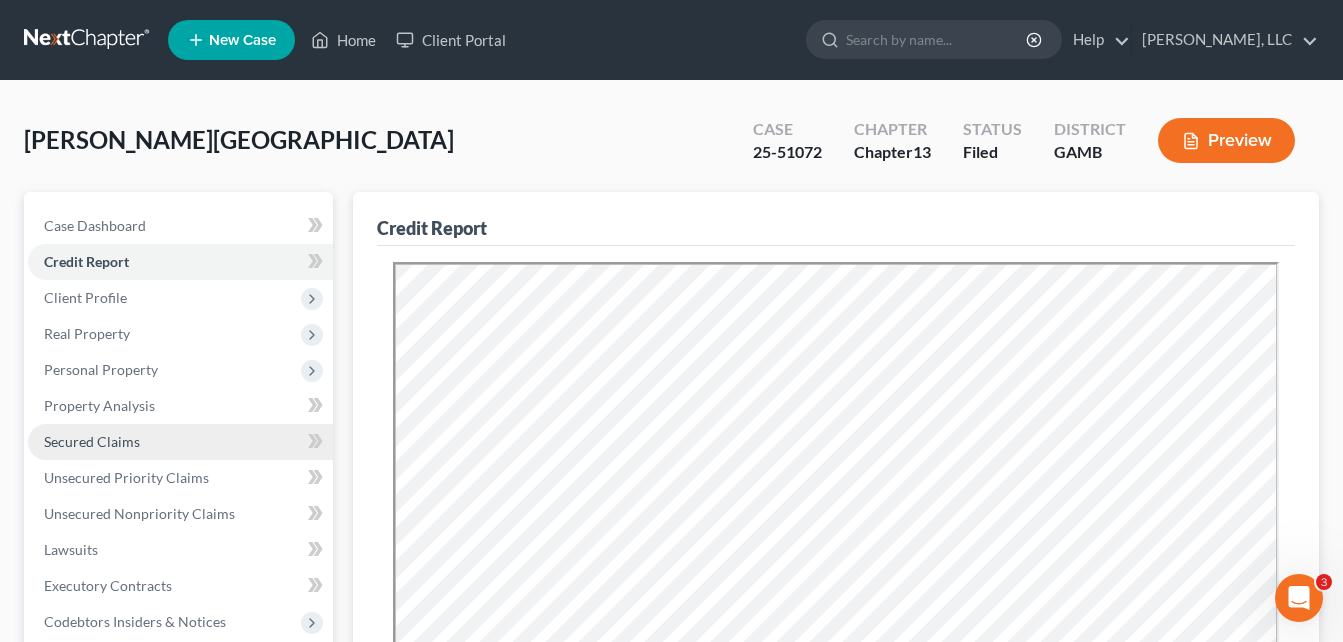 click on "Secured Claims" at bounding box center (92, 441) 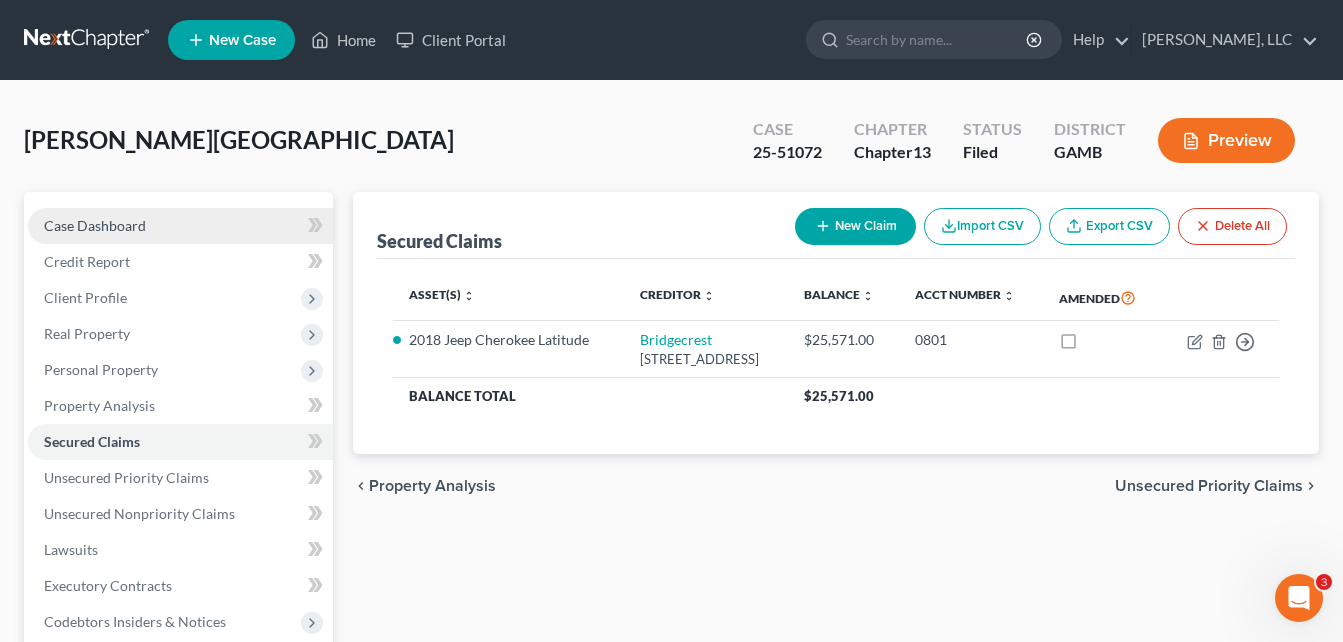click on "Case Dashboard" at bounding box center (95, 225) 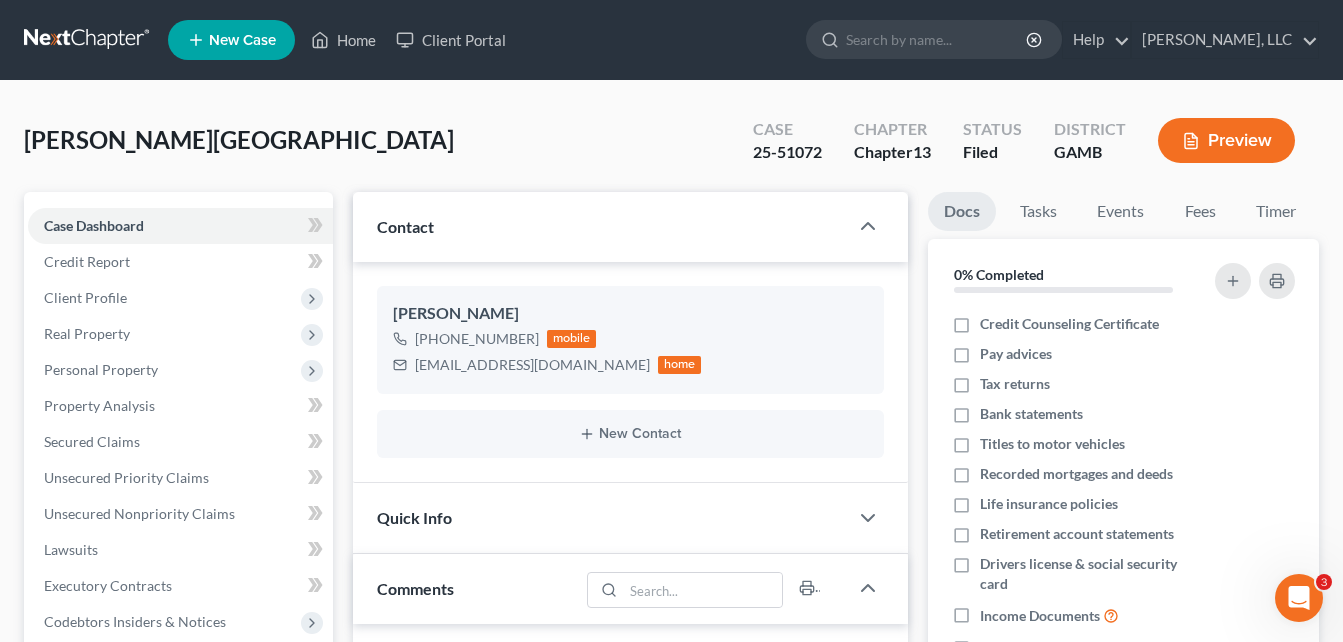 click on "Updates & News × [US_STATE][GEOGRAPHIC_DATA] Notes: Take a look at NextChapter's  District Notes  to see all available forms, plans, and filing options for your court as well as any updates that are coming soon!
Need Help Preparing and Filing this Case?  Simply click on the “Hire a Virtual Paralegal” option below! Contact
[PERSON_NAME] [PHONE_NUMBER] mobile [EMAIL_ADDRESS][DOMAIN_NAME] home New Contact
Quick Info Status Discharged Discharged & Reported Discharge Litigation Dismissal Notice Dismissed Dismissed & Litigation Filed Filed / Pre 341 Inactive In Progress Lead Lost Lead Plan Confirmation Plan Failing Possible Post 341 Pre Confirmation Preparing to File Ready to File Ready to Sign Rejected Retained To Review Withdrawn As Counsel Referral Source
Select Word Of Mouth Previous Clients Direct Mail Website Google Search Modern Attorney Other (specify)
IC Date
None
close
Date
Time
Su M" at bounding box center (630, 702) 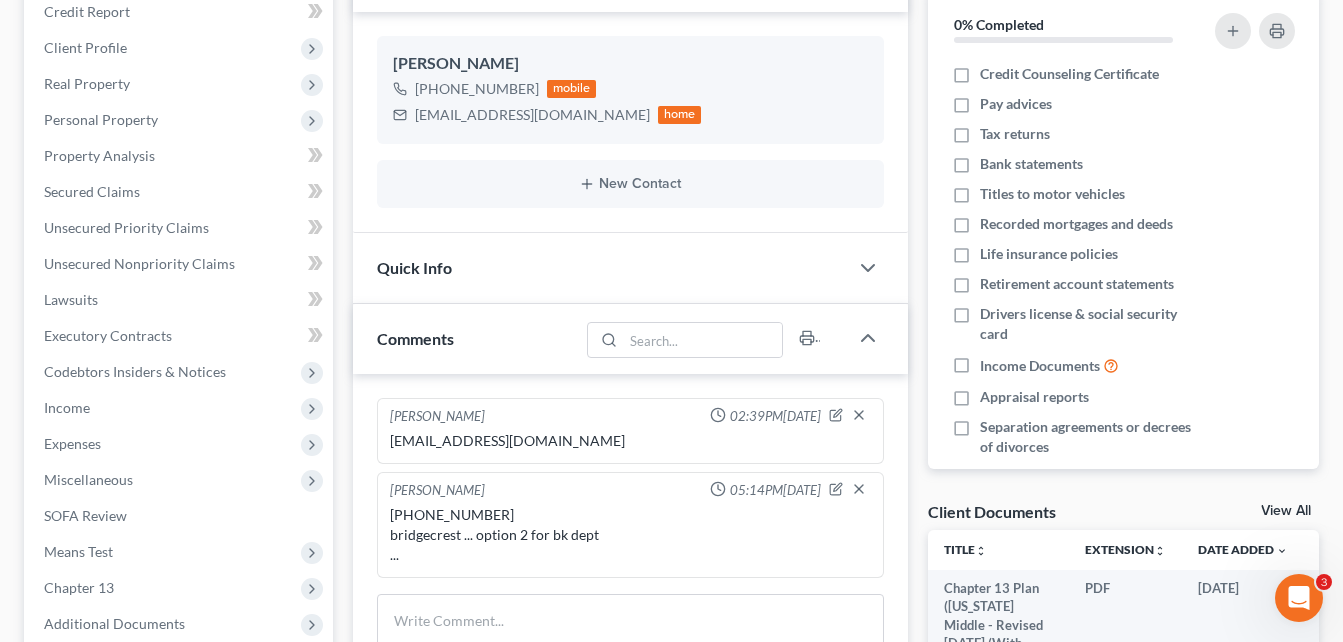 scroll, scrollTop: 560, scrollLeft: 0, axis: vertical 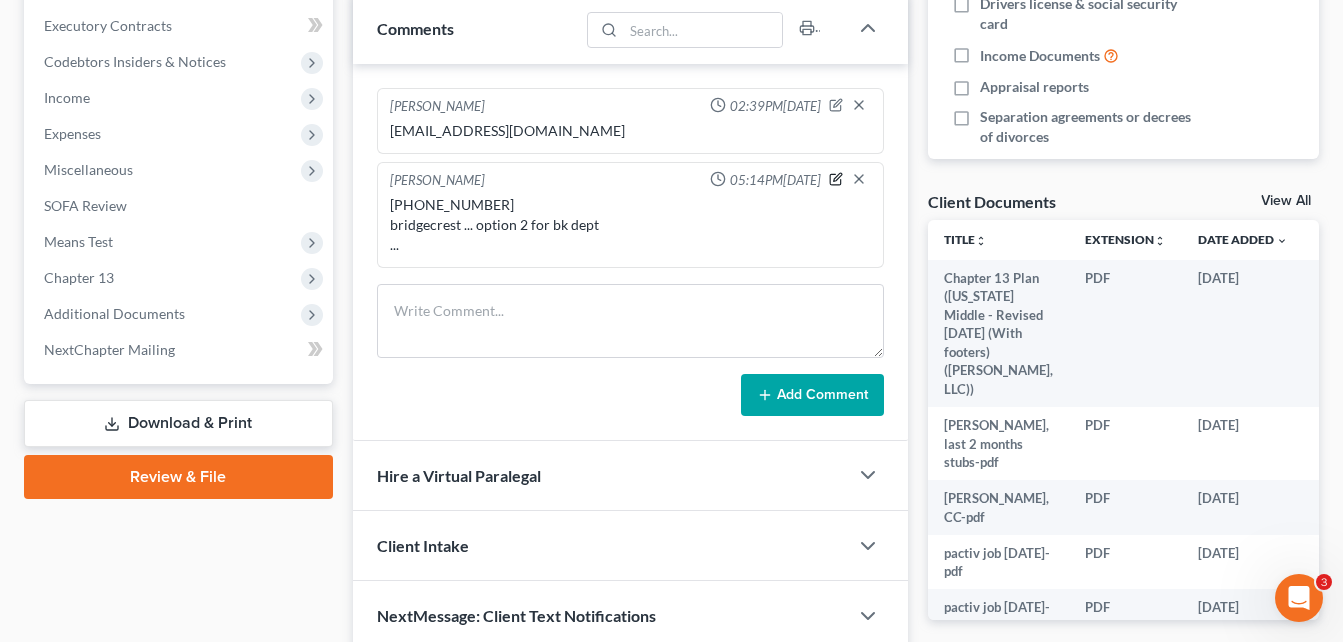 click 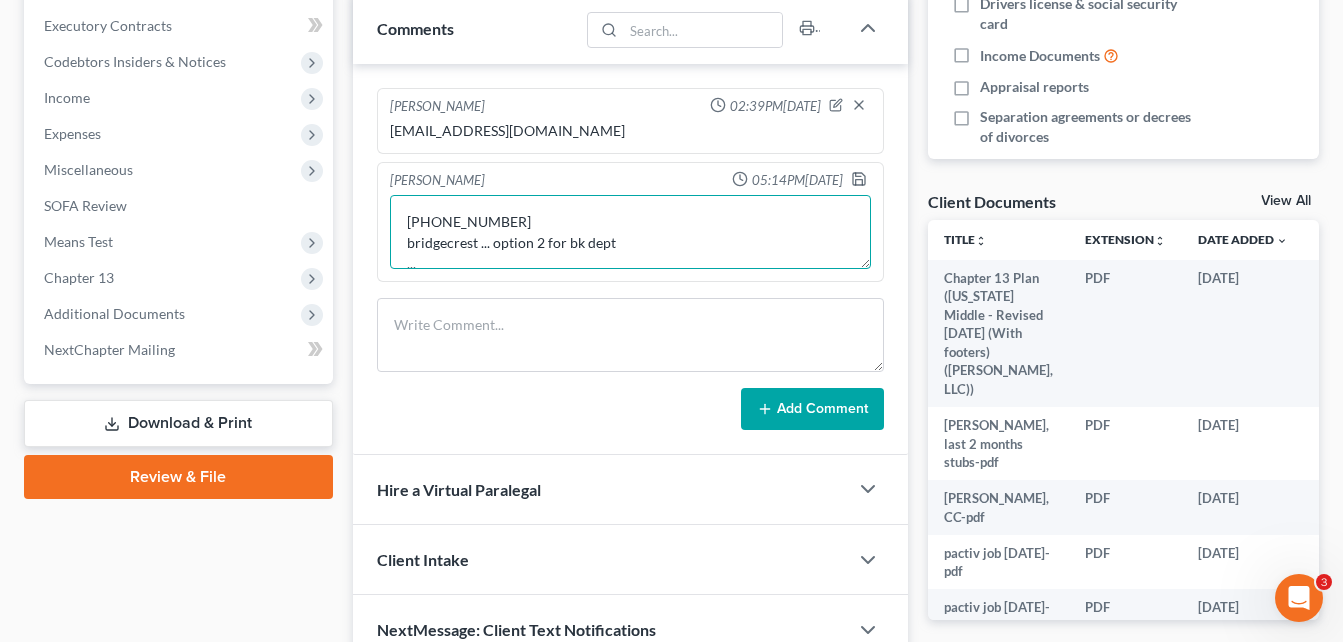 click on "[PHONE_NUMBER]
bridgecrest ... option 2 for bk dept
..." at bounding box center [630, 232] 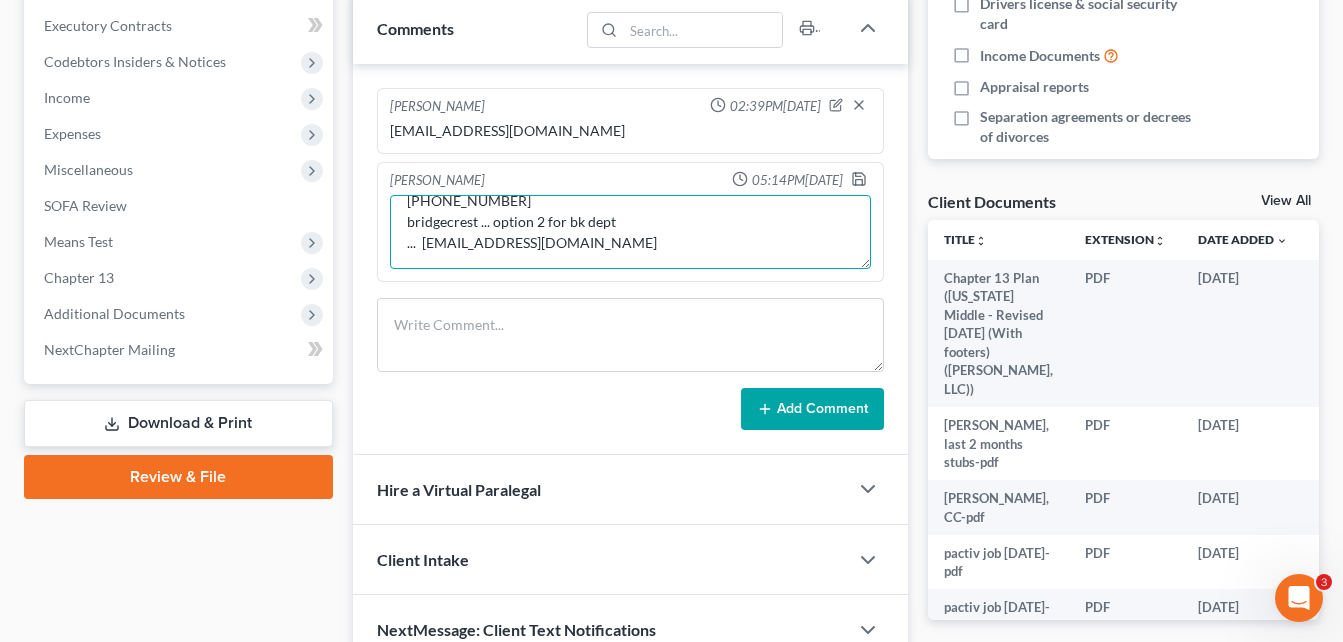 scroll, scrollTop: 17, scrollLeft: 0, axis: vertical 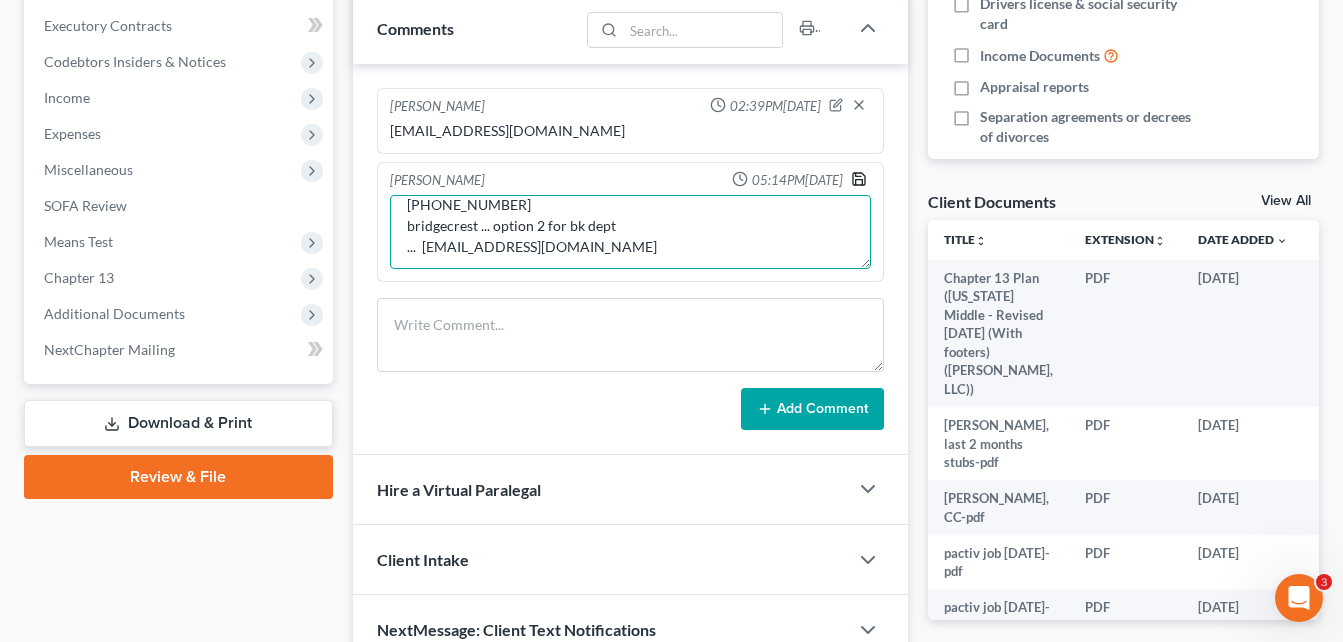 type on "[PHONE_NUMBER]
bridgecrest ... option 2 for bk dept
...  [EMAIL_ADDRESS][DOMAIN_NAME]" 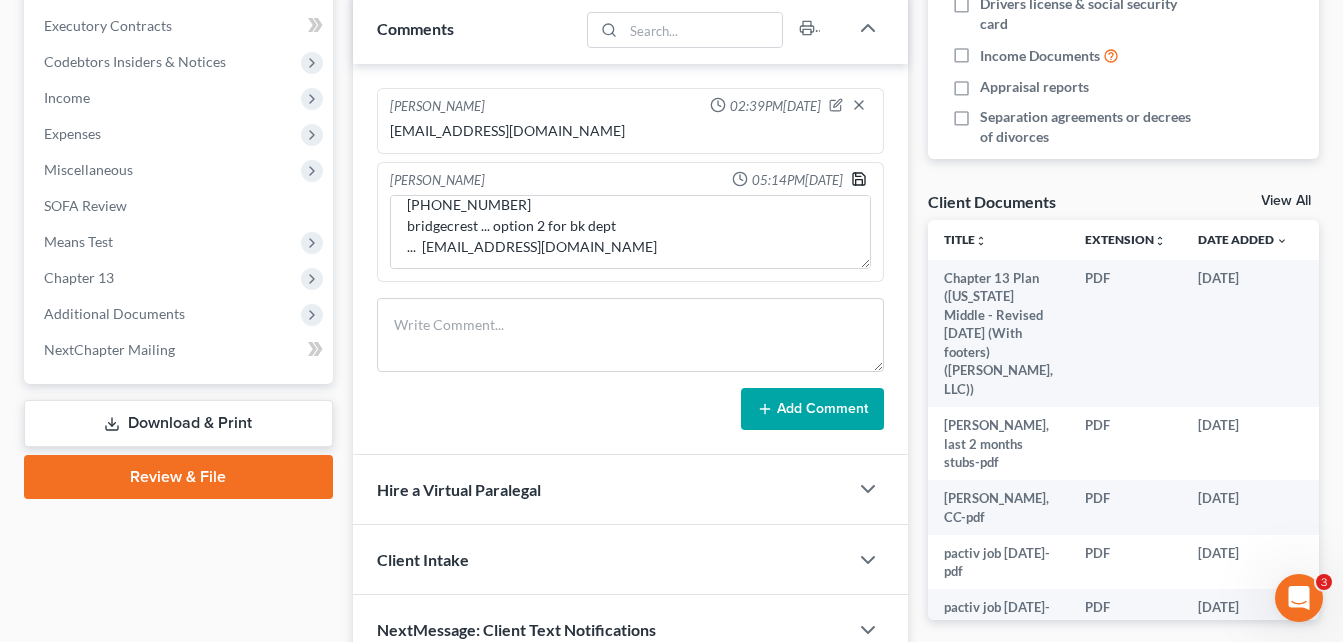 click 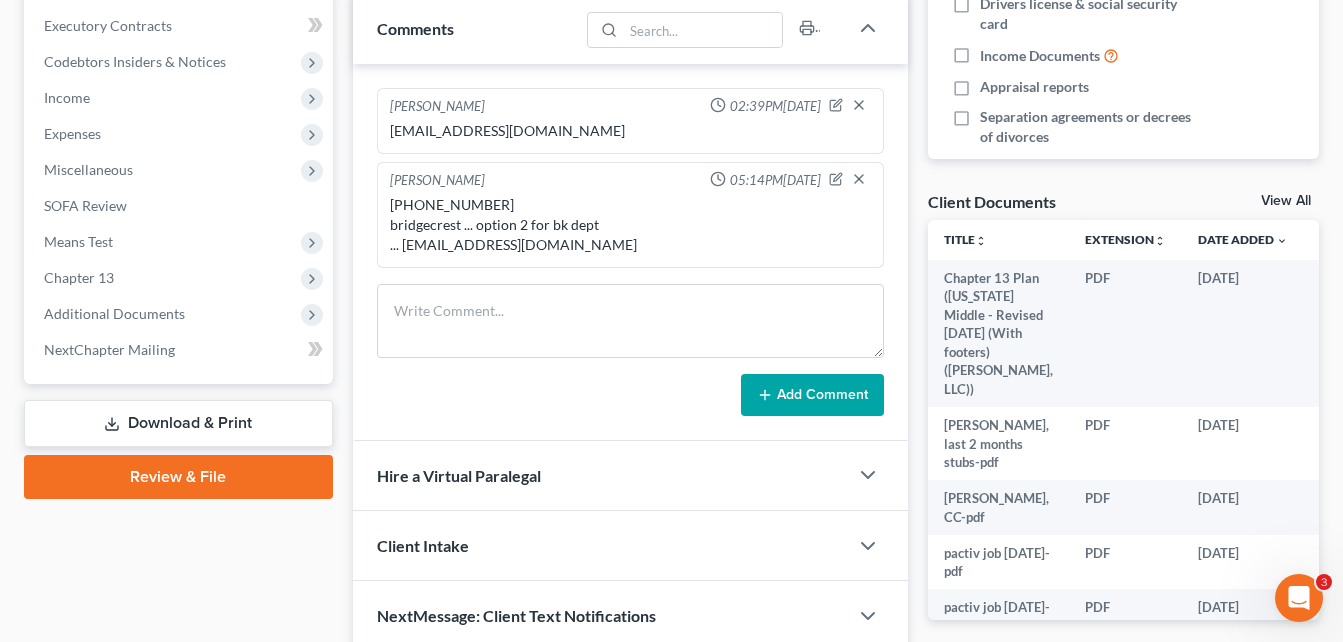 click on "Updates & News × [US_STATE][GEOGRAPHIC_DATA] Notes: Take a look at NextChapter's  District Notes  to see all available forms, plans, and filing options for your court as well as any updates that are coming soon!
Need Help Preparing and Filing this Case?  Simply click on the “Hire a Virtual Paralegal” option below! Contact
[PERSON_NAME] [PHONE_NUMBER] mobile [EMAIL_ADDRESS][DOMAIN_NAME] home New Contact
Quick Info Status Discharged Discharged & Reported Discharge Litigation Dismissal Notice Dismissed Dismissed & Litigation Filed Filed / Pre 341 Inactive In Progress Lead Lost Lead Plan Confirmation Plan Failing Possible Post 341 Pre Confirmation Preparing to File Ready to File Ready to Sign Rejected Retained To Review Withdrawn As Counsel Referral Source
Select Word Of Mouth Previous Clients Direct Mail Website Google Search Modern Attorney Other (specify)
IC Date
None
close
Date
Time
Su M" at bounding box center [630, 142] 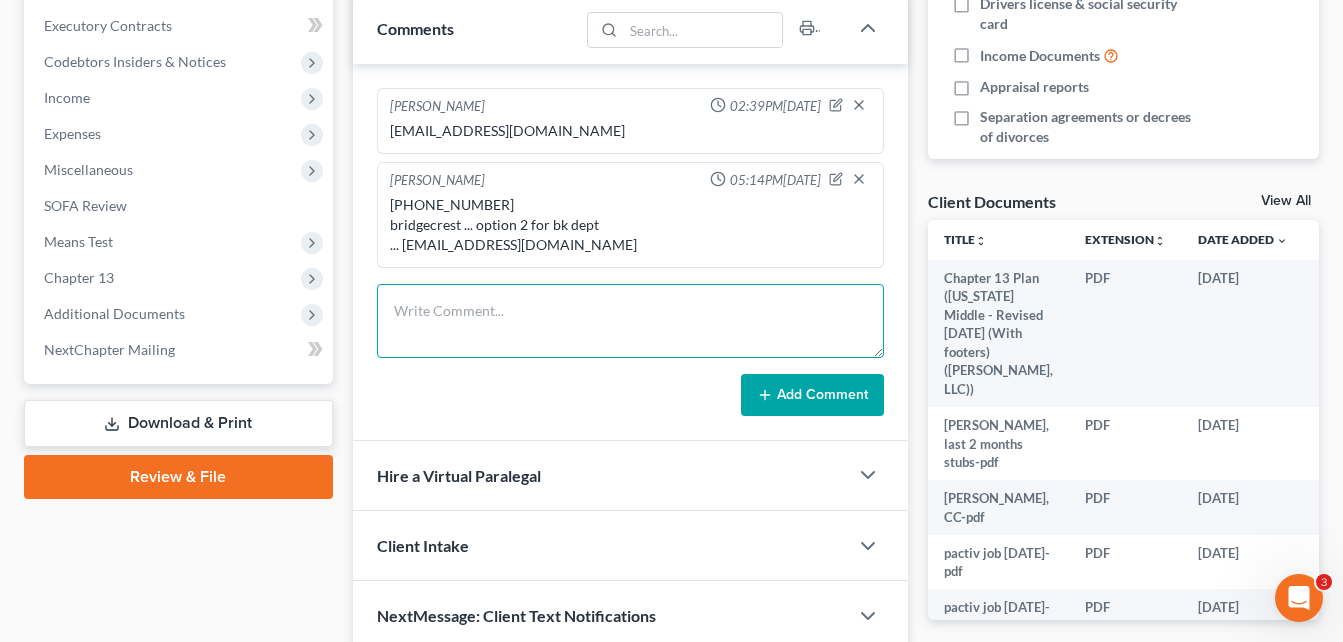 drag, startPoint x: 576, startPoint y: 336, endPoint x: 598, endPoint y: 478, distance: 143.69412 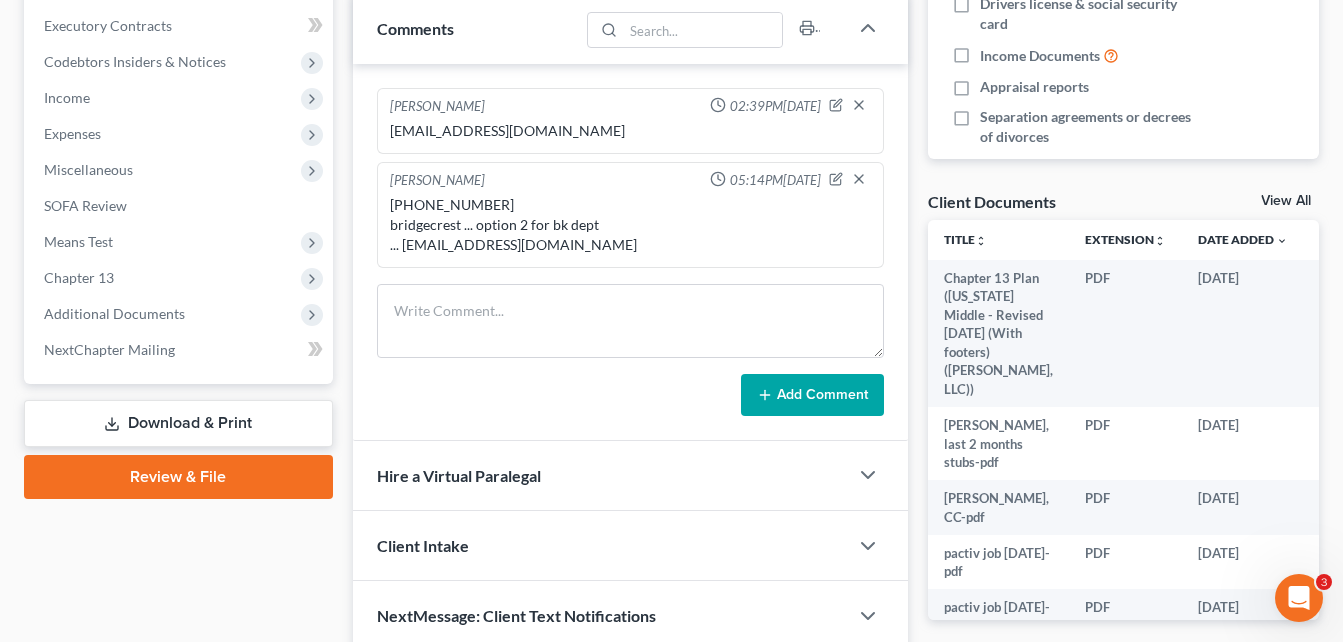click on "Updates & News × [US_STATE][GEOGRAPHIC_DATA] Notes: Take a look at NextChapter's  District Notes  to see all available forms, plans, and filing options for your court as well as any updates that are coming soon!
Need Help Preparing and Filing this Case?  Simply click on the “Hire a Virtual Paralegal” option below! Contact
[PERSON_NAME] [PHONE_NUMBER] mobile [EMAIL_ADDRESS][DOMAIN_NAME] home New Contact
Quick Info Status Discharged Discharged & Reported Discharge Litigation Dismissal Notice Dismissed Dismissed & Litigation Filed Filed / Pre 341 Inactive In Progress Lead Lost Lead Plan Confirmation Plan Failing Possible Post 341 Pre Confirmation Preparing to File Ready to File Ready to Sign Rejected Retained To Review Withdrawn As Counsel Referral Source
Select Word Of Mouth Previous Clients Direct Mail Website Google Search Modern Attorney Other (specify)
IC Date
None
close
Date
Time
Su M" at bounding box center (630, 142) 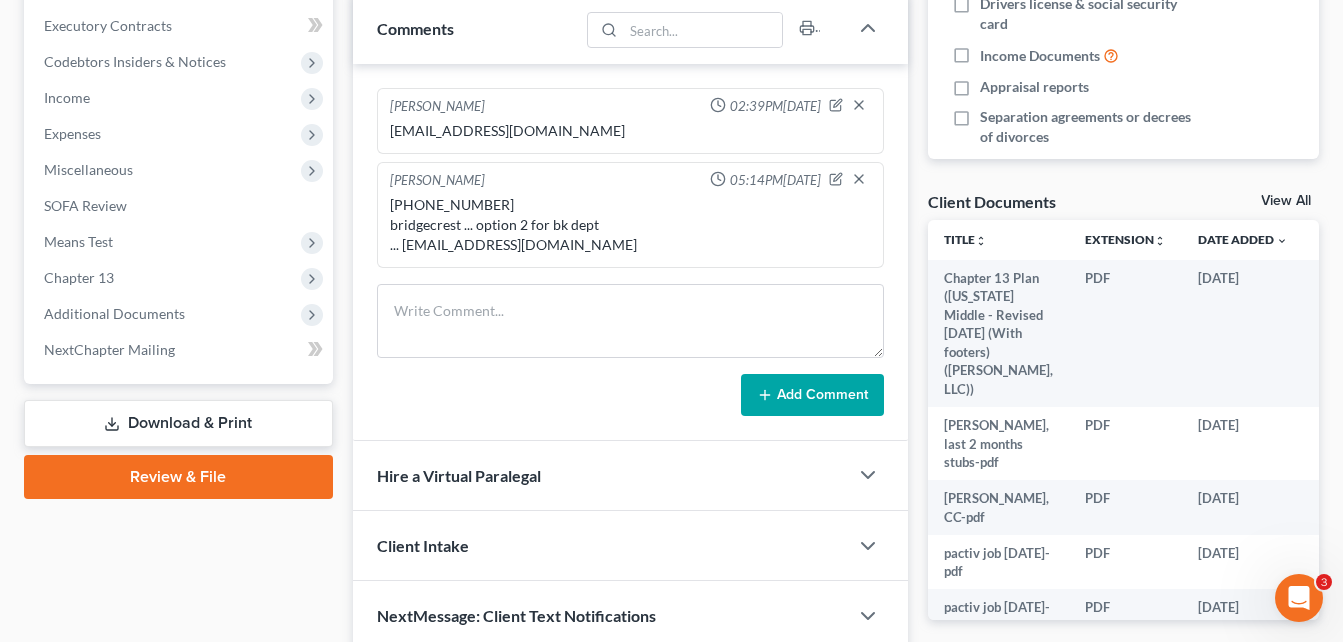 click on "Updates & News × [US_STATE][GEOGRAPHIC_DATA] Notes: Take a look at NextChapter's  District Notes  to see all available forms, plans, and filing options for your court as well as any updates that are coming soon!
Need Help Preparing and Filing this Case?  Simply click on the “Hire a Virtual Paralegal” option below! Contact
[PERSON_NAME] [PHONE_NUMBER] mobile [EMAIL_ADDRESS][DOMAIN_NAME] home New Contact
Quick Info Status Discharged Discharged & Reported Discharge Litigation Dismissal Notice Dismissed Dismissed & Litigation Filed Filed / Pre 341 Inactive In Progress Lead Lost Lead Plan Confirmation Plan Failing Possible Post 341 Pre Confirmation Preparing to File Ready to File Ready to Sign Rejected Retained To Review Withdrawn As Counsel Referral Source
Select Word Of Mouth Previous Clients Direct Mail Website Google Search Modern Attorney Other (specify)
IC Date
None
close
Date
Time
Su M" at bounding box center [630, 142] 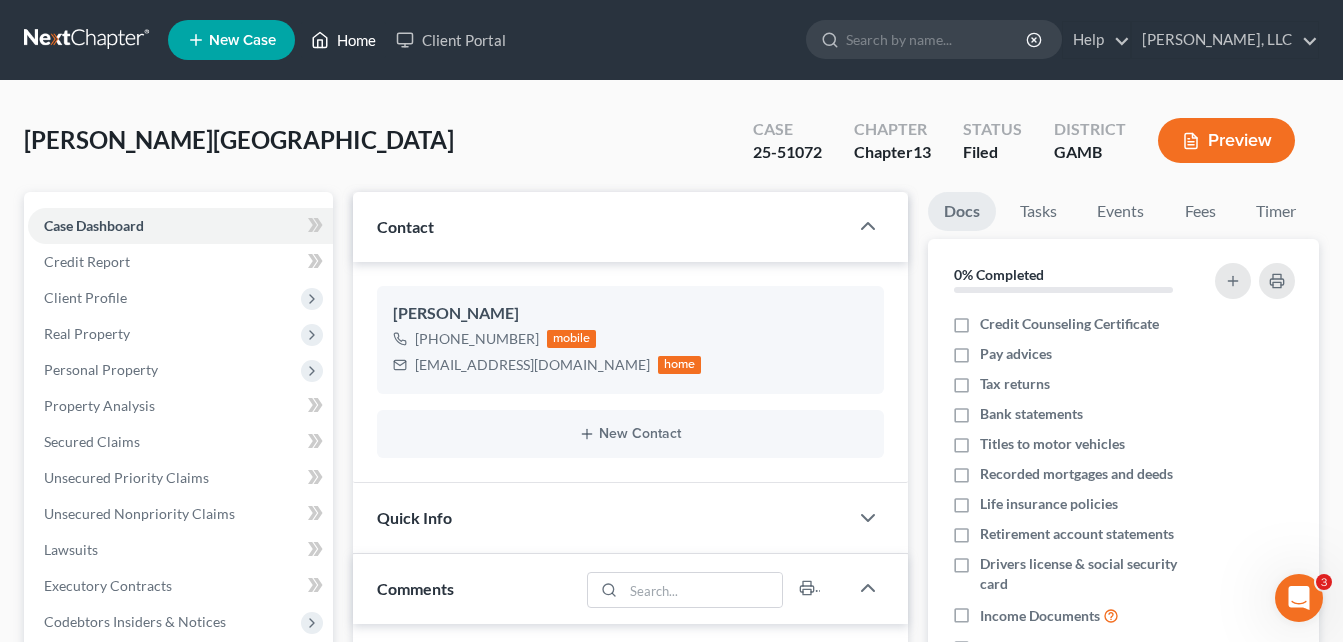 click on "Home" at bounding box center (343, 40) 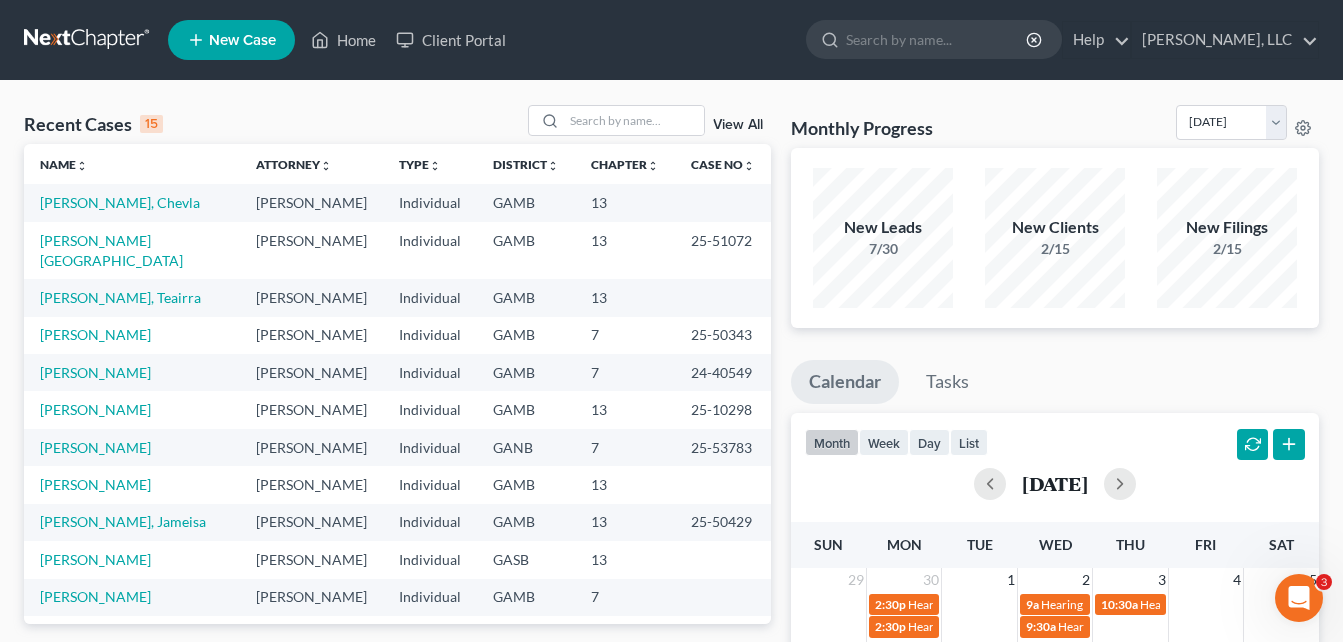 click on "[PERSON_NAME], Teairra" at bounding box center [132, 297] 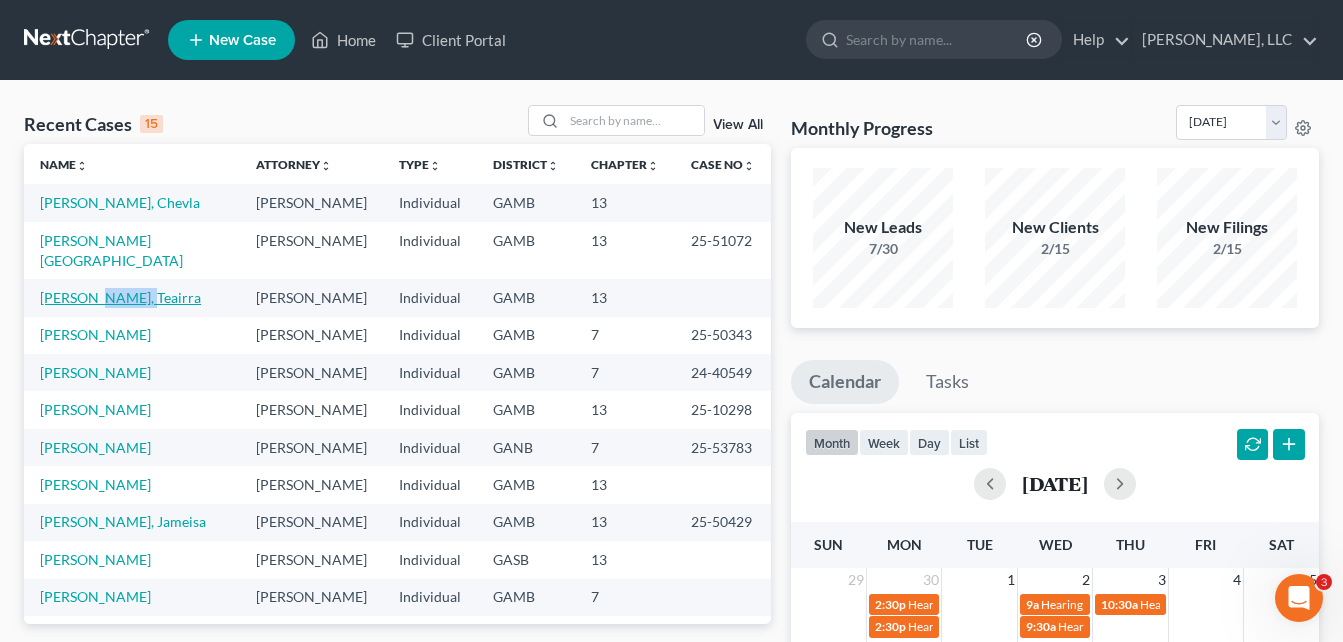 click on "[PERSON_NAME], Teairra" at bounding box center (120, 297) 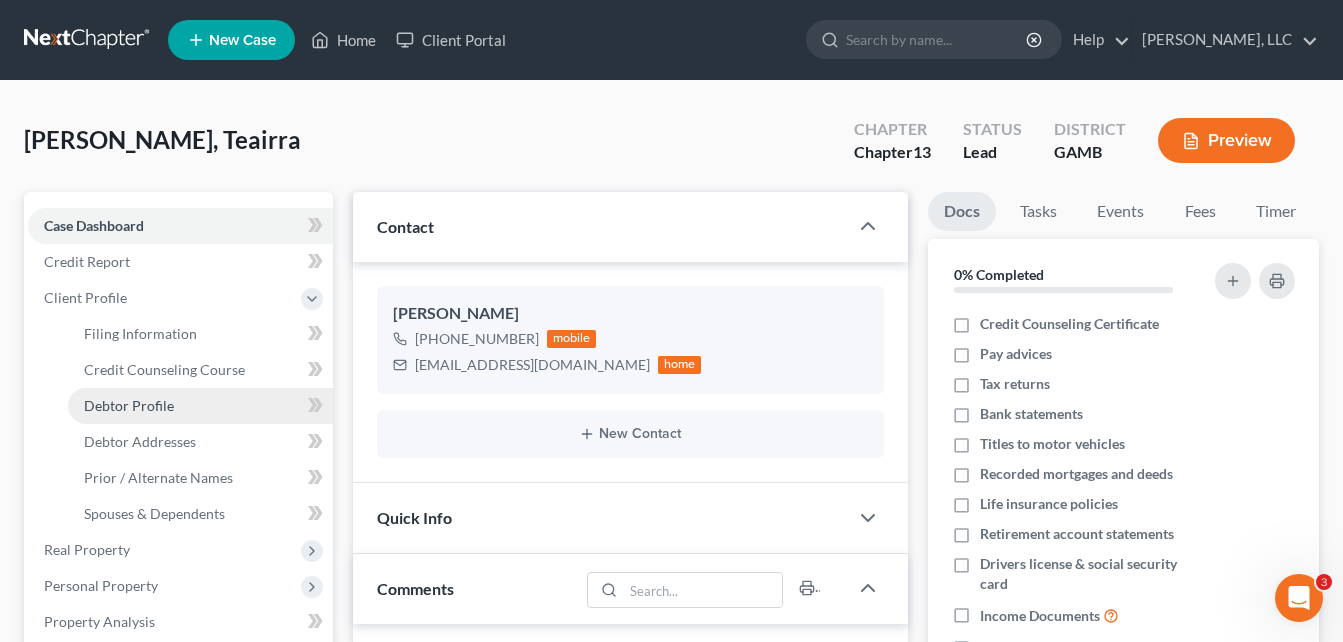 click on "Debtor Profile" at bounding box center [129, 405] 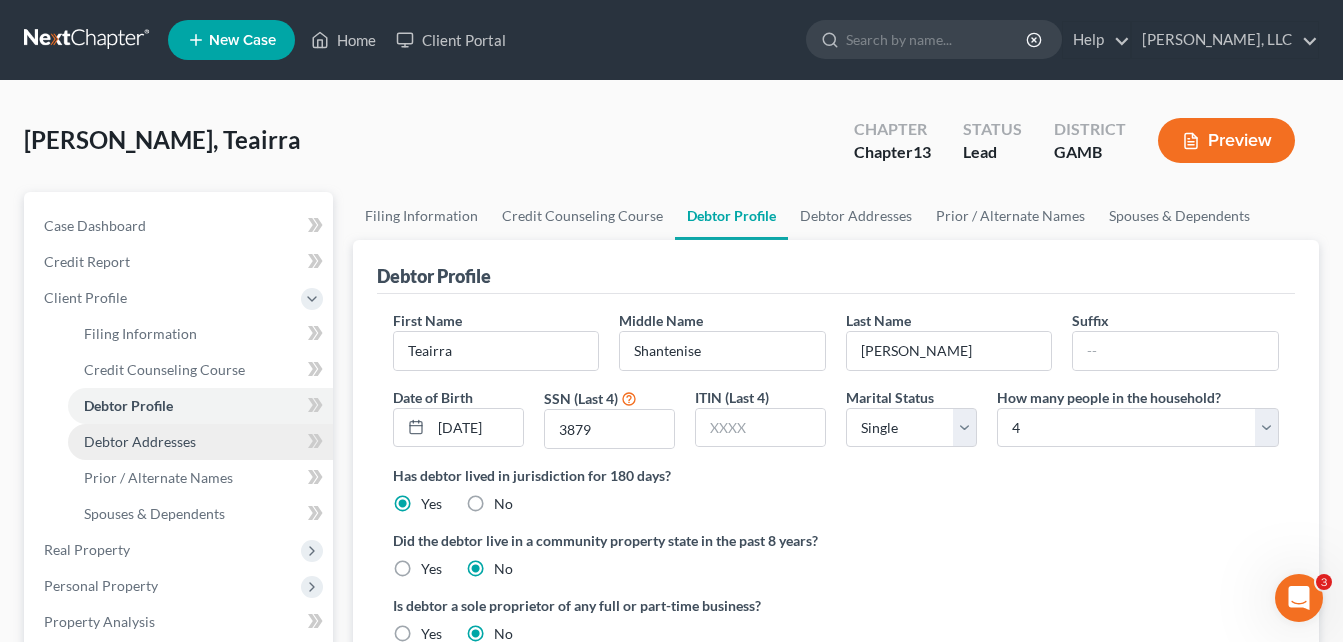 click on "Debtor Addresses" at bounding box center (140, 441) 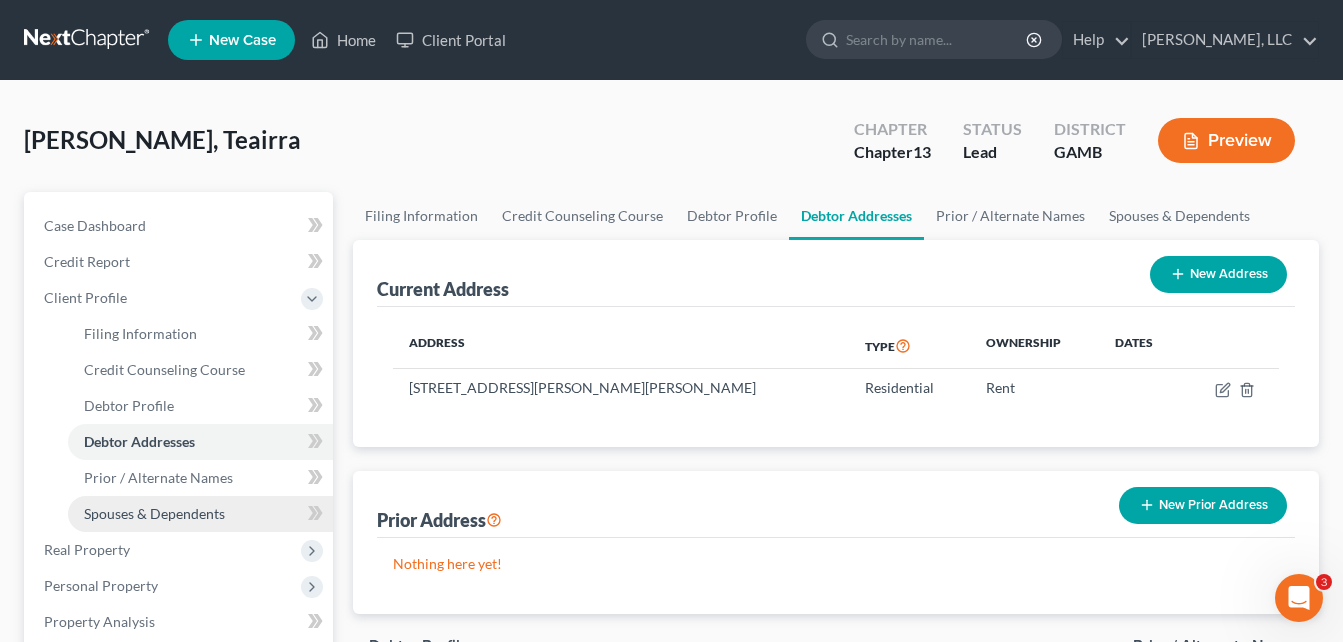 click on "Spouses & Dependents" at bounding box center [200, 514] 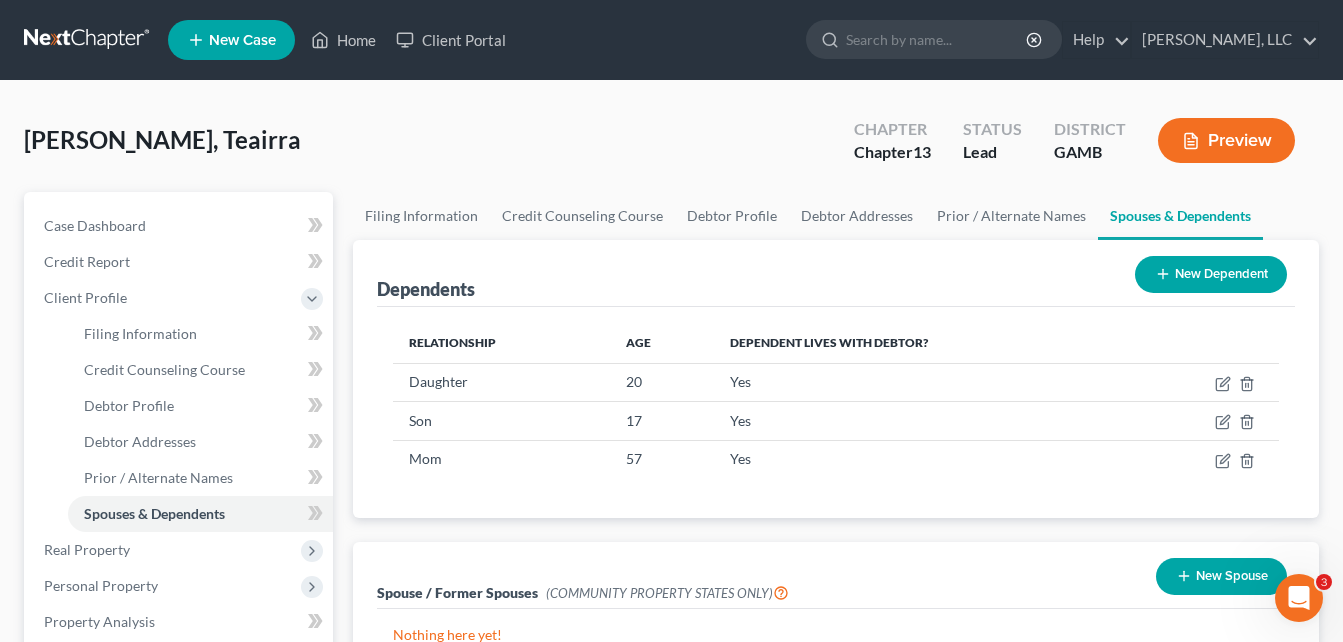 click on "Case Dashboard
Payments
Invoices
Payments
Payments
Credit Report
Client Profile" at bounding box center (178, 733) 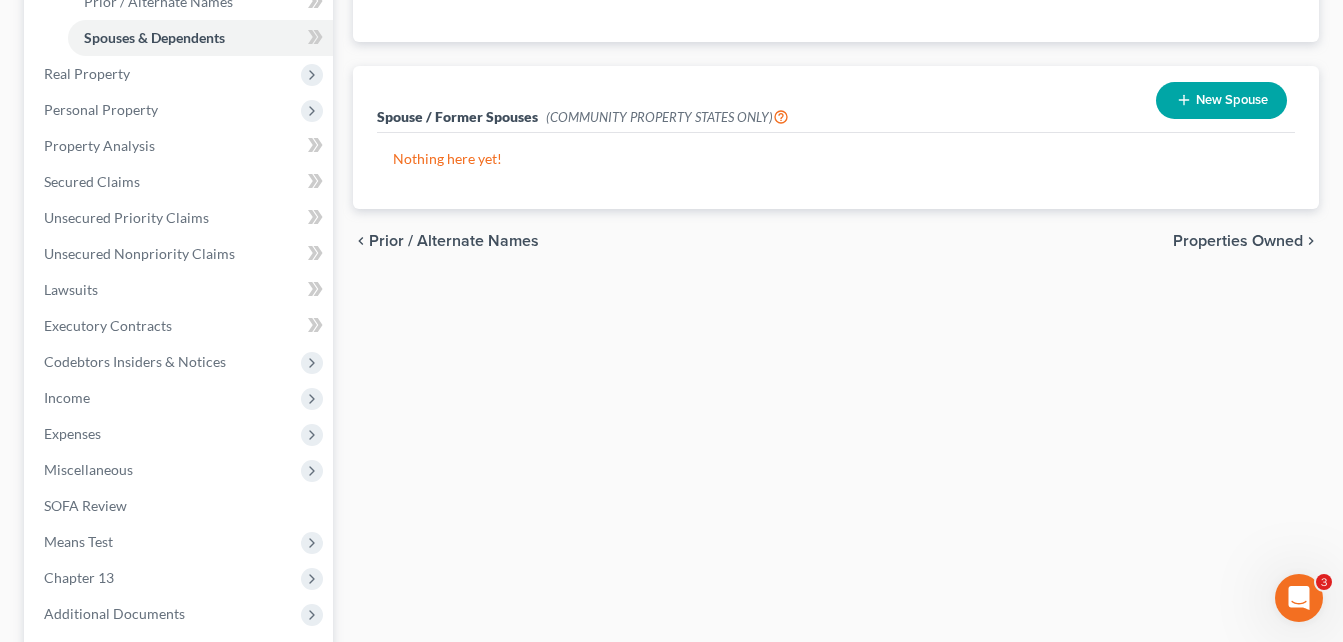 scroll, scrollTop: 480, scrollLeft: 0, axis: vertical 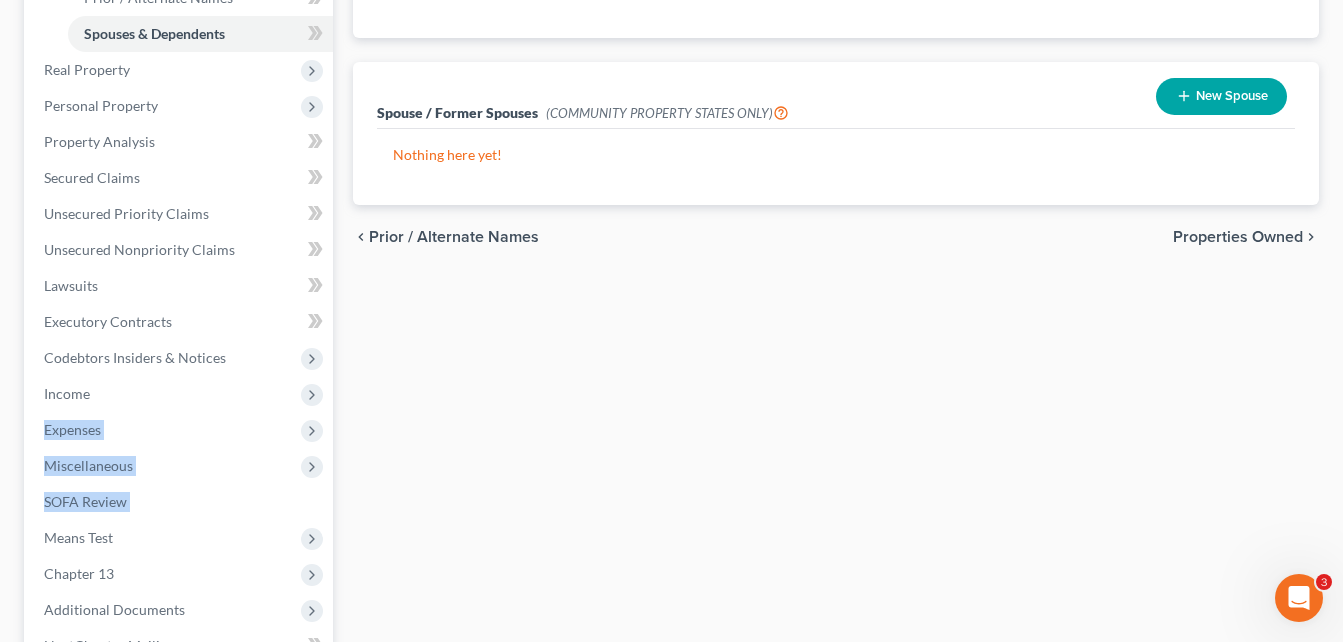 drag, startPoint x: 17, startPoint y: 430, endPoint x: 1, endPoint y: 529, distance: 100.28459 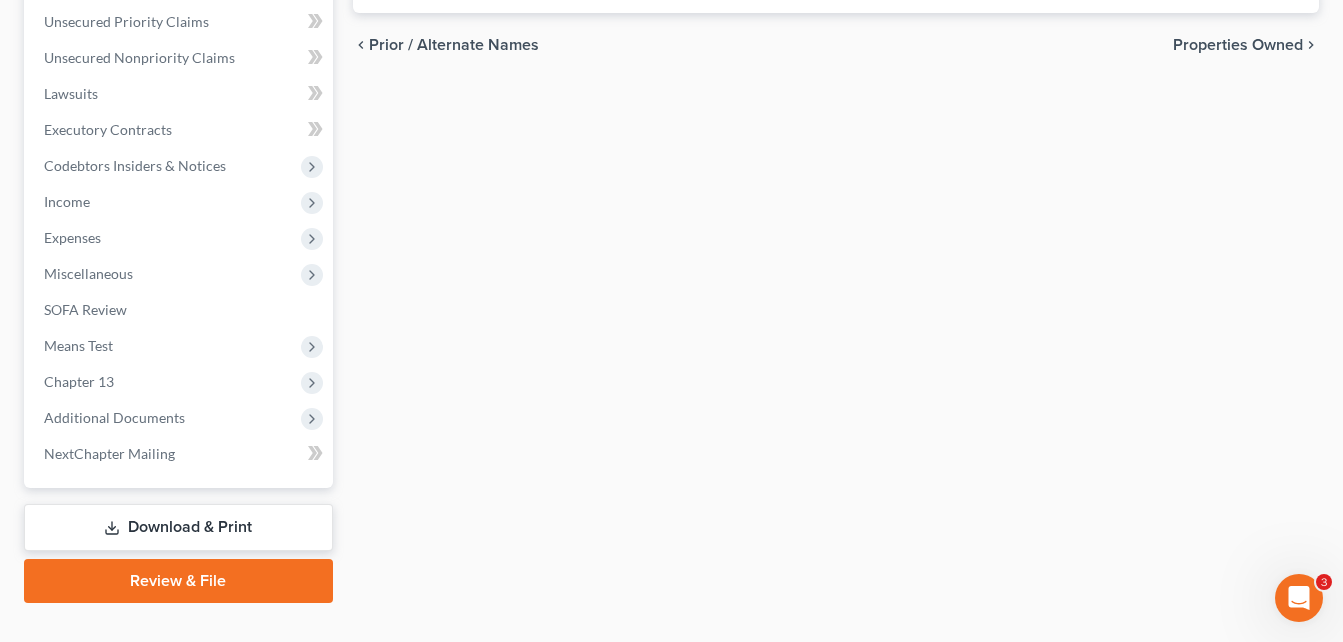 scroll, scrollTop: 680, scrollLeft: 0, axis: vertical 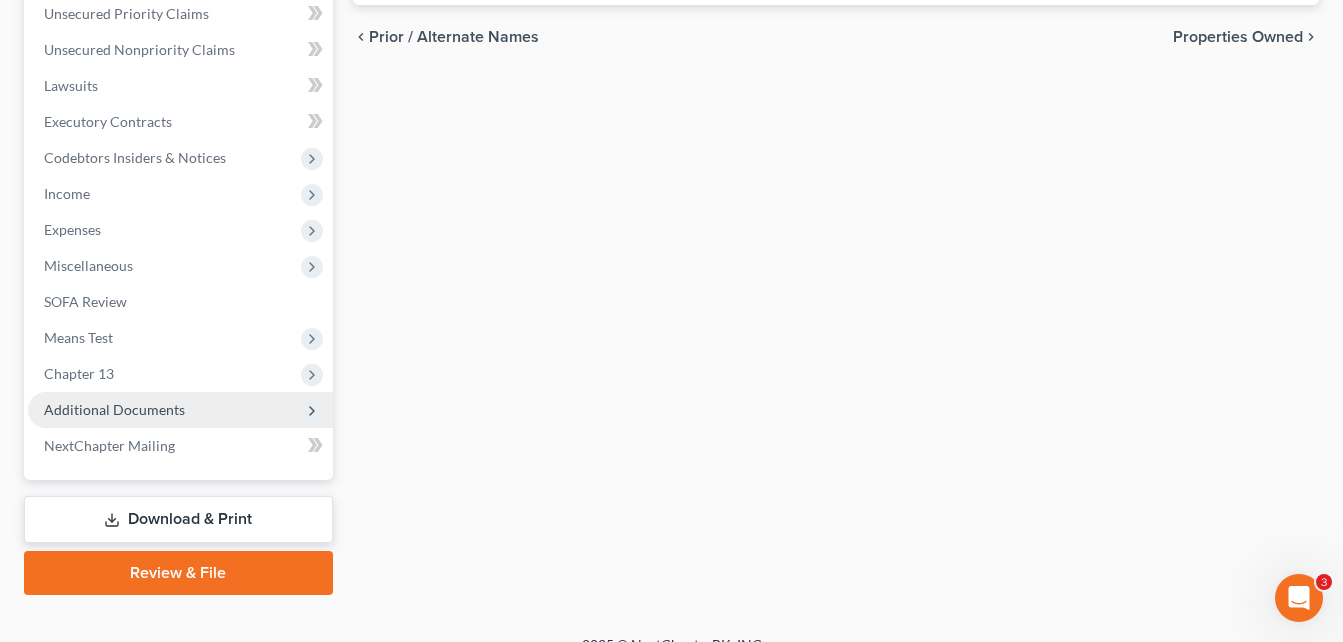 click on "Additional Documents" at bounding box center (114, 409) 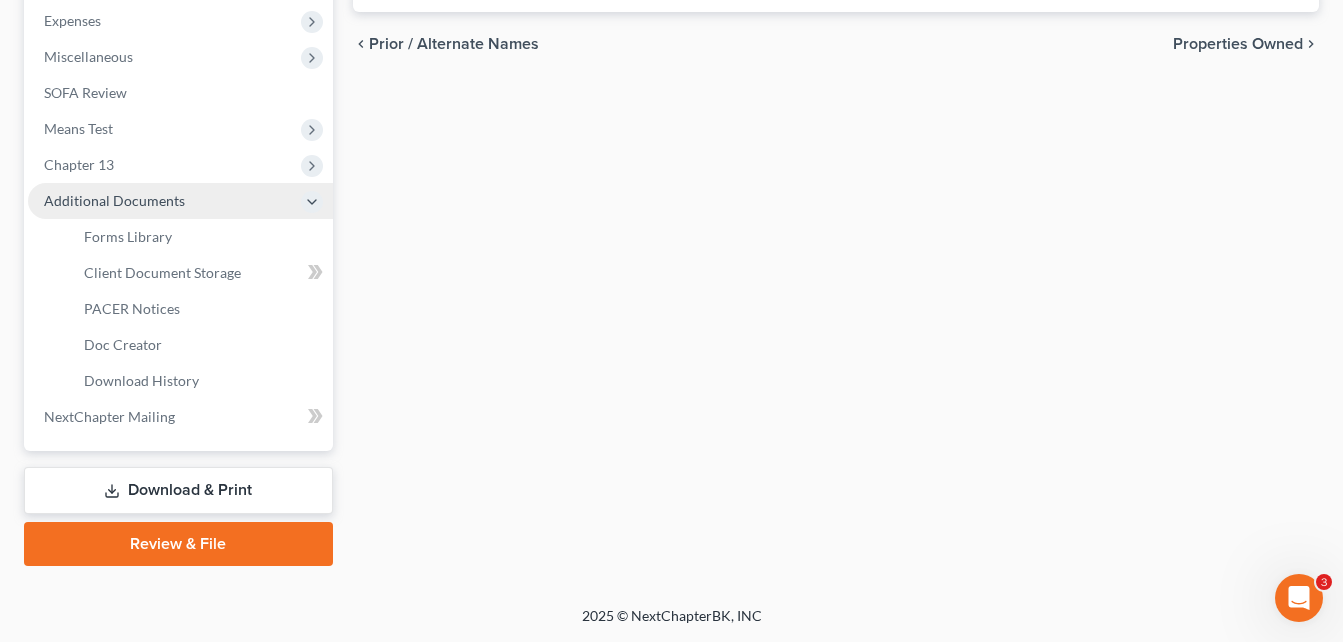 scroll, scrollTop: 464, scrollLeft: 0, axis: vertical 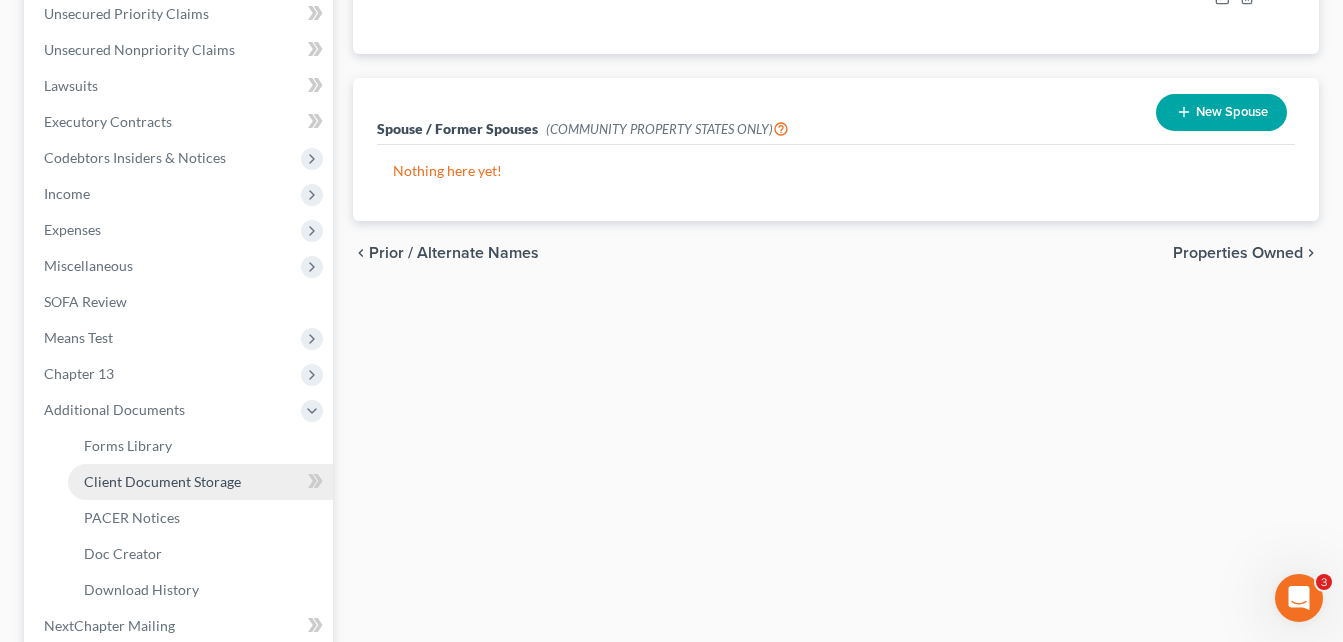 click on "Client Document Storage" at bounding box center (162, 481) 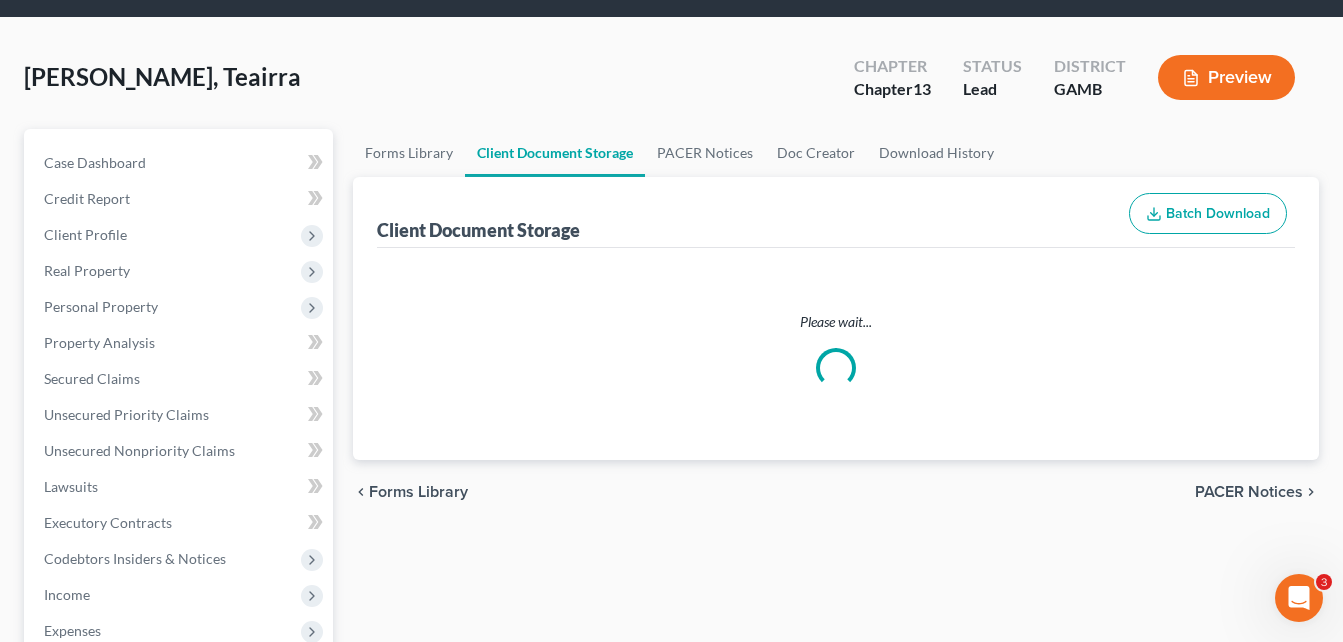 scroll, scrollTop: 0, scrollLeft: 0, axis: both 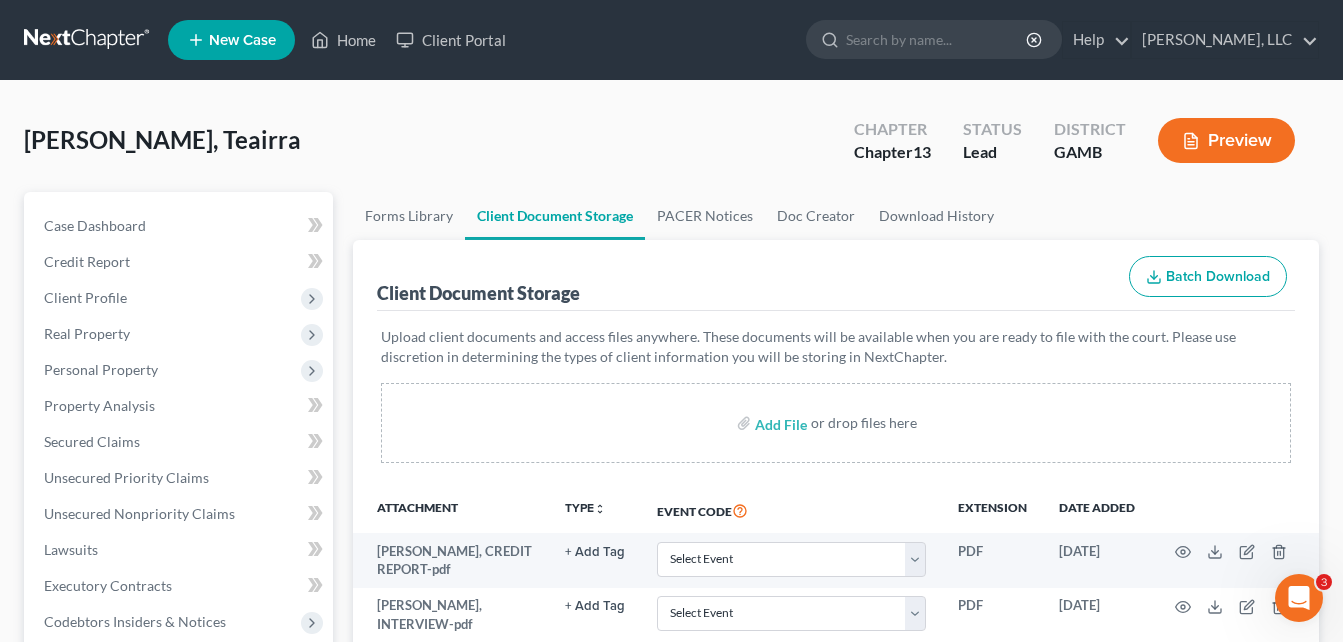 click on "Forms Library
Client Document Storage
PACER Notices
Doc Creator
Download History
Client Document Storage
Batch Download
Upload client documents and access files anywhere. These documents will be available when you are ready to file with the court. Please use discretion in determining the types of client information you will be storing in NextChapter.
Add File
or drop files here
Attachment TYPE unfold_more NONE Hearing Notice Proof of Claim Event Code  Extension Date added teairra [PERSON_NAME], CREDIT REPORT-pdf + Add Tag Select an option or create one Hearing Notice Proof of Claim Select Event 20 Largest Unsecured Creditors Amended Petition Attachment to Voluntary Petition for Non-Individuals Filing for Bankruptcy under Chapter 11 Balance Sheet Cash Flow Statement Certificate Pursuant to LBR 1019-1(d) Certificate of Credit Counseling Certificate of Service Change of Address Notification PDF" at bounding box center [836, 1079] 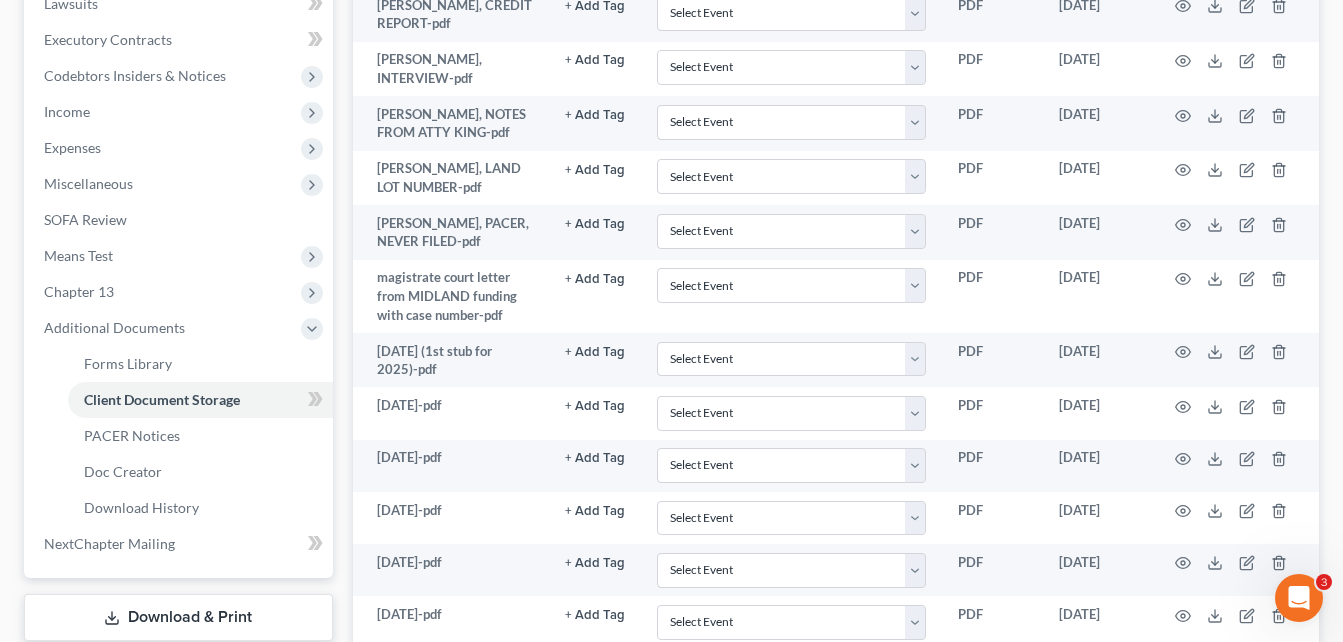 scroll, scrollTop: 539, scrollLeft: 0, axis: vertical 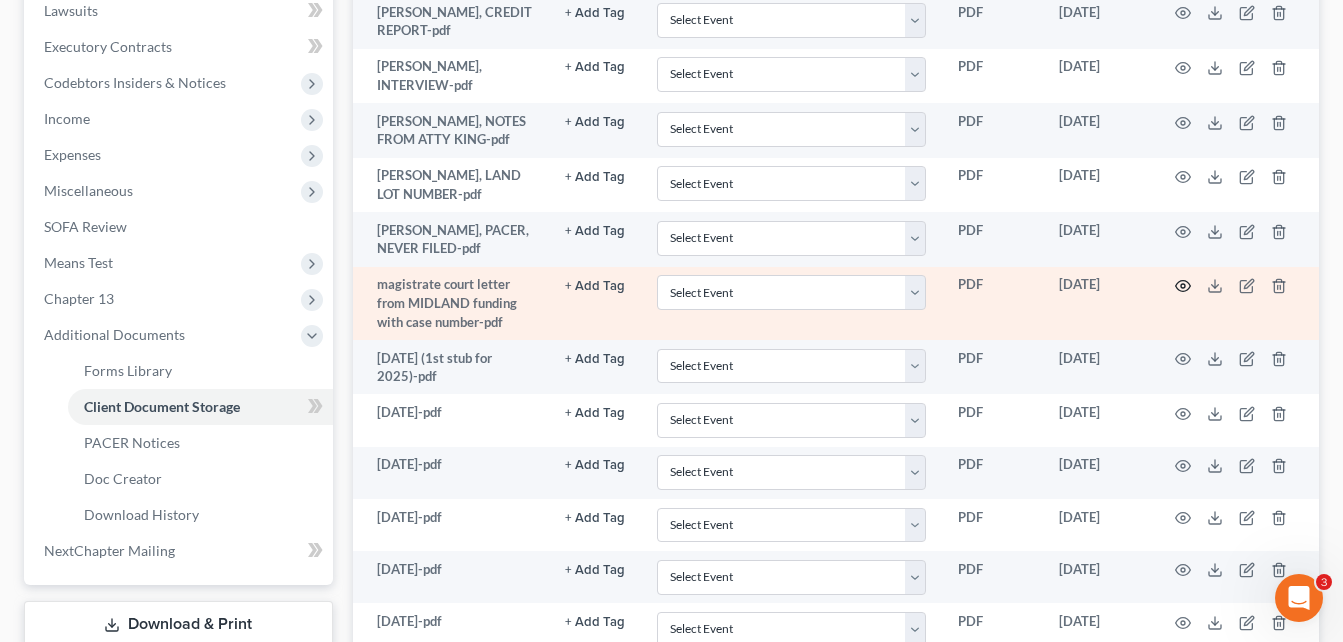 click 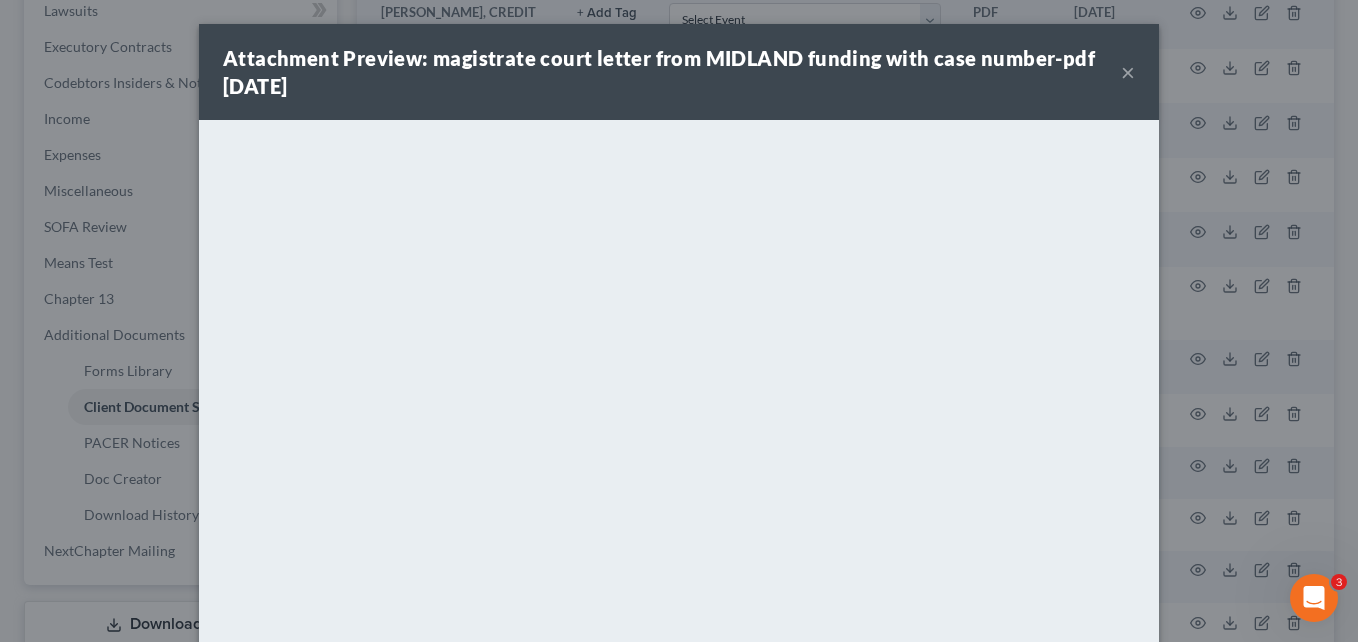 click on "×" at bounding box center [1128, 72] 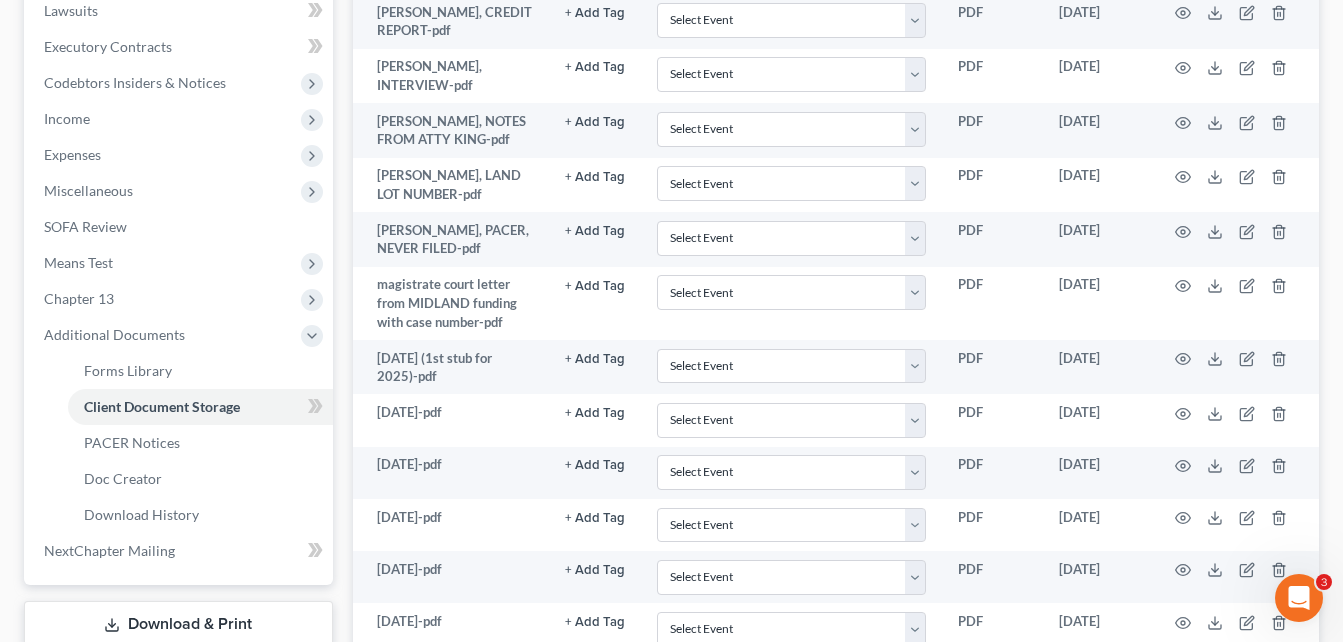 click on "Forms Library
Client Document Storage
PACER Notices
Doc Creator
Download History
Client Document Storage
Batch Download
Upload client documents and access files anywhere. These documents will be available when you are ready to file with the court. Please use discretion in determining the types of client information you will be storing in NextChapter.
Add File
or drop files here
Attachment TYPE unfold_more NONE Hearing Notice Proof of Claim Event Code  Extension Date added teairra [PERSON_NAME], CREDIT REPORT-pdf + Add Tag Select an option or create one Hearing Notice Proof of Claim Select Event 20 Largest Unsecured Creditors Amended Petition Attachment to Voluntary Petition for Non-Individuals Filing for Bankruptcy under Chapter 11 Balance Sheet Cash Flow Statement Certificate Pursuant to LBR 1019-1(d) Certificate of Credit Counseling Certificate of Service Change of Address Notification PDF" at bounding box center [836, 540] 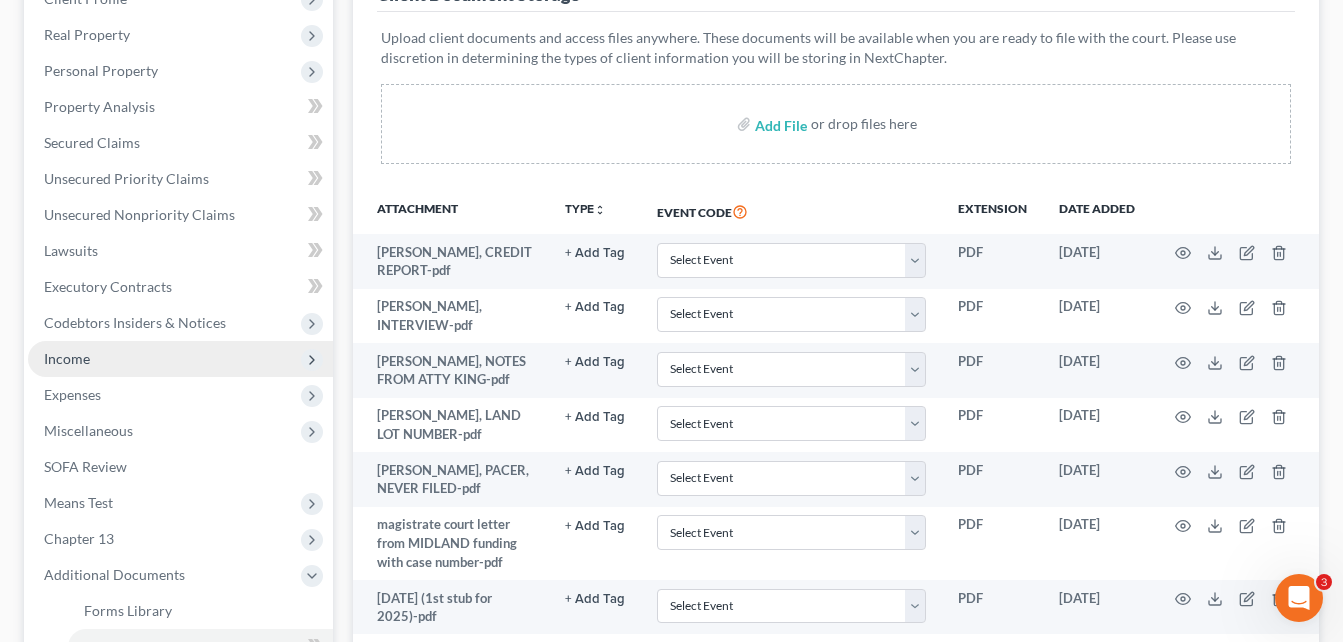 scroll, scrollTop: 259, scrollLeft: 0, axis: vertical 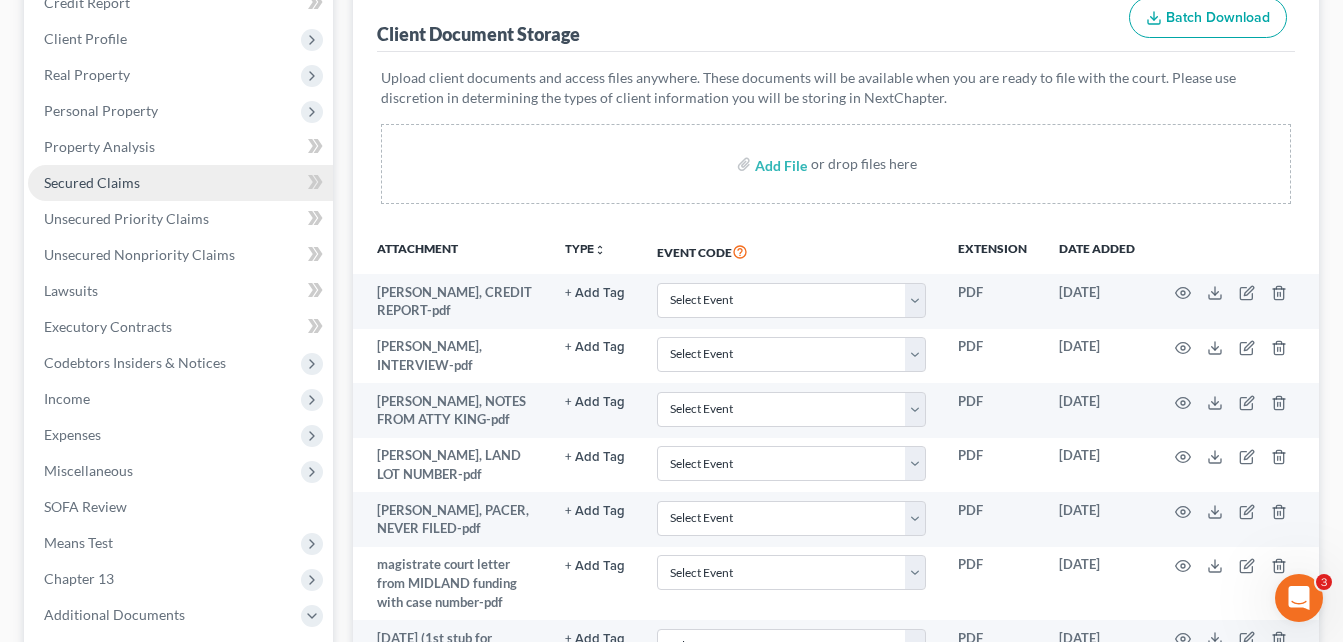 click on "Secured Claims" at bounding box center [92, 182] 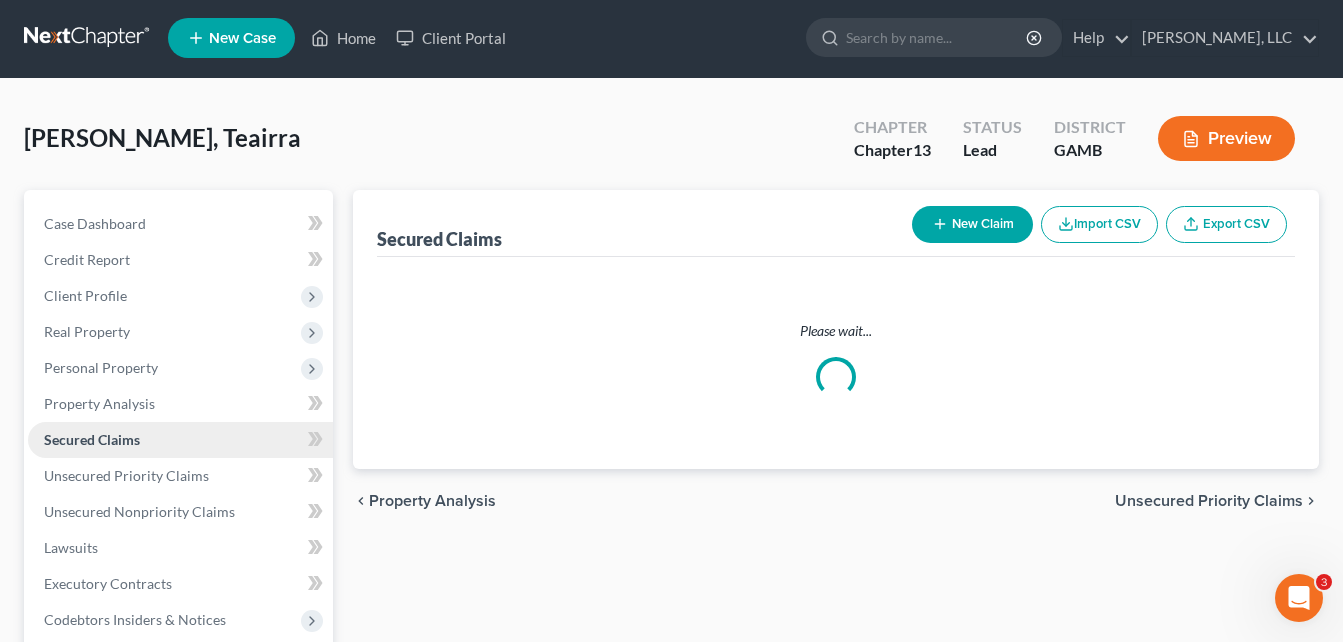 scroll, scrollTop: 0, scrollLeft: 0, axis: both 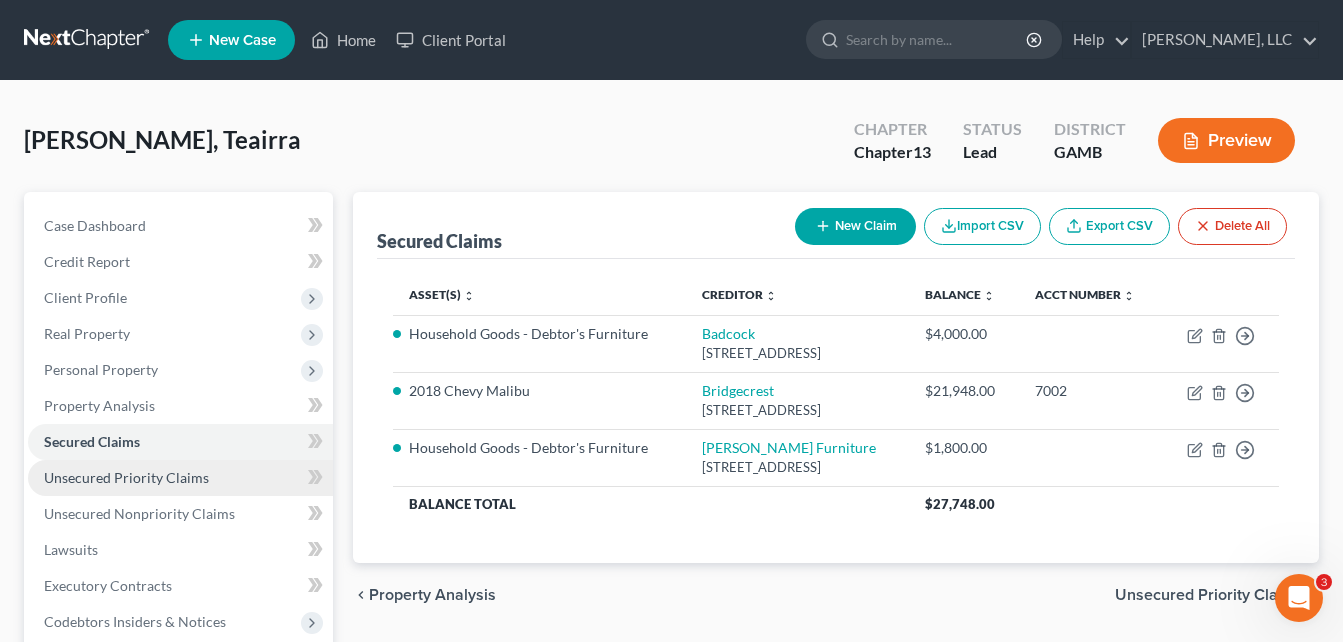 click on "Unsecured Priority Claims" at bounding box center [126, 477] 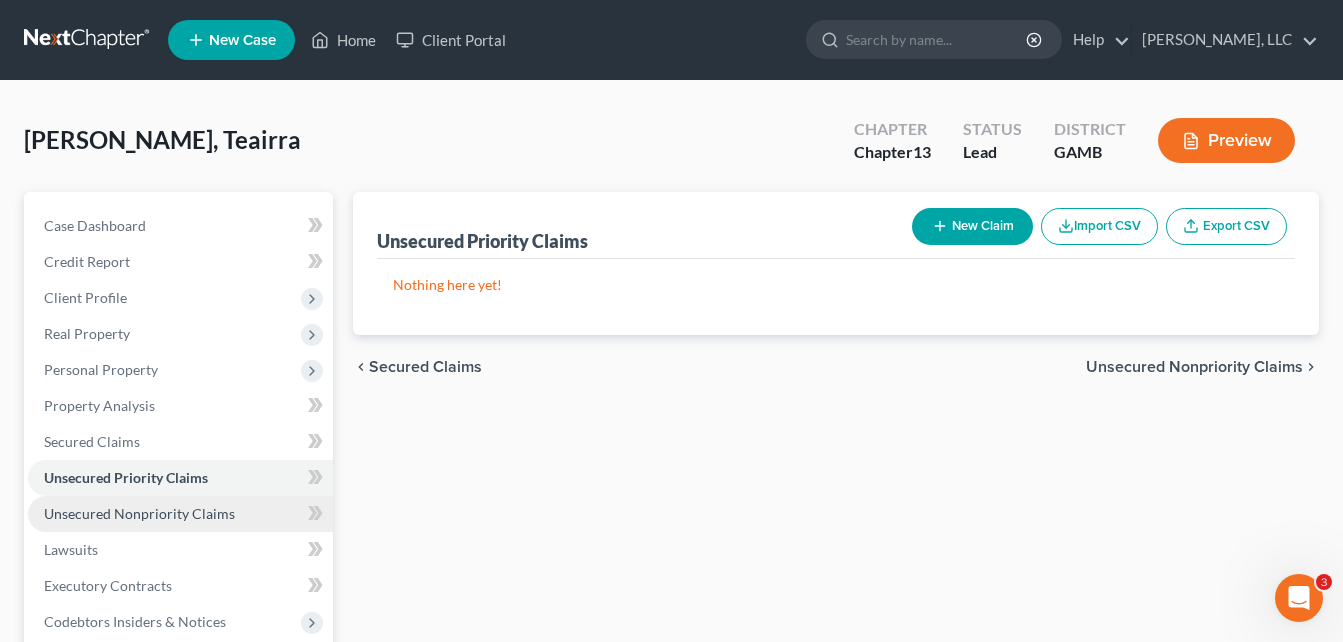 click on "Unsecured Nonpriority Claims" at bounding box center (139, 513) 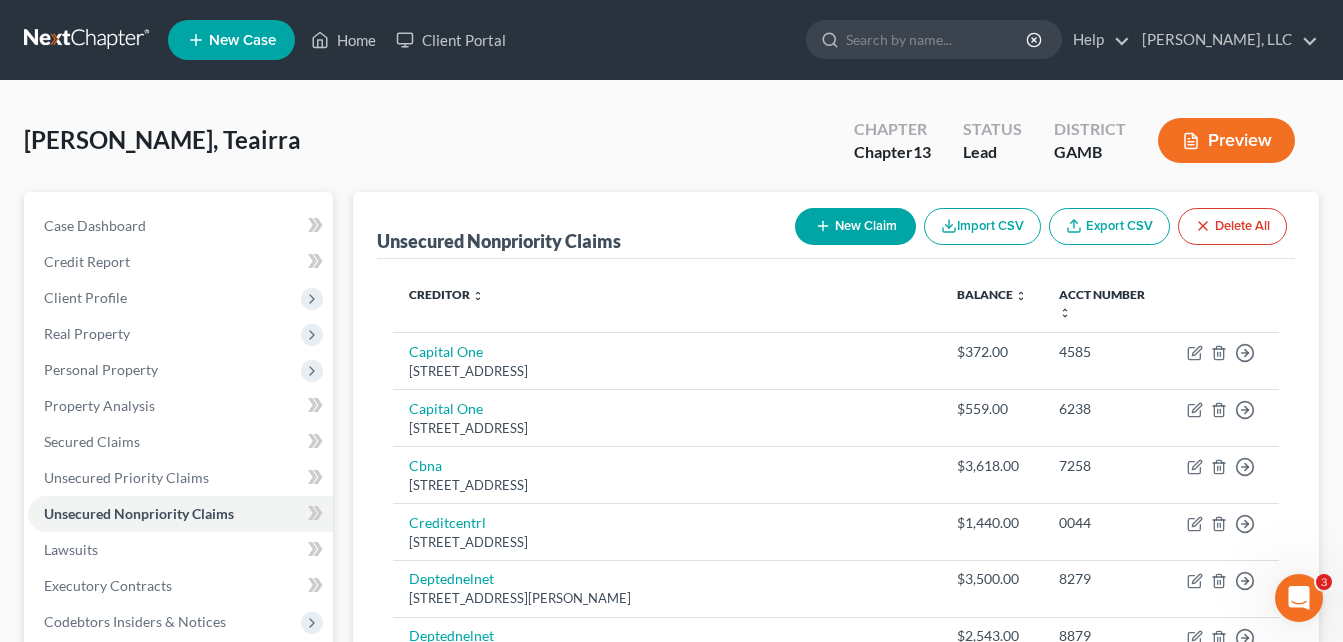click on "Unsecured Nonpriority Claims New Claim
Import CSV
Export CSV Delete All
Creditor  expand_more   expand_less   unfold_more Balance  expand_more   expand_less   unfold_more Acct Number  expand_more   expand_less   unfold_more Capital One [STREET_ADDRESS][PERSON_NAME] $372.00 4585 Move to D Move to E Move to G Move to Notice Only Capital One [STREET_ADDRESS][PERSON_NAME] $559.00 6238 Move to D Move to E Move to G Move to Notice Only [GEOGRAPHIC_DATA] $3,618.00 7258 Move to D Move to E Move to G Move to Notice Only Creditcentrl [STREET_ADDRESS] $1,440.00 0044 Move to D Move to E Move to G Move to Notice Only Deptednelnet [STREET_ADDRESS][PERSON_NAME] $3,500.00 8279 Move to D Move to E Move to G Move to Notice Only Deptednelnet [STREET_ADDRESS][PERSON_NAME] $2,543.00 8879 Move to D Move to E Move to G Move to Notice Only Deptednelnet [STREET_ADDRESS][PERSON_NAME] $2,060.00 8979 Move to D Move to E Move to G Deptednelnet 8779" at bounding box center (836, 940) 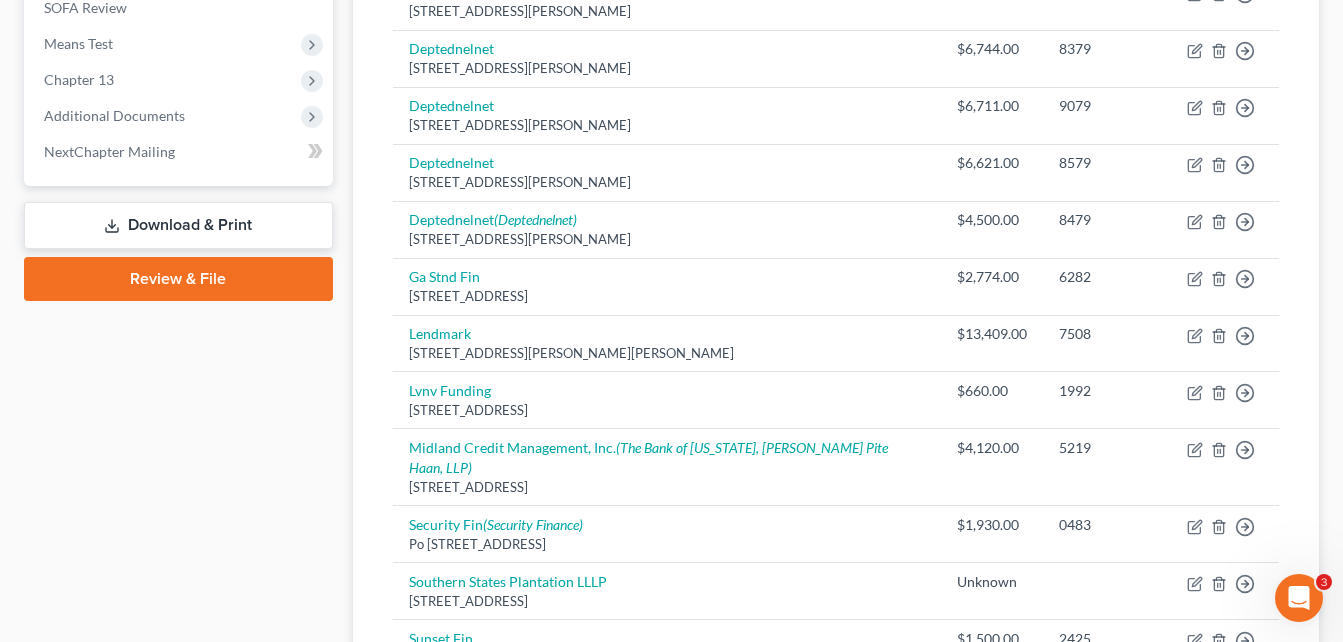 scroll, scrollTop: 760, scrollLeft: 0, axis: vertical 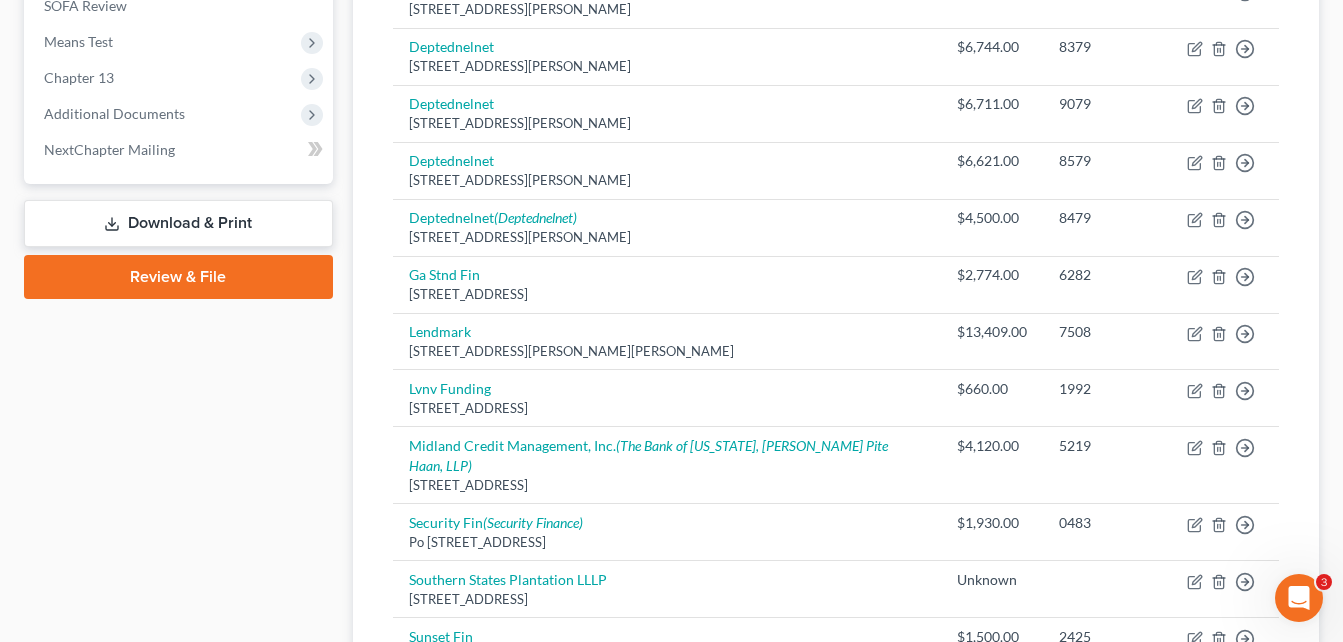 click on "Unsecured Nonpriority Claims New Claim
Import CSV
Export CSV Delete All
Creditor  expand_more   expand_less   unfold_more Balance  expand_more   expand_less   unfold_more Acct Number  expand_more   expand_less   unfold_more Capital One [STREET_ADDRESS][PERSON_NAME] $372.00 4585 Move to D Move to E Move to G Move to Notice Only Capital One [STREET_ADDRESS][PERSON_NAME] $559.00 6238 Move to D Move to E Move to G Move to Notice Only [GEOGRAPHIC_DATA] $3,618.00 7258 Move to D Move to E Move to G Move to Notice Only Creditcentrl [STREET_ADDRESS] $1,440.00 0044 Move to D Move to E Move to G Move to Notice Only Deptednelnet [STREET_ADDRESS][PERSON_NAME] $3,500.00 8279 Move to D Move to E Move to G Move to Notice Only Deptednelnet [STREET_ADDRESS][PERSON_NAME] $2,543.00 8879 Move to D Move to E Move to G Move to Notice Only Deptednelnet [STREET_ADDRESS][PERSON_NAME] $2,060.00 8979 Move to D Move to E Move to G Deptednelnet 8779" at bounding box center (836, 180) 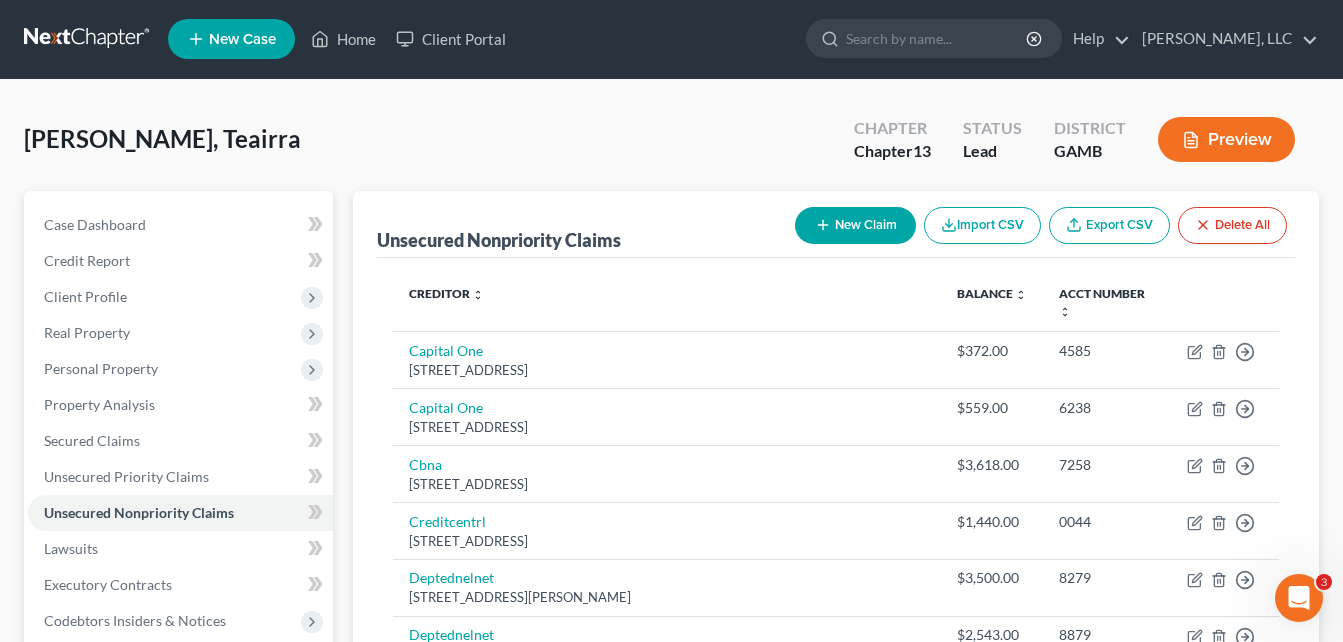 scroll, scrollTop: 0, scrollLeft: 0, axis: both 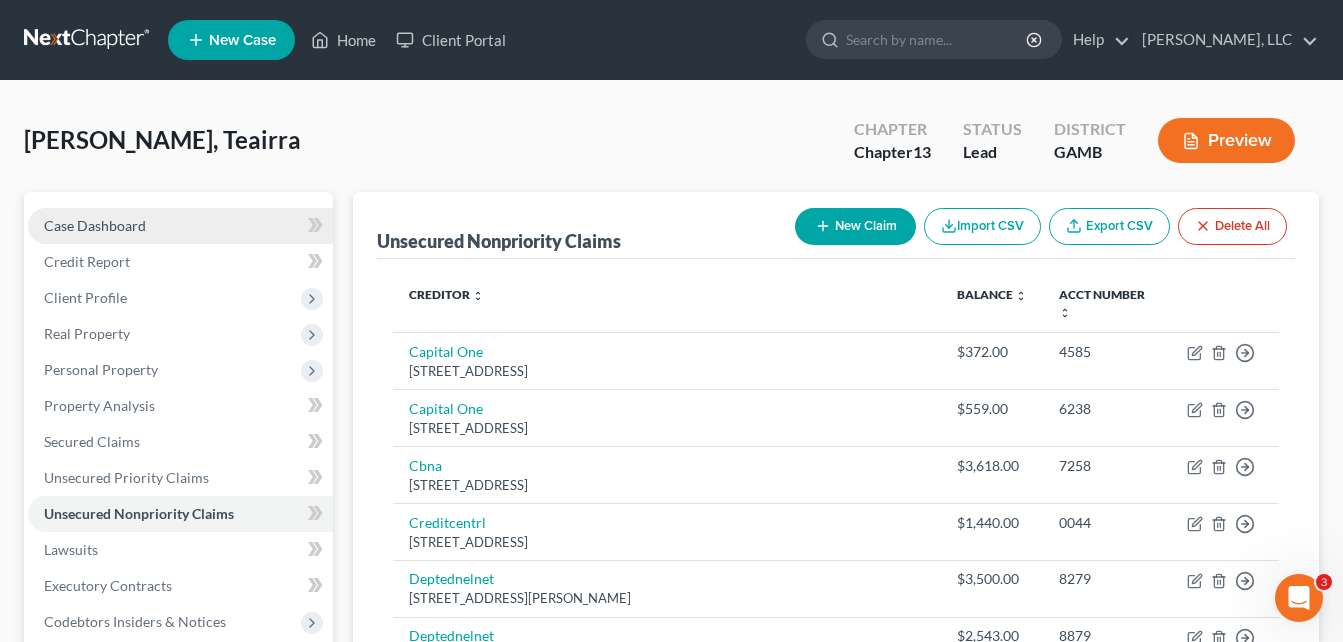 click on "Case Dashboard" at bounding box center [95, 225] 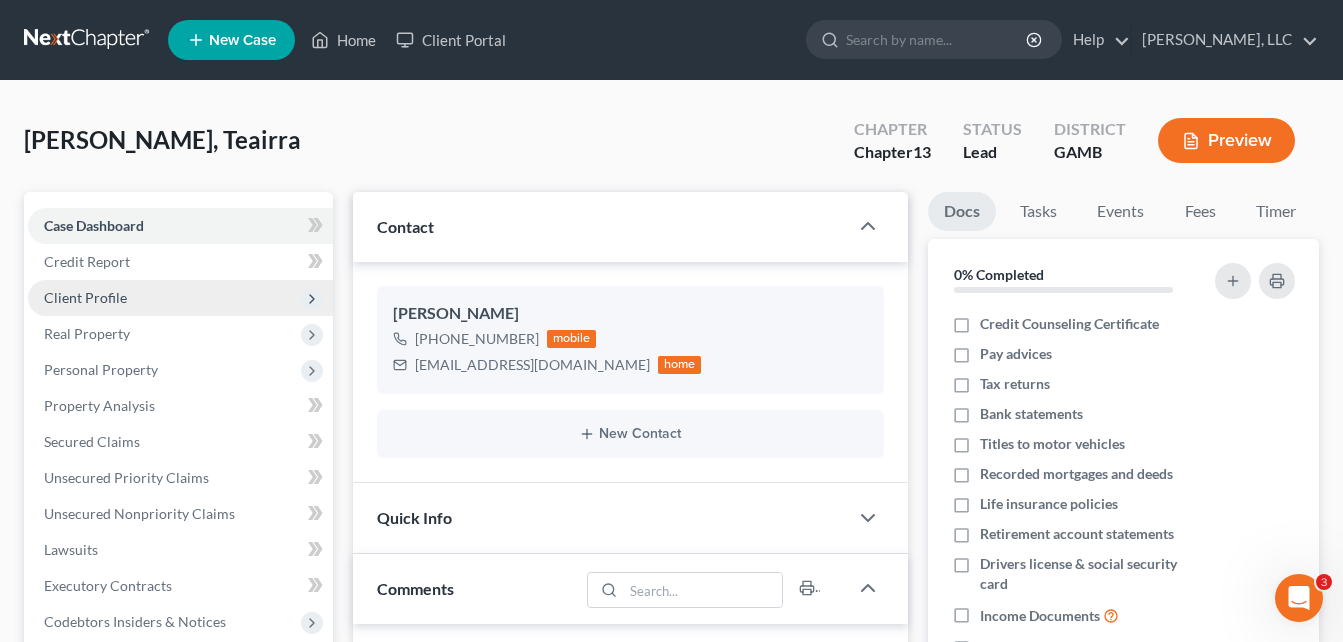click on "Client Profile" at bounding box center (85, 297) 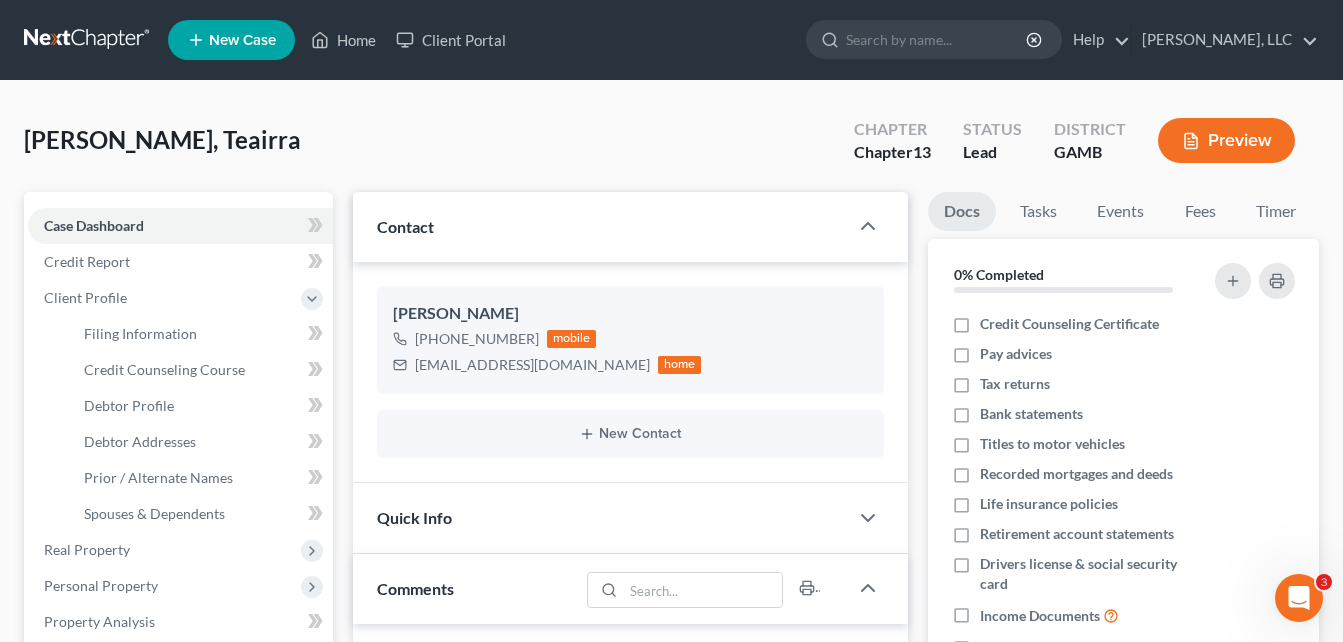 click on "[PERSON_NAME], Teairra Upgraded Chapter Chapter  13 Status Lead District [GEOGRAPHIC_DATA] Preview Petition Navigation
Case Dashboard
Payments
Invoices
Payments
Payments
Credit Report" at bounding box center (671, 698) 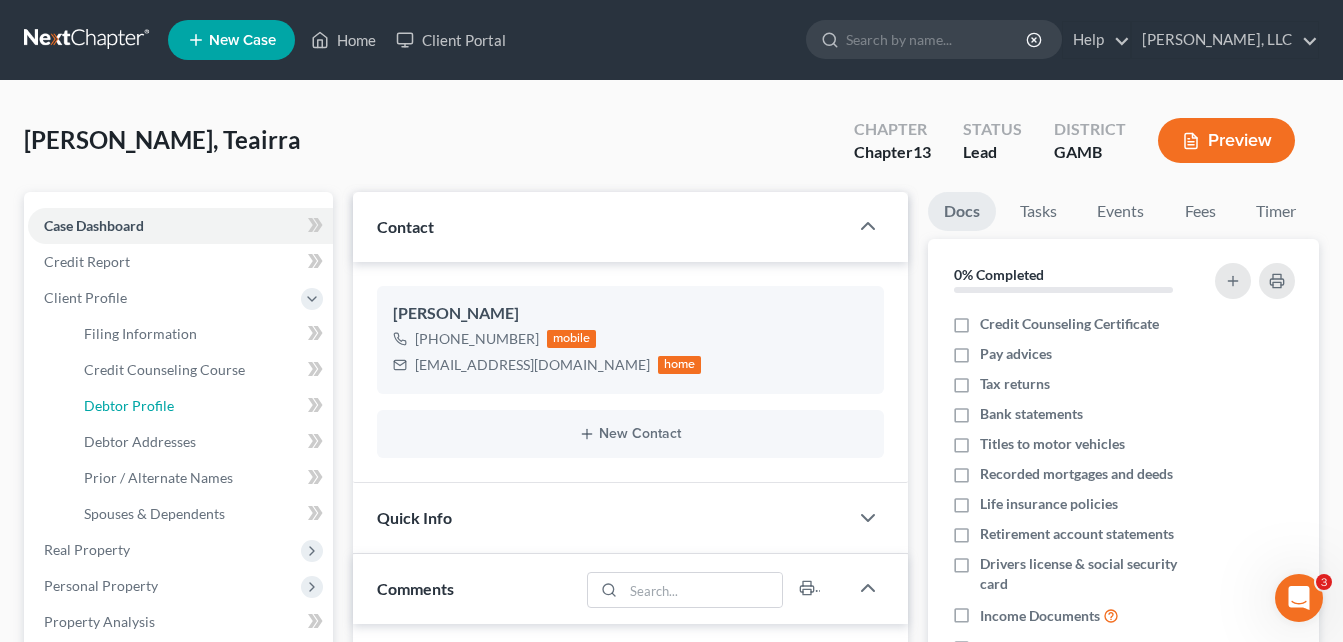click on "Debtor Profile" at bounding box center [129, 405] 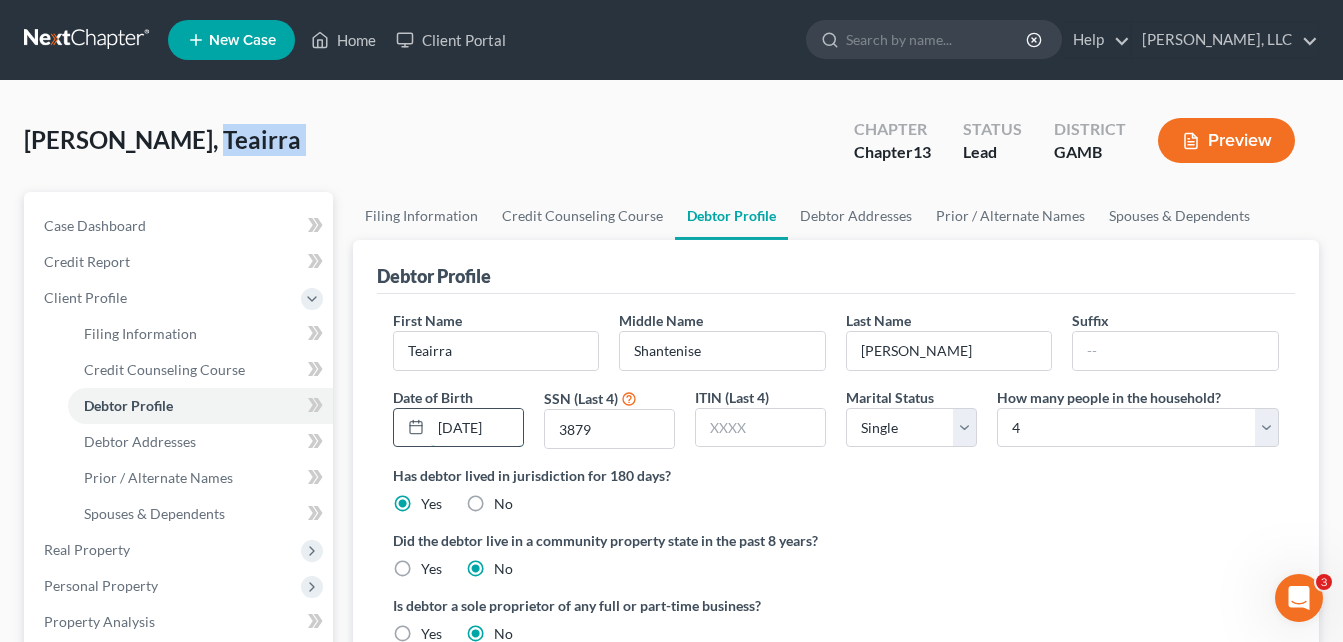 drag, startPoint x: 506, startPoint y: 439, endPoint x: 479, endPoint y: 428, distance: 29.15476 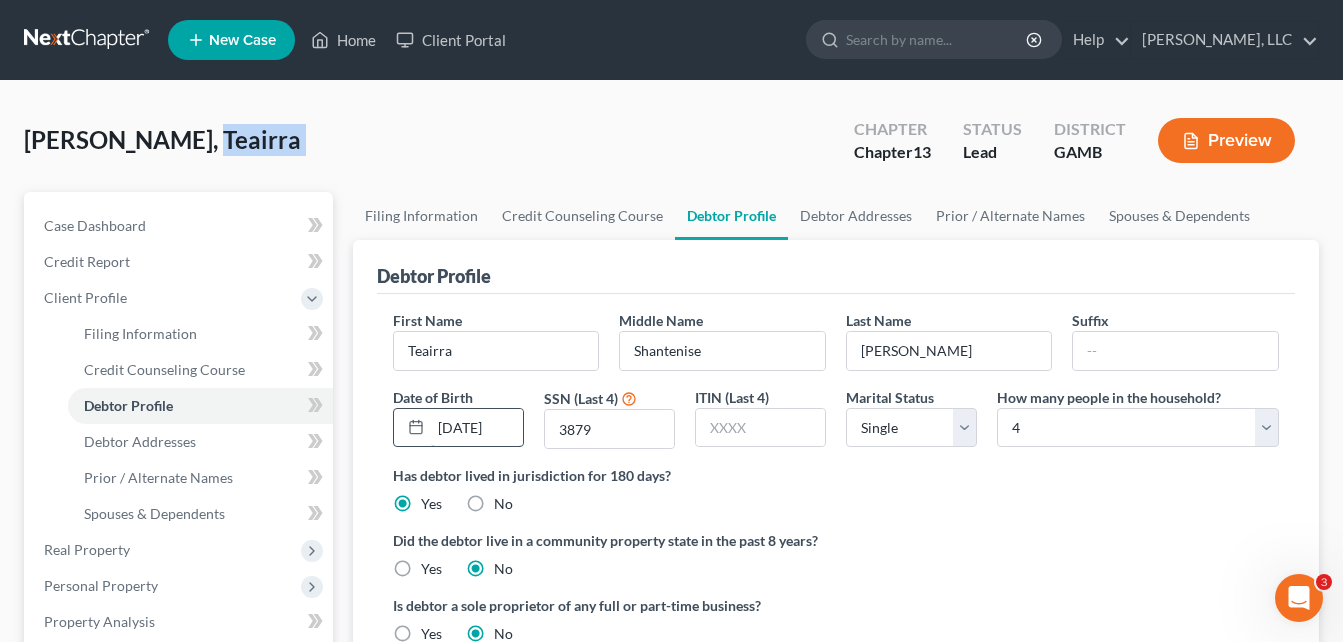 click on "[DATE]" at bounding box center (477, 428) 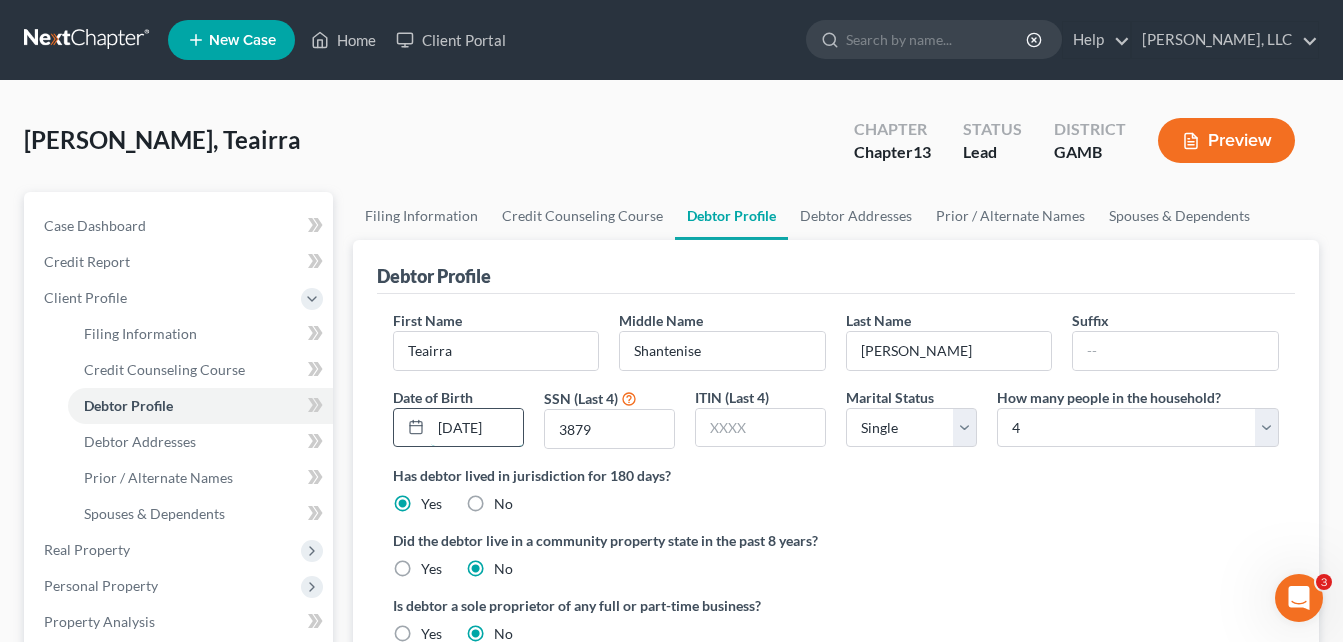 scroll, scrollTop: 0, scrollLeft: 4, axis: horizontal 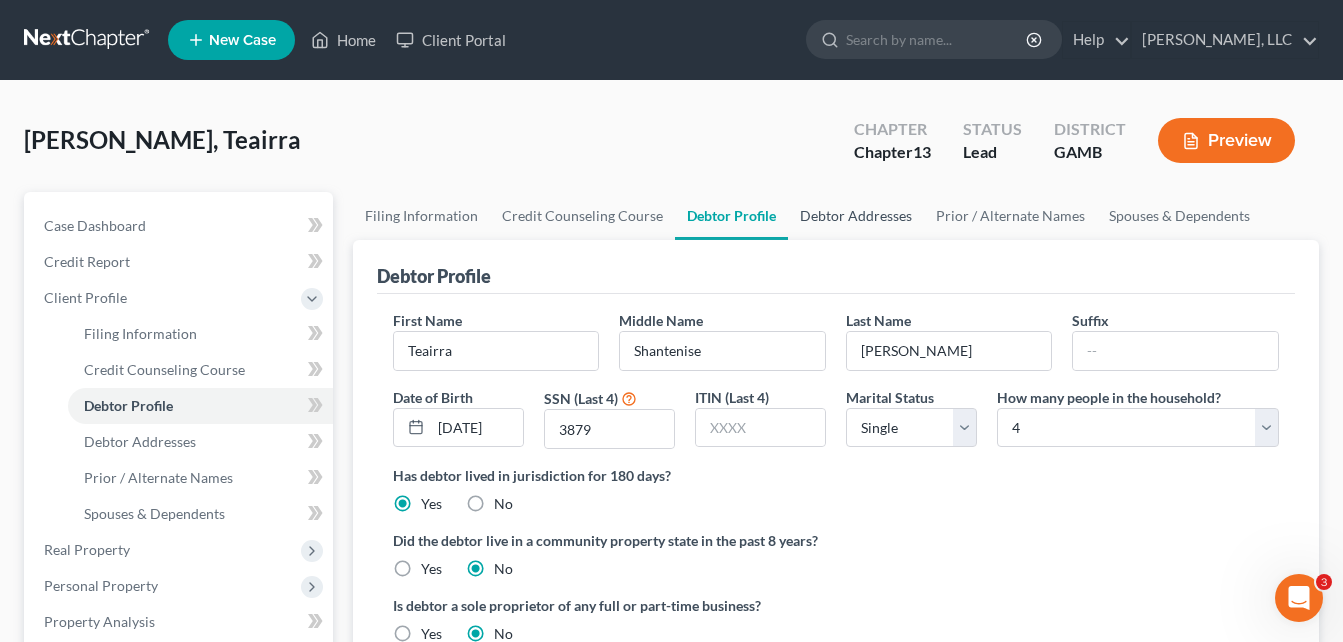 click on "Debtor Addresses" at bounding box center [856, 216] 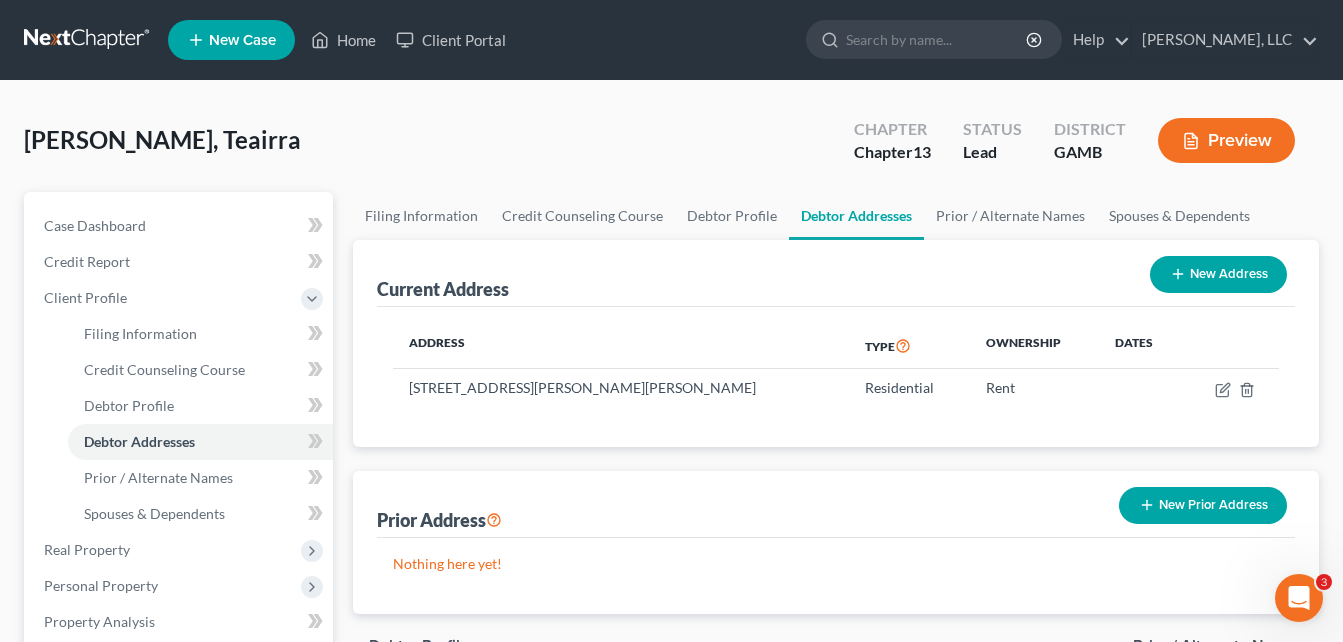 click on "[PERSON_NAME], Teairra Upgraded Chapter Chapter  13 Status Lead District [GEOGRAPHIC_DATA] Preview" at bounding box center (671, 148) 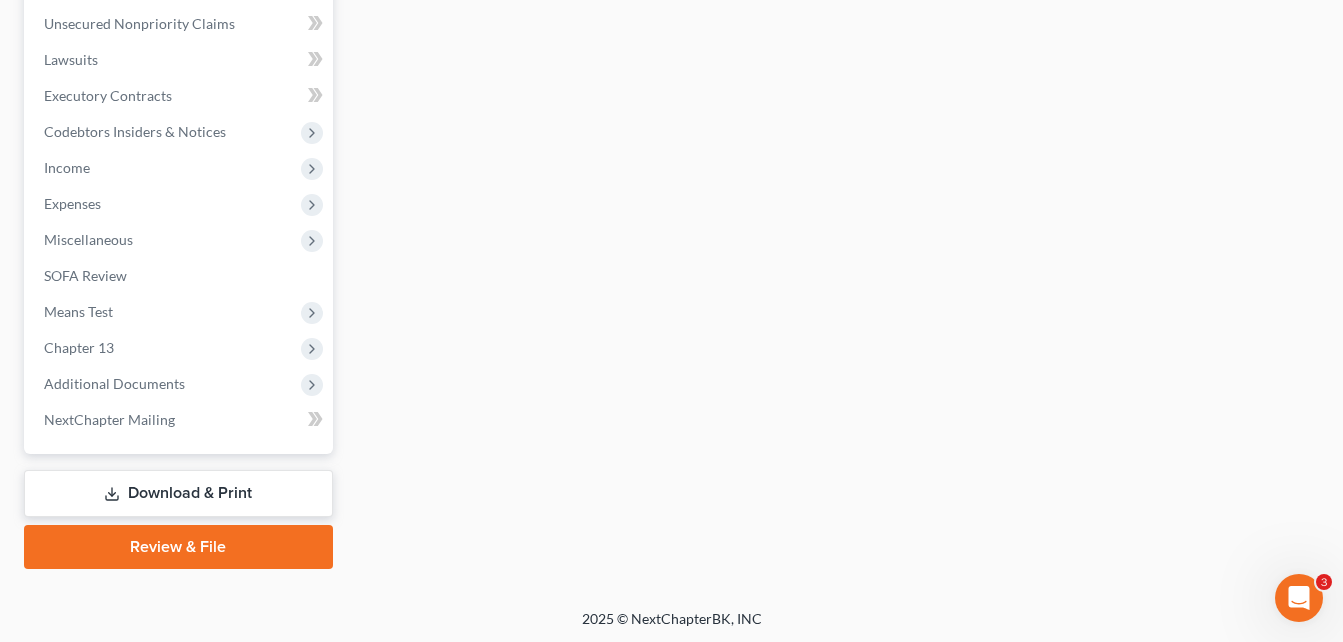 scroll, scrollTop: 709, scrollLeft: 0, axis: vertical 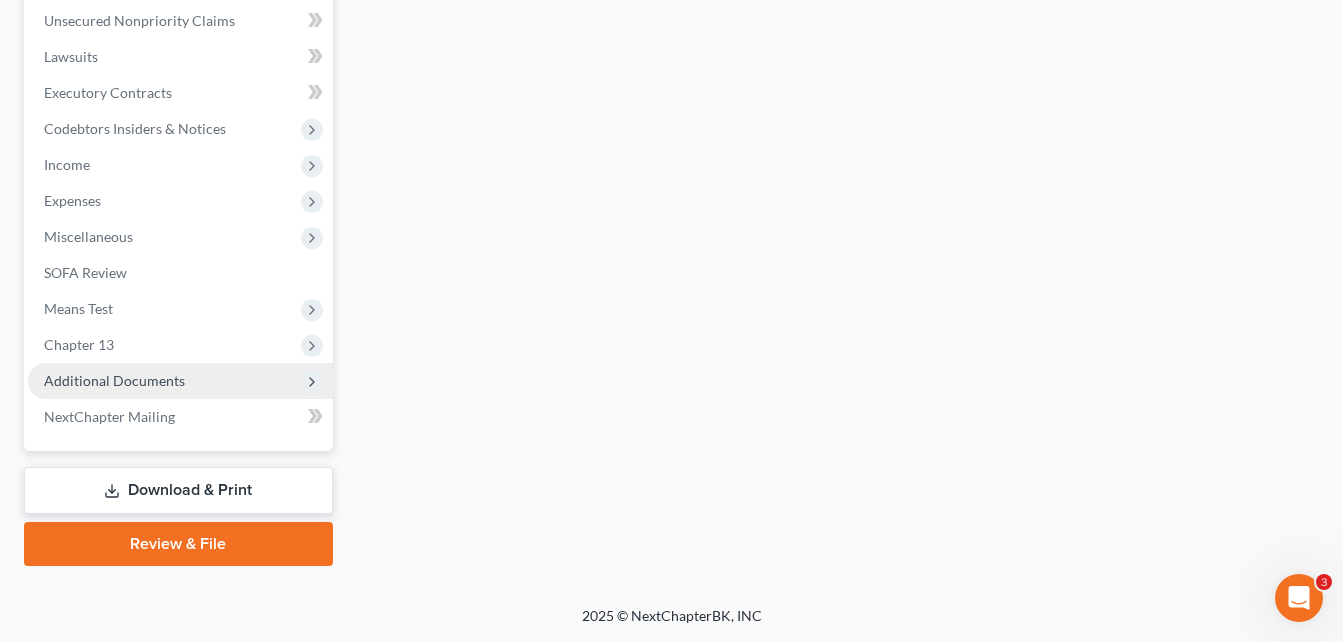 click on "Additional Documents" at bounding box center (114, 380) 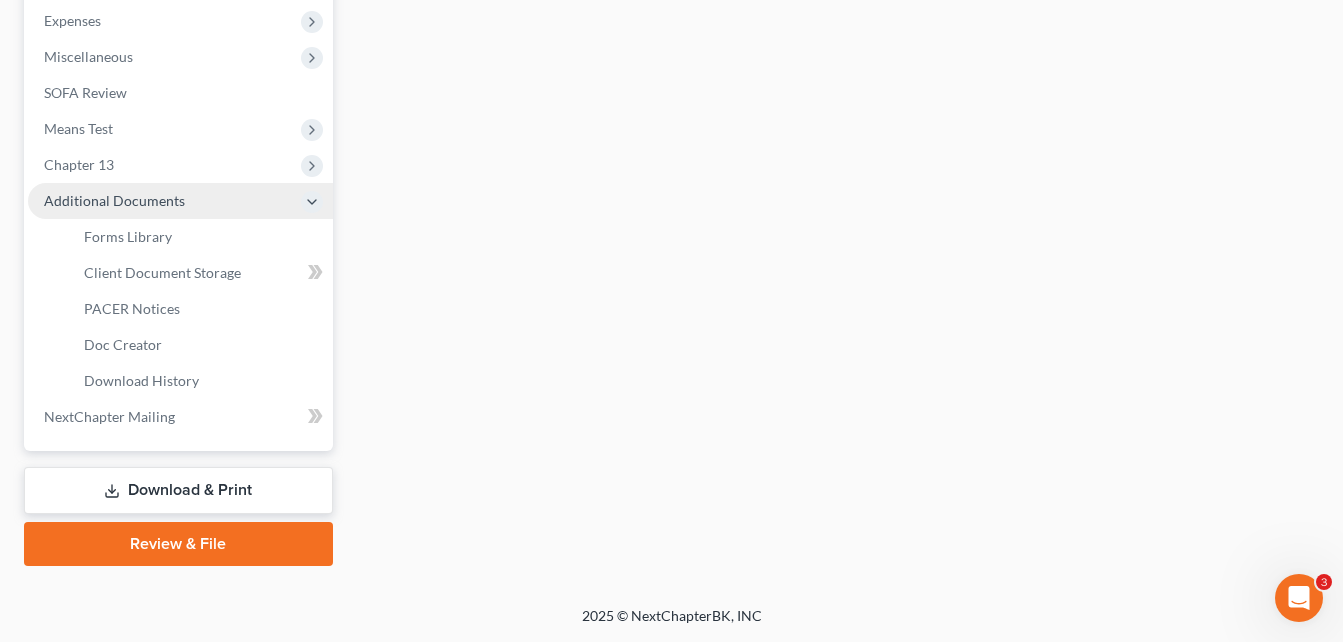 scroll, scrollTop: 493, scrollLeft: 0, axis: vertical 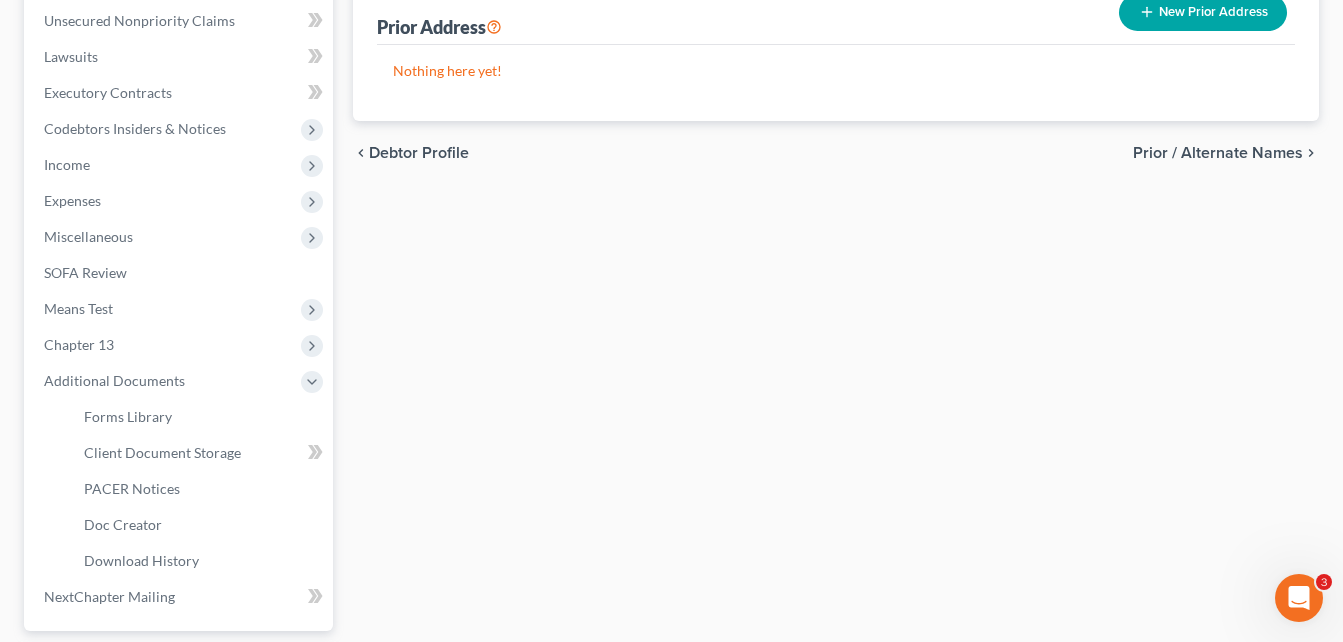 click on "Filing Information
Credit Counseling Course
Debtor Profile
Debtor Addresses
Prior / Alternate Names
Spouses & Dependents
Current Address New Address
Address Type  Ownership Dates [STREET_ADDRESS][PERSON_NAME] Residential Rent
Prior Address  New Prior Address Nothing here yet!
chevron_left
Debtor Profile
Prior / Alternate Names
chevron_right" at bounding box center (836, 222) 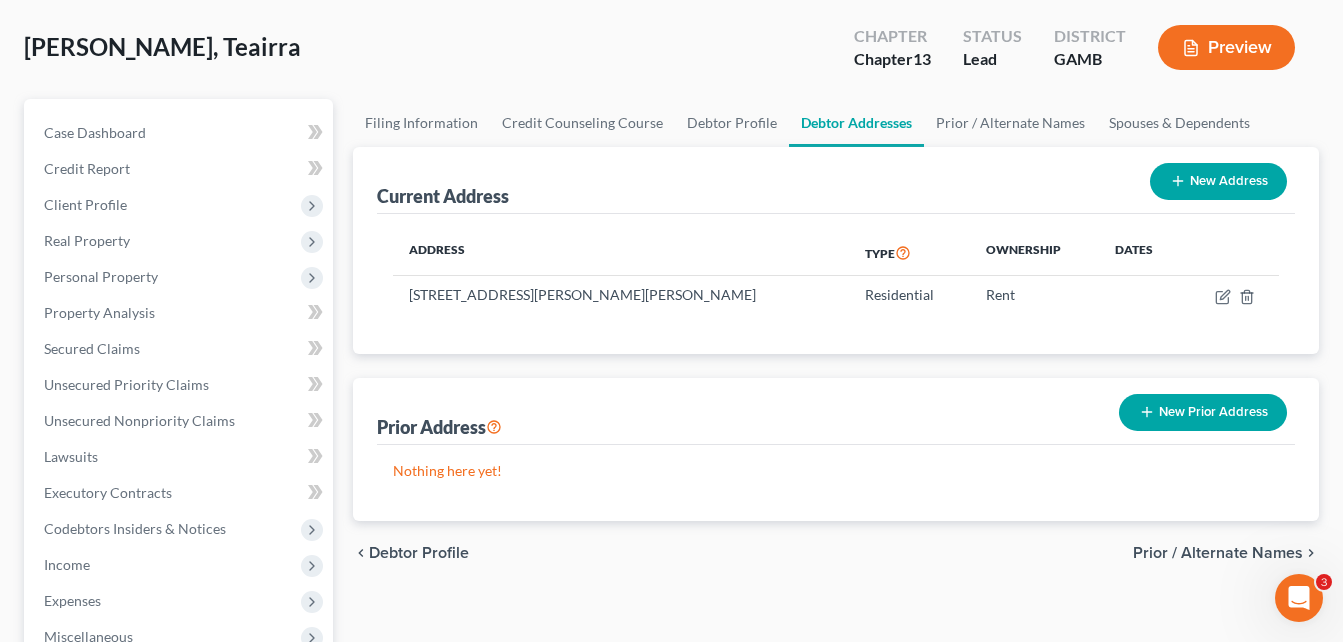 scroll, scrollTop: 133, scrollLeft: 0, axis: vertical 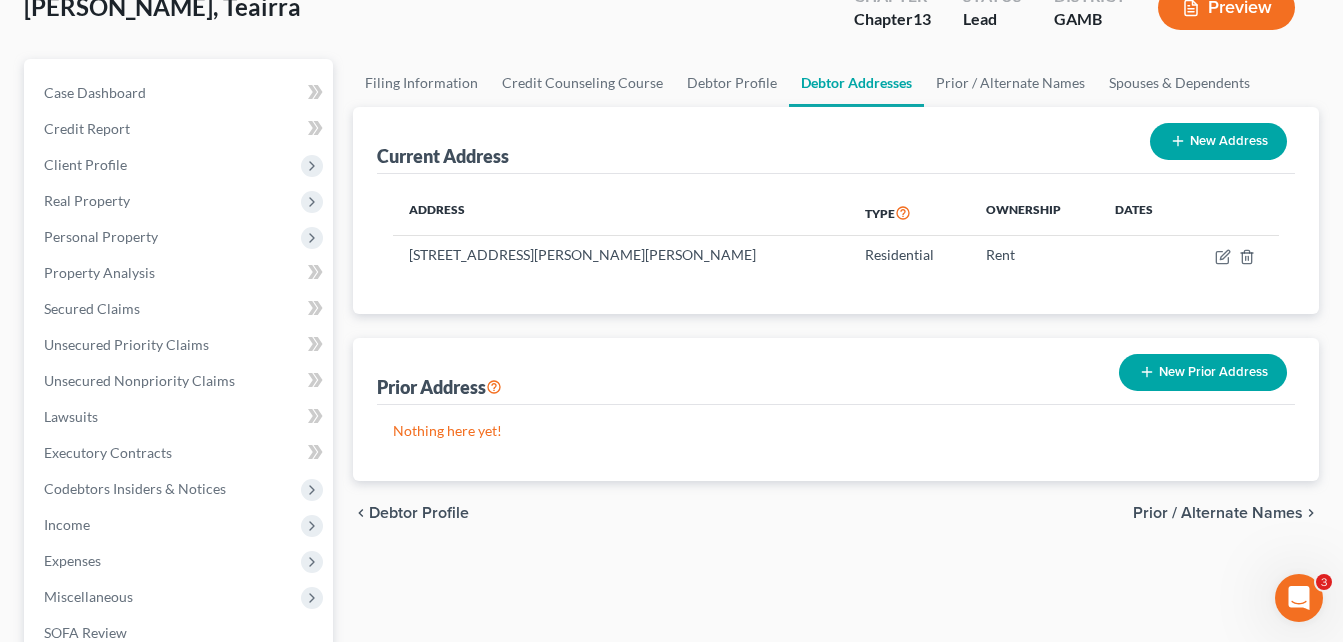click on "Filing Information
Credit Counseling Course
Debtor Profile
Debtor Addresses
Prior / Alternate Names
Spouses & Dependents
Current Address New Address
Address Type  Ownership Dates [STREET_ADDRESS][PERSON_NAME] Residential Rent
Prior Address  New Prior Address Nothing here yet!
chevron_left
Debtor Profile
Prior / Alternate Names
chevron_right" at bounding box center [836, 582] 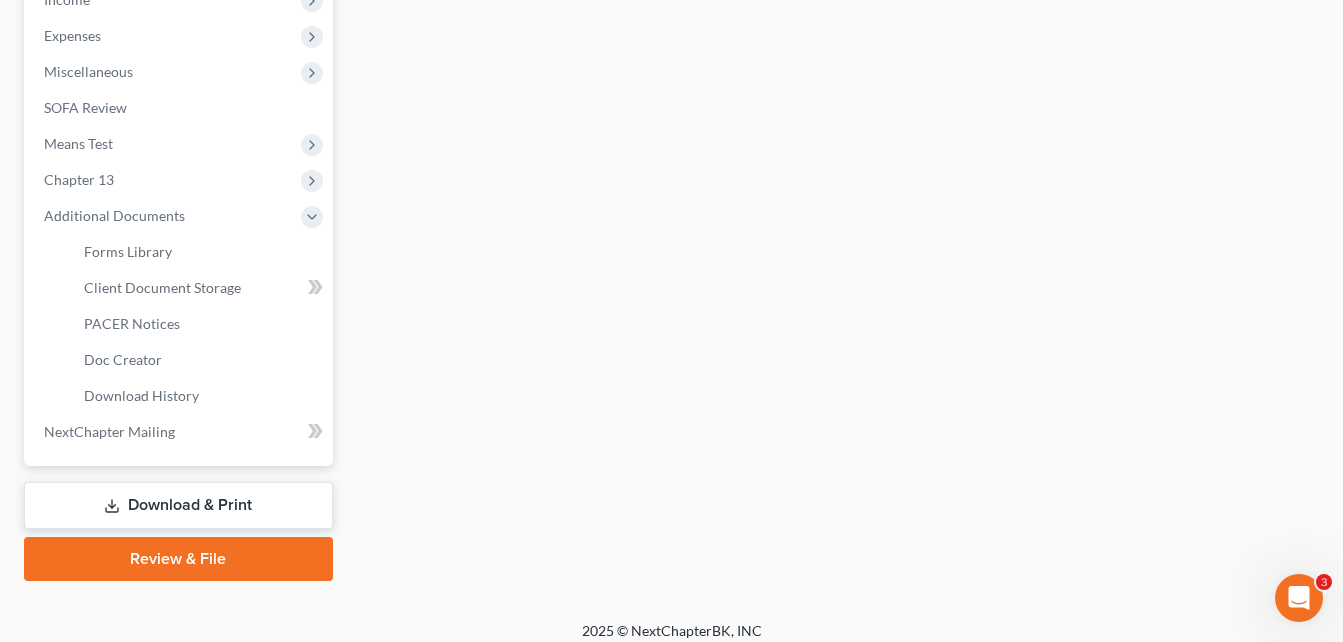 scroll, scrollTop: 673, scrollLeft: 0, axis: vertical 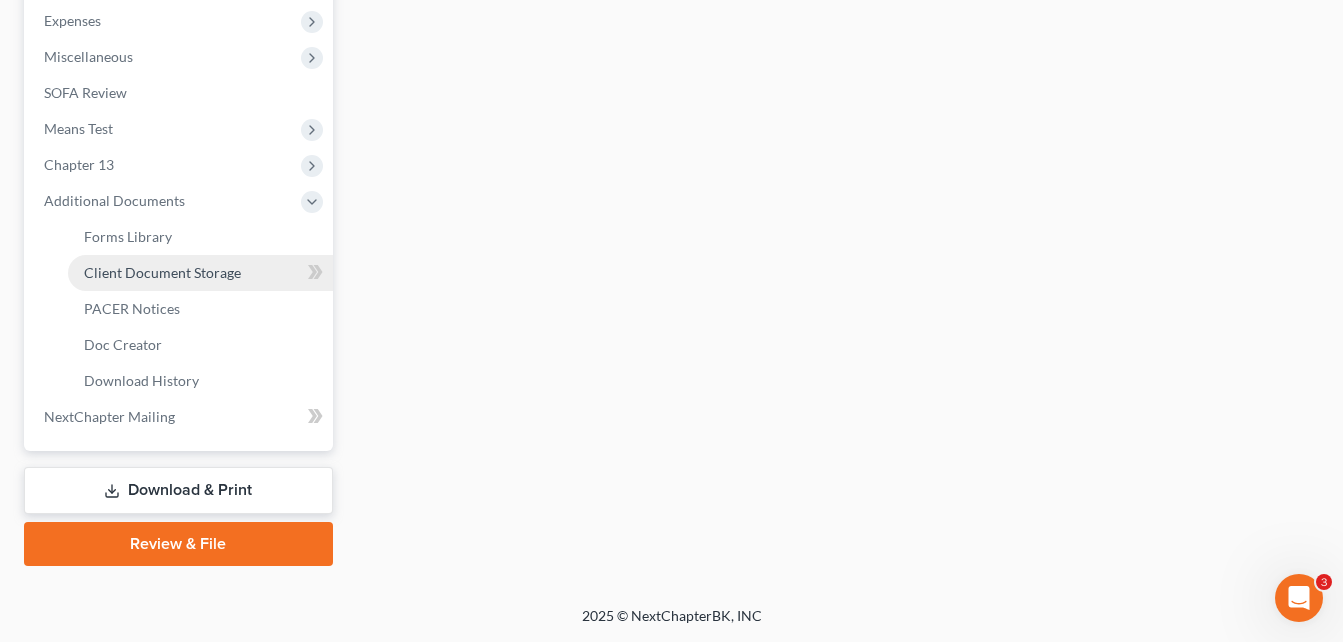 click on "Client Document Storage" at bounding box center (162, 272) 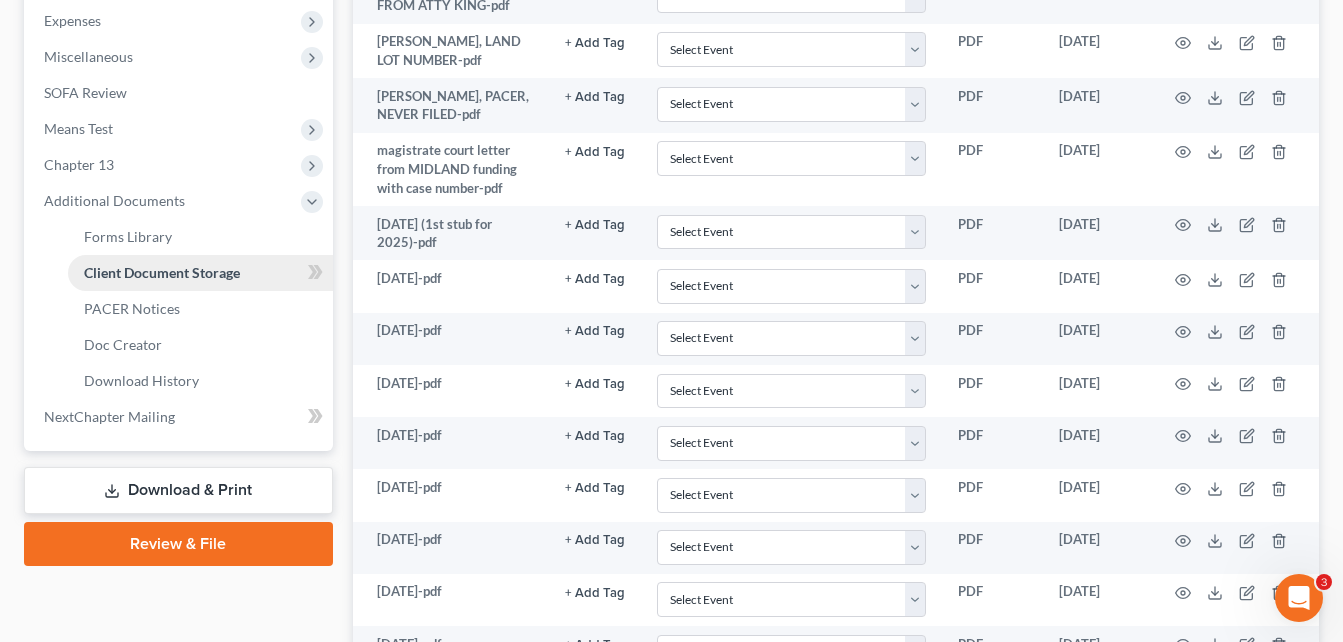 scroll, scrollTop: 0, scrollLeft: 0, axis: both 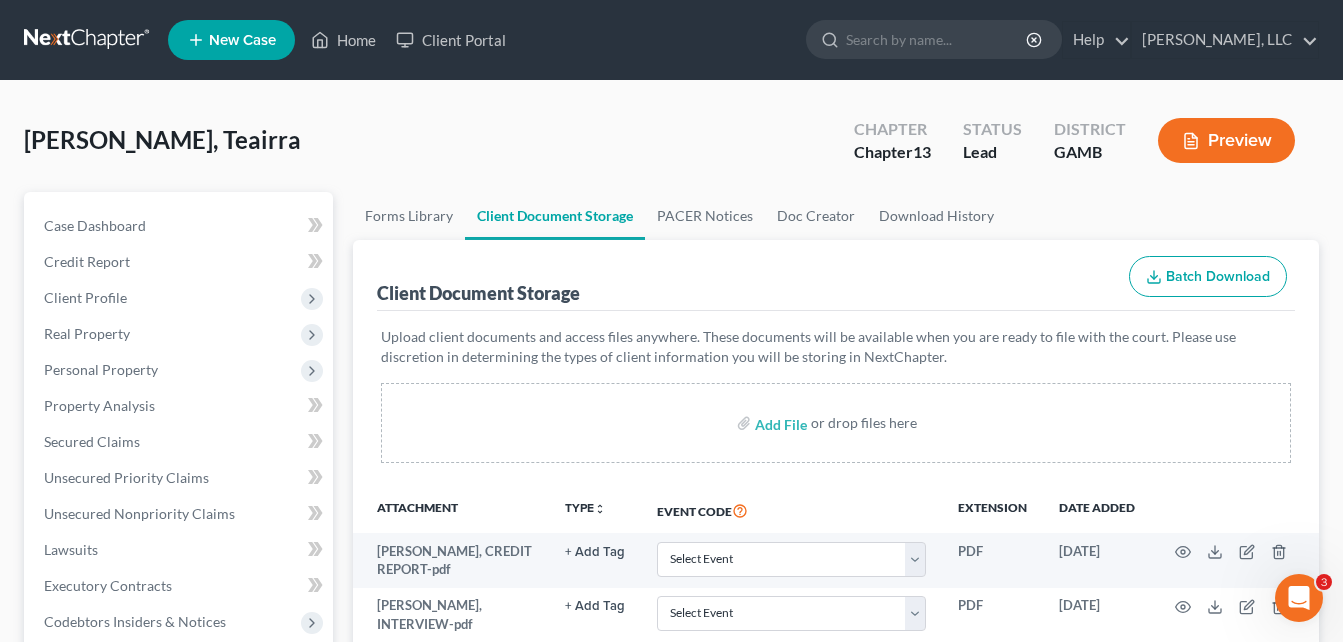 click on "[PERSON_NAME], Teairra Upgraded Chapter Chapter  13 Status Lead District [GEOGRAPHIC_DATA] Preview" at bounding box center (671, 148) 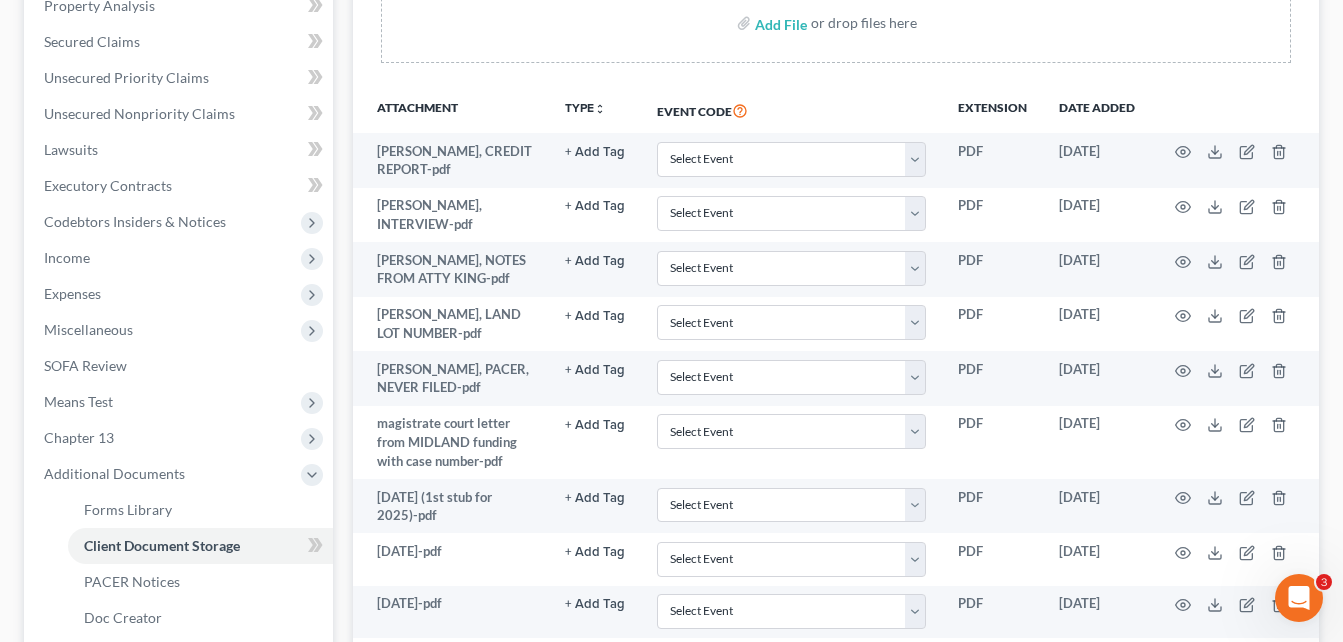 scroll, scrollTop: 160, scrollLeft: 0, axis: vertical 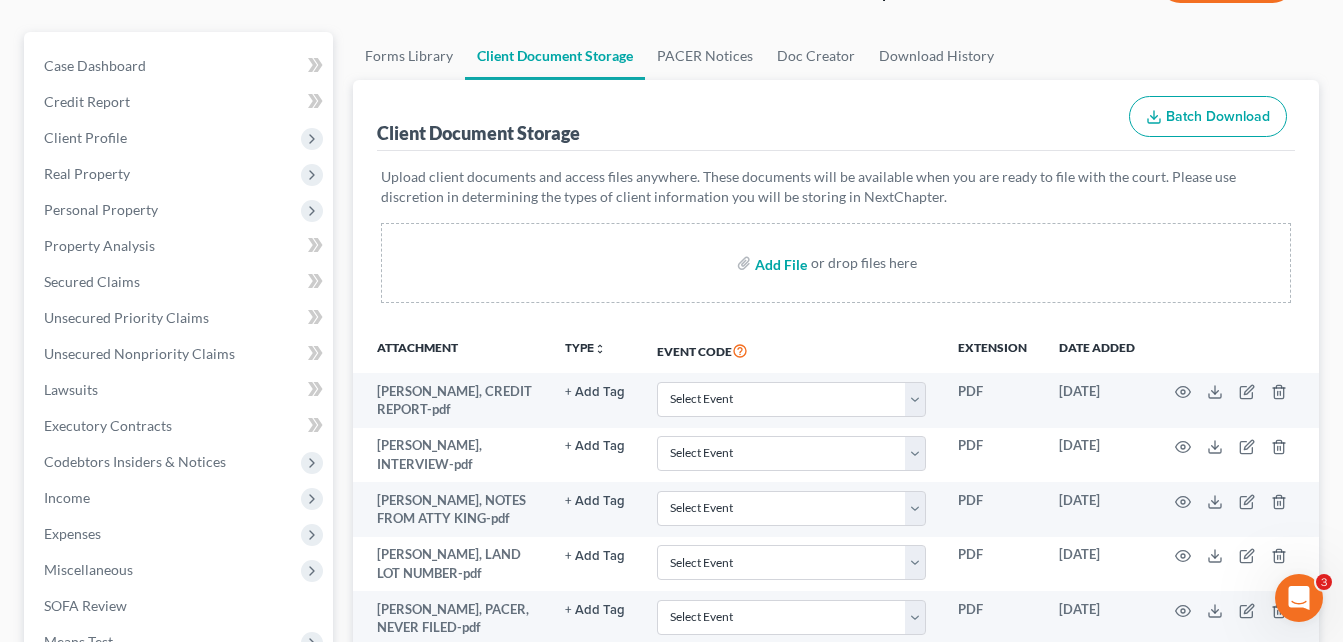 click at bounding box center [779, 263] 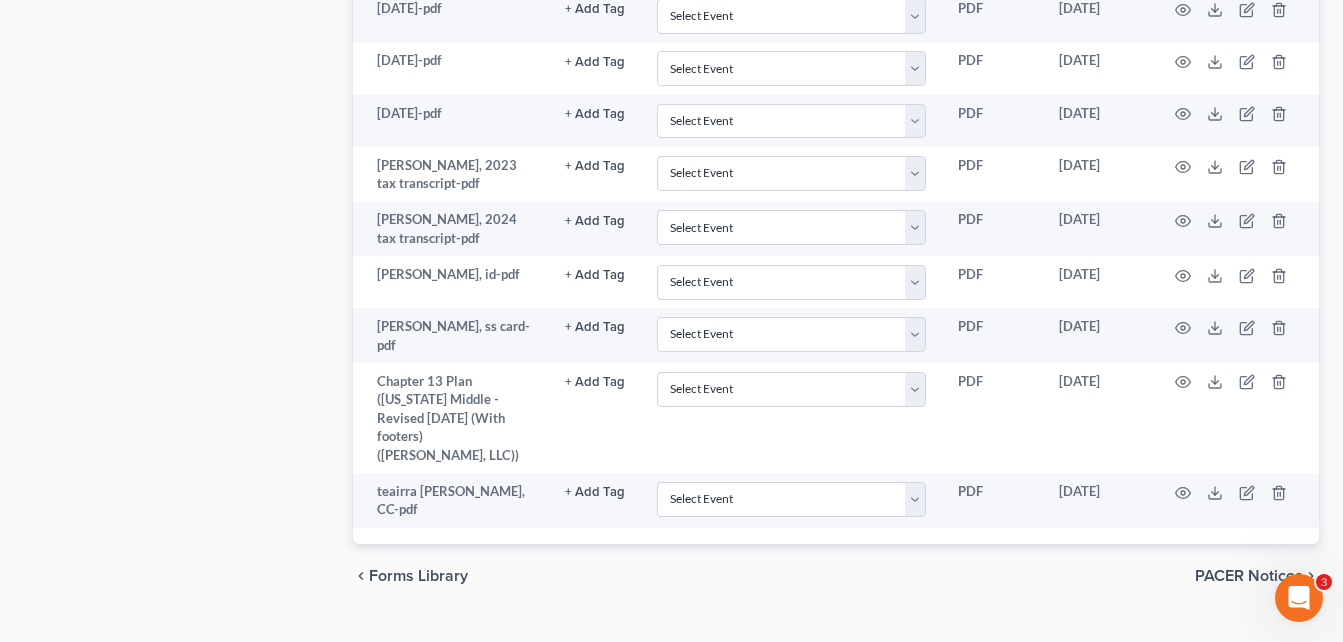 scroll, scrollTop: 1432, scrollLeft: 0, axis: vertical 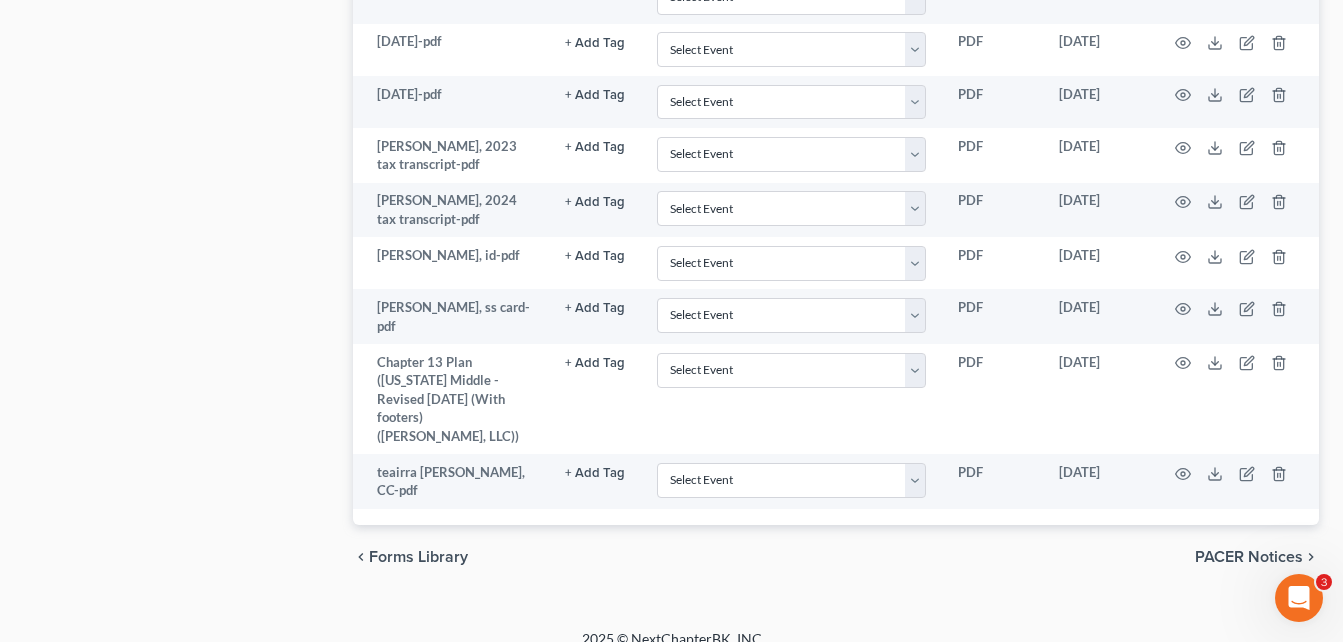 click on "Case Dashboard
Payments
Invoices
Payments
Payments
Credit Report
Client Profile" at bounding box center [178, -326] 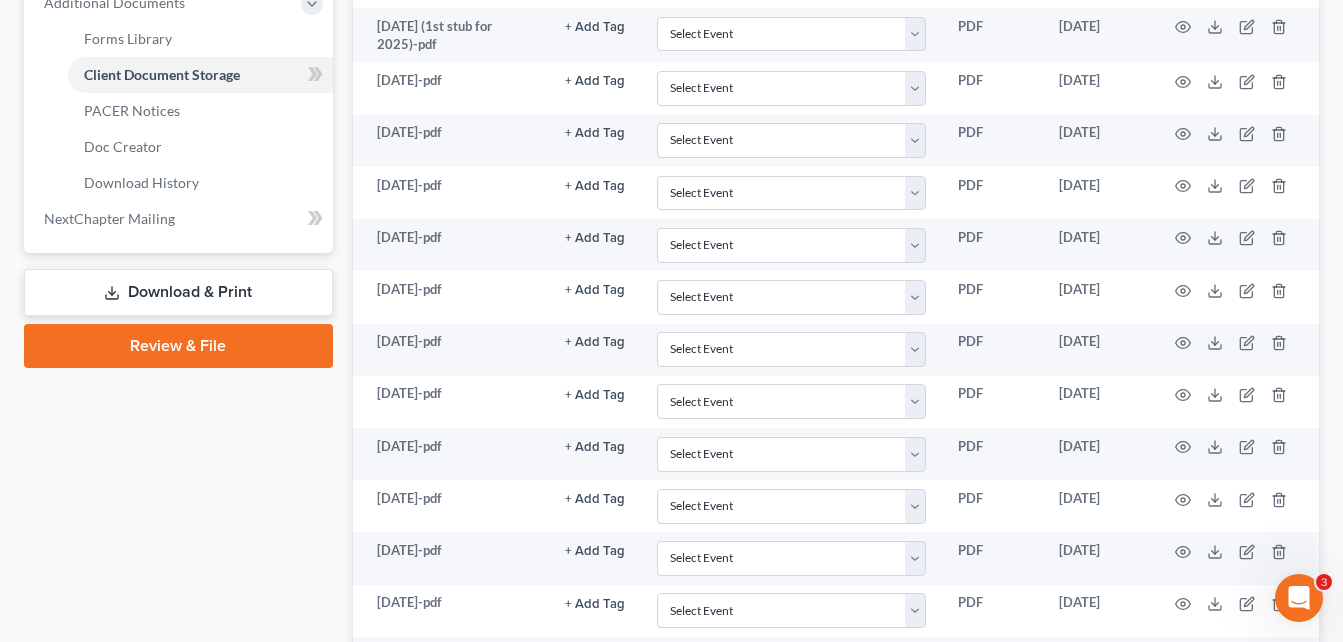 scroll, scrollTop: 0, scrollLeft: 0, axis: both 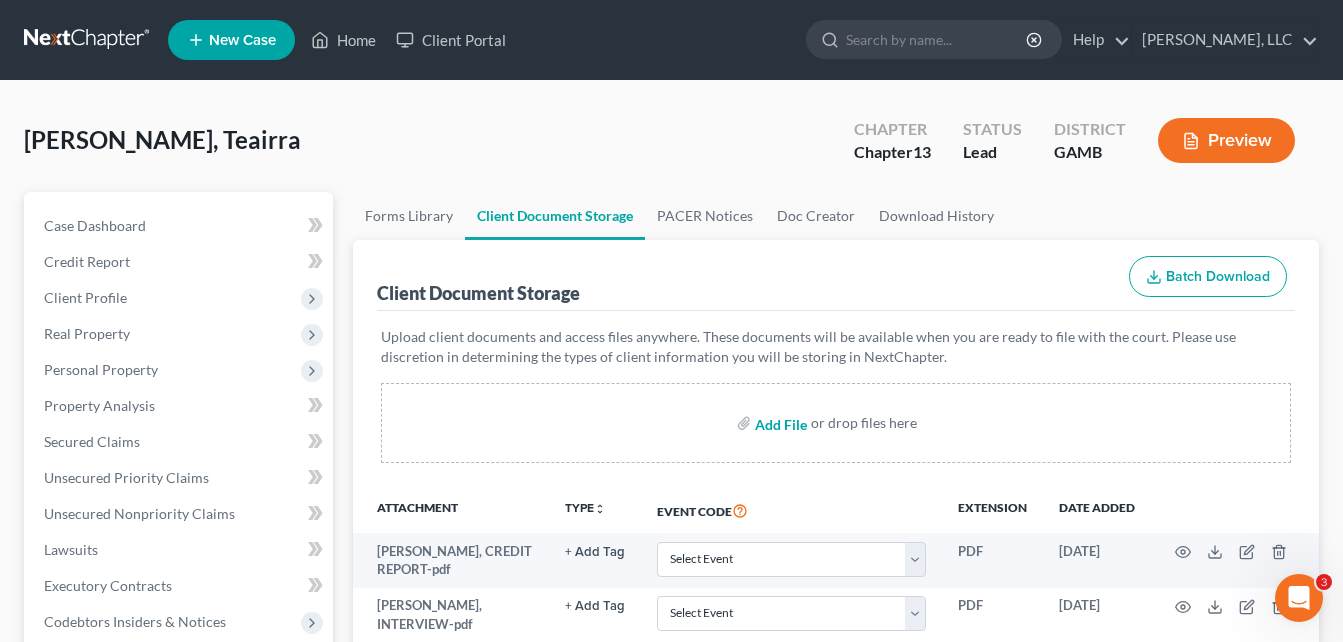 click at bounding box center [779, 423] 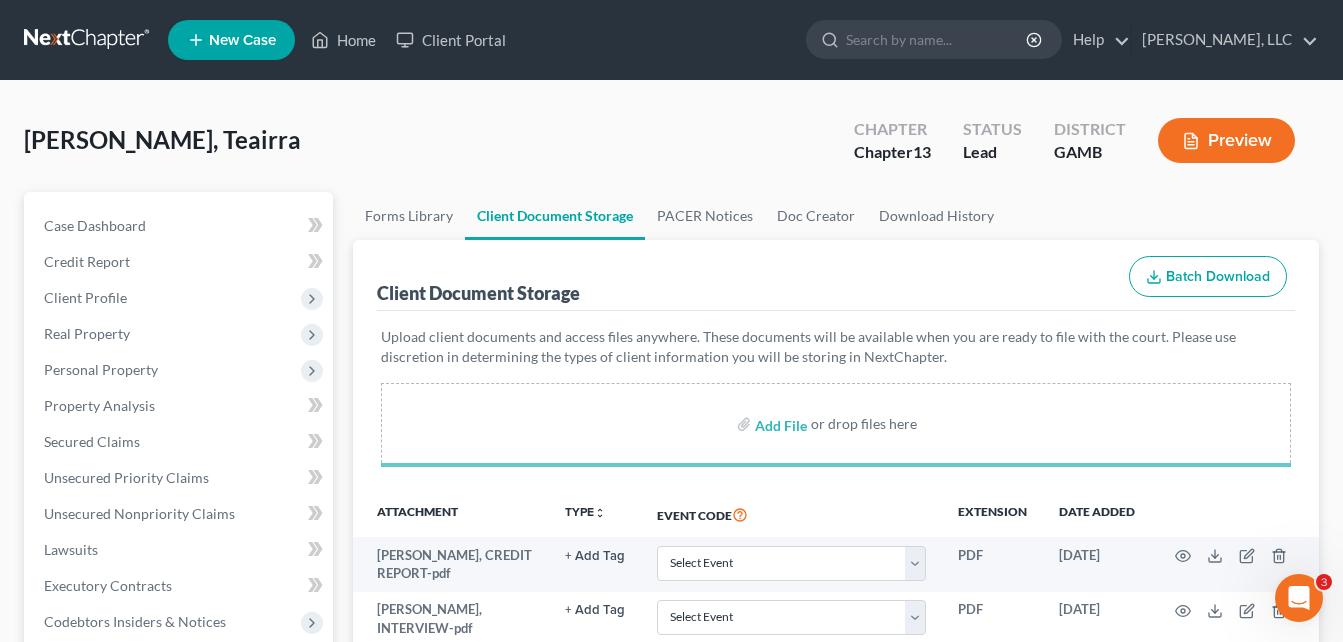 click on "Forms Library
Client Document Storage
PACER Notices
Doc Creator
Download History
Client Document Storage
Batch Download
Upload client documents and access files anywhere. These documents will be available when you are ready to file with the court. Please use discretion in determining the types of client information you will be storing in NextChapter.
Add File
or drop files here
Attachment TYPE unfold_more NONE Hearing Notice Proof of Claim Event Code  Extension Date added teairra [PERSON_NAME], CREDIT REPORT-pdf + Add Tag Select an option or create one Hearing Notice Proof of Claim Select Event 20 Largest Unsecured Creditors Amended Petition Attachment to Voluntary Petition for Non-Individuals Filing for Bankruptcy under Chapter 11 Balance Sheet Cash Flow Statement Certificate Pursuant to LBR 1019-1(d) Certificate of Credit Counseling Certificate of Service Chapter 11 Operating Report" at bounding box center (836, 1108) 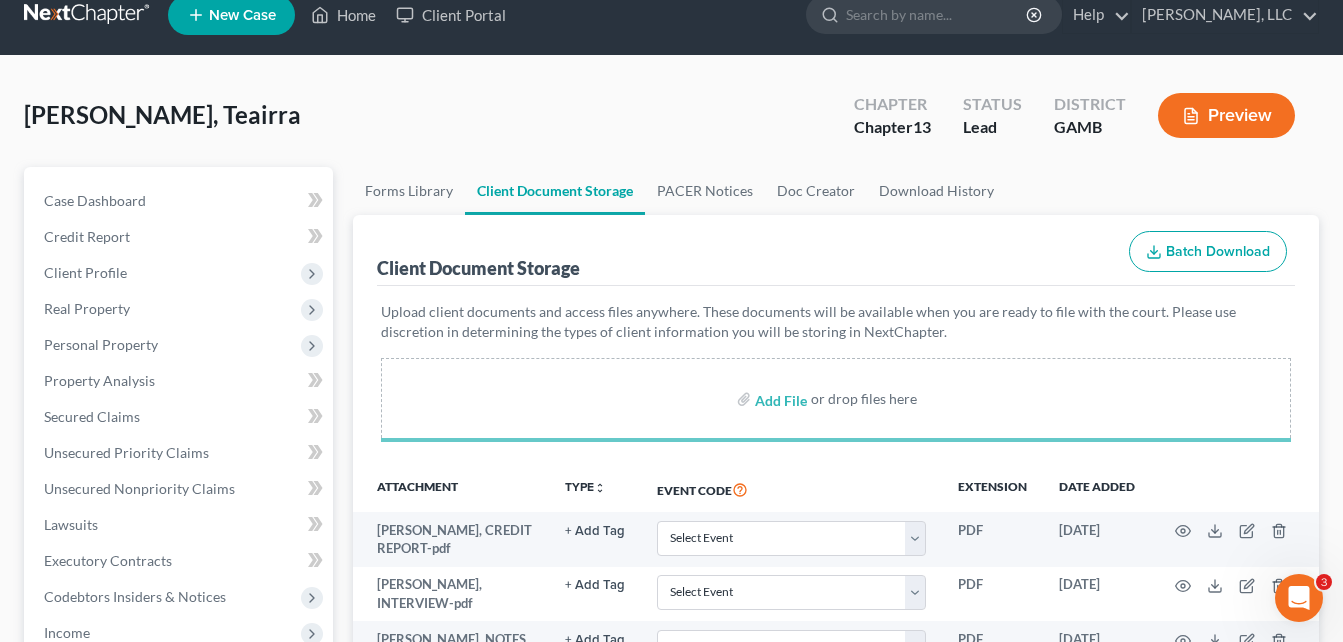 scroll, scrollTop: 489, scrollLeft: 0, axis: vertical 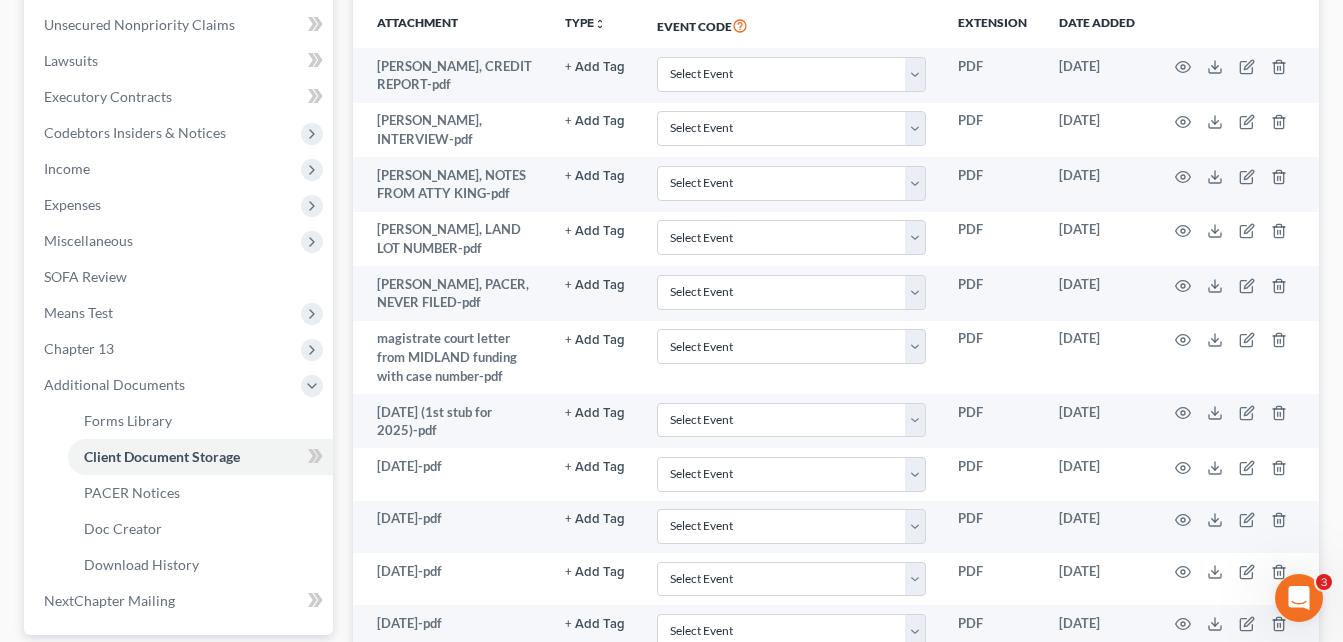 click on "Select Event 20 Largest Unsecured Creditors Amended Petition Attachment to Voluntary Petition for Non-Individuals Filing for Bankruptcy under Chapter 11 Balance Sheet Cash Flow Statement Certificate Pursuant to LBR 1019-1(d) Certificate of Credit Counseling Certificate of Service Change of Address Notification Chapter 11 Operating Report Chapter 11 Statement of Current Monthly Income Form 122B Chapter 13 Calculation of Your Disposable Income Form 122C-2 Chapter 13 Plan Chapter 13 Statement of Current Monthly Income and Calculation of Commitment Period Form 122C-1 Chapter 7 Means Test Calculation Form 122A-2 Chapter 7 Statements - Monthly Income (122A-1/Exemption Presumption of Abuse (122A-1Supp) Corporate Ownership Statement Cure of Residential Judgment Debtor Electronic Noticing Request Declaration Under Penalty of Perjury Declaration re: Debtor's Schedules Disclosure of Compensation of Attorney for Debtor Employee Income Records (or Affidavit of No Income) Equity Security Holders Financial Management Course" at bounding box center (791, 1481) 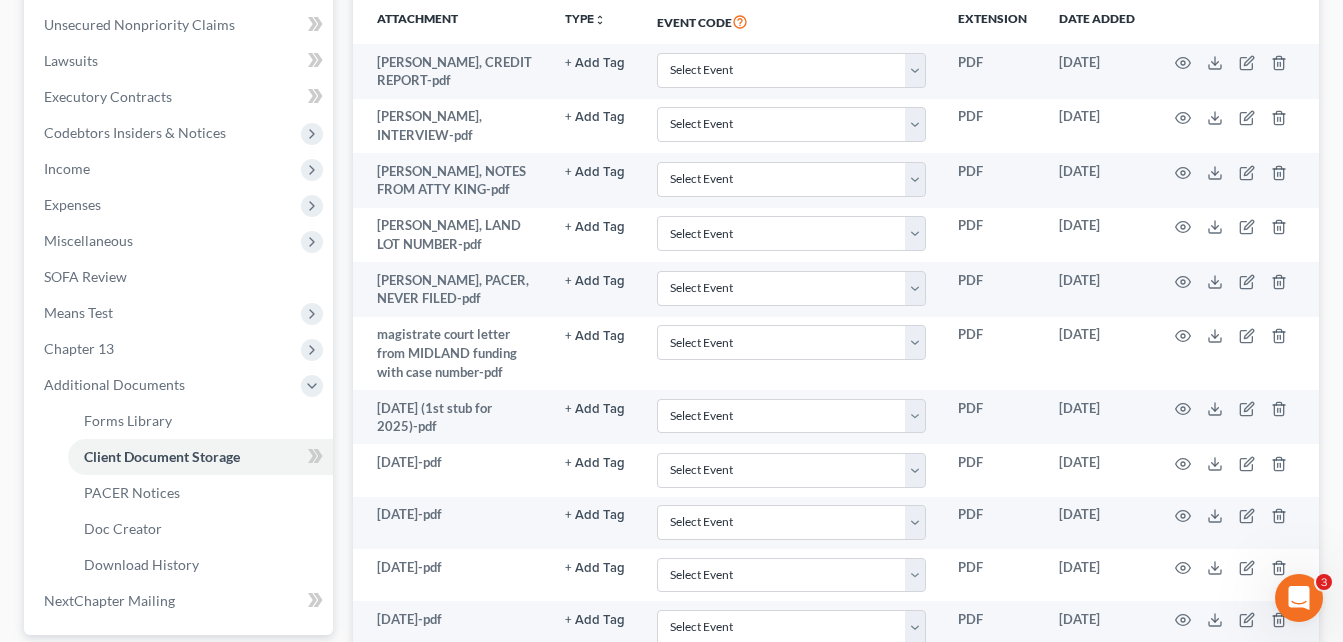 scroll, scrollTop: 673, scrollLeft: 0, axis: vertical 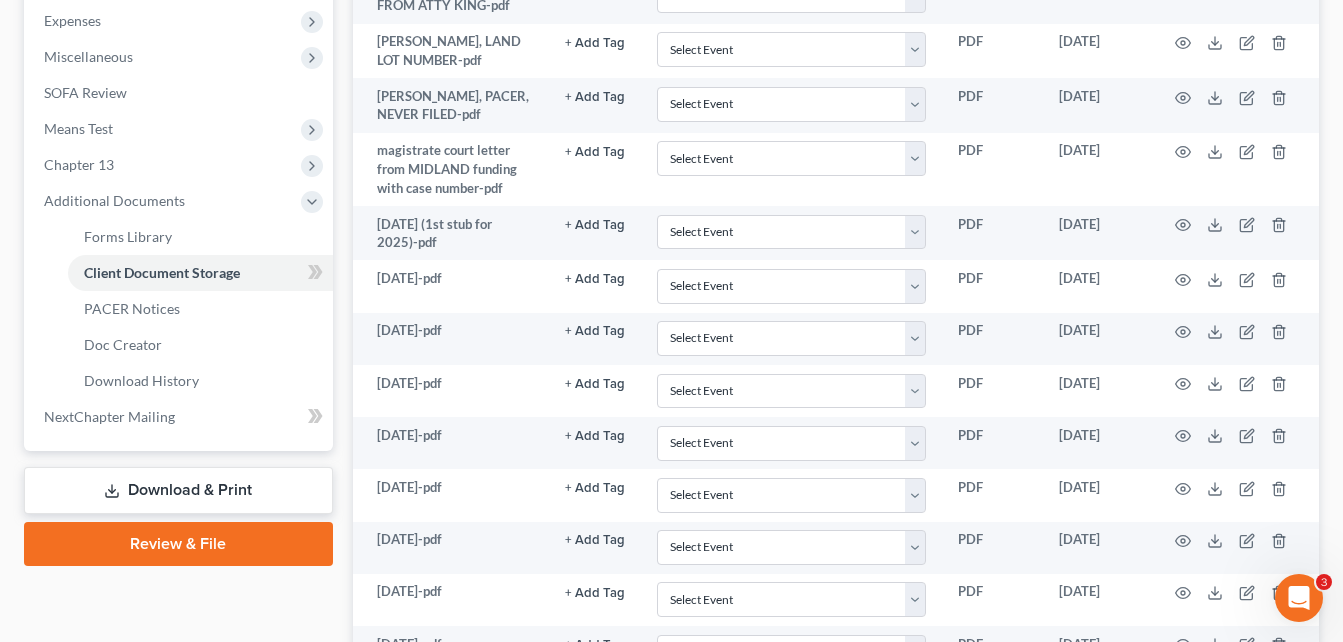 click on "Case Dashboard
Payments
Invoices
Payments
Payments
Credit Report
Client Profile" at bounding box center [178, 497] 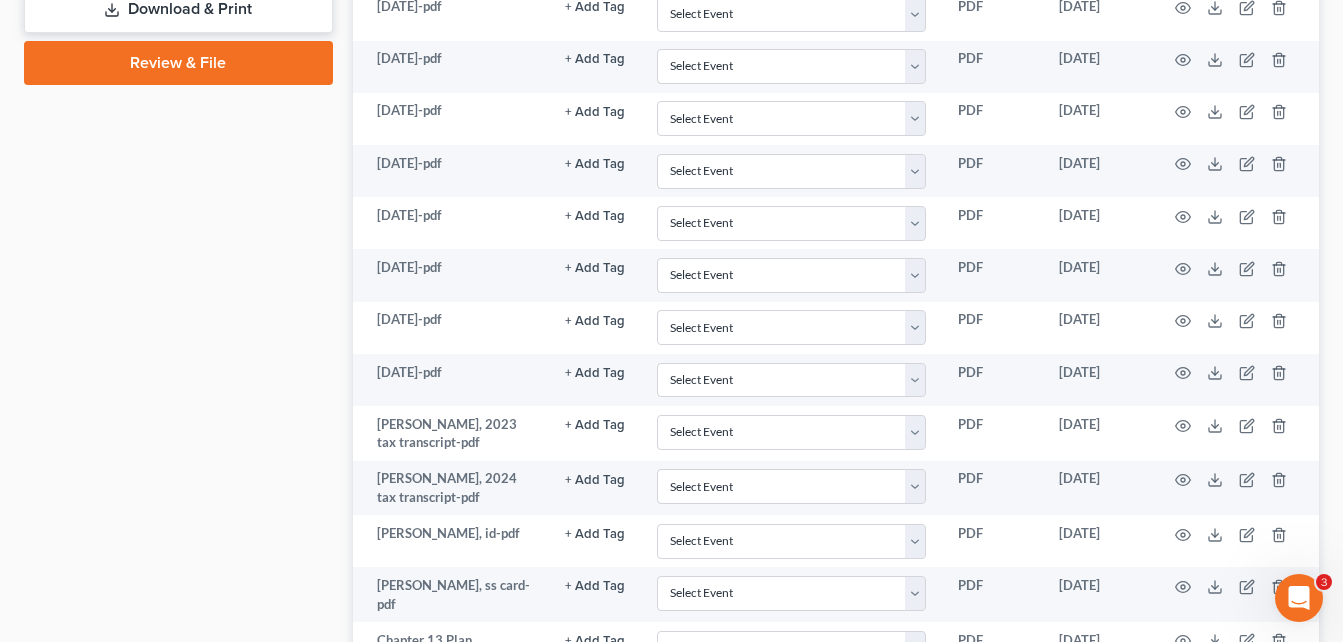 scroll, scrollTop: 1559, scrollLeft: 0, axis: vertical 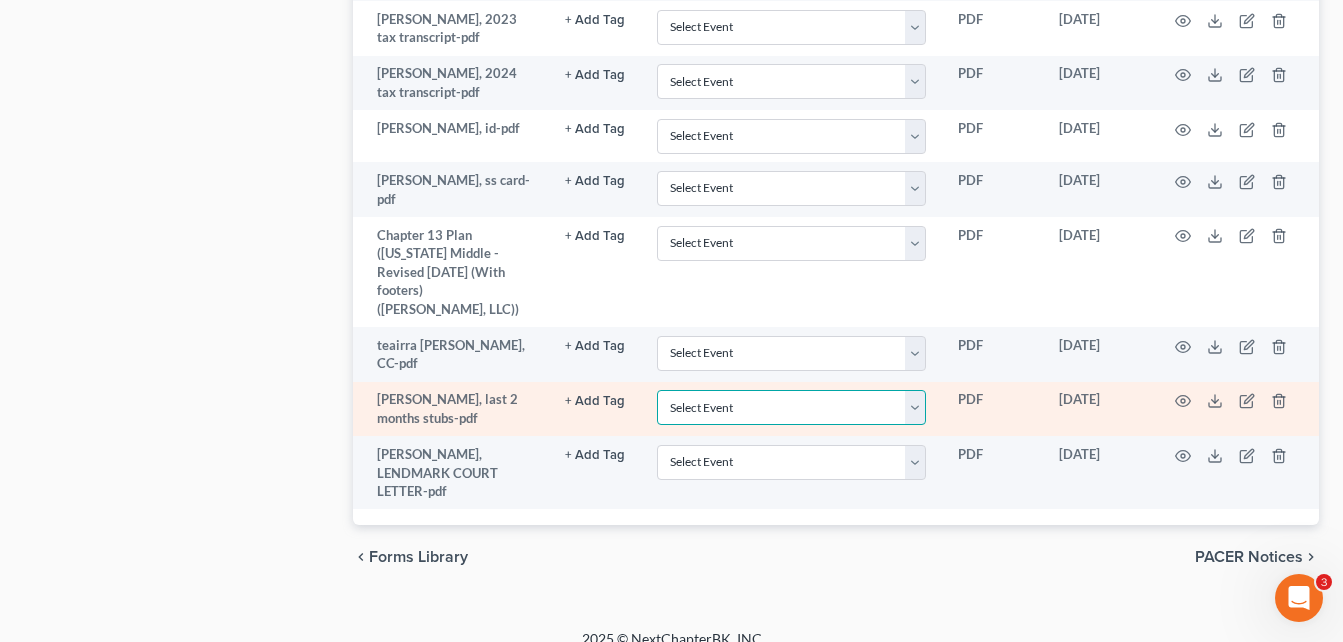 click on "Select Event 20 Largest Unsecured Creditors Amended Petition Attachment to Voluntary Petition for Non-Individuals Filing for Bankruptcy under Chapter 11 Balance Sheet Cash Flow Statement Certificate Pursuant to LBR 1019-1(d) Certificate of Credit Counseling Certificate of Service Change of Address Notification Chapter 11 Operating Report Chapter 11 Statement of Current Monthly Income Form 122B Chapter 13 Calculation of Your Disposable Income Form 122C-2 Chapter 13 Plan Chapter 13 Statement of Current Monthly Income and Calculation of Commitment Period Form 122C-1 Chapter 7 Means Test Calculation Form 122A-2 Chapter 7 Statements - Monthly Income (122A-1/Exemption Presumption of Abuse (122A-1Supp) Corporate Ownership Statement Cure of Residential Judgment Debtor Electronic Noticing Request Declaration Under Penalty of Perjury Declaration re: Debtor's Schedules Disclosure of Compensation of Attorney for Debtor Employee Income Records (or Affidavit of No Income) Equity Security Holders Financial Management Course" at bounding box center [791, 407] 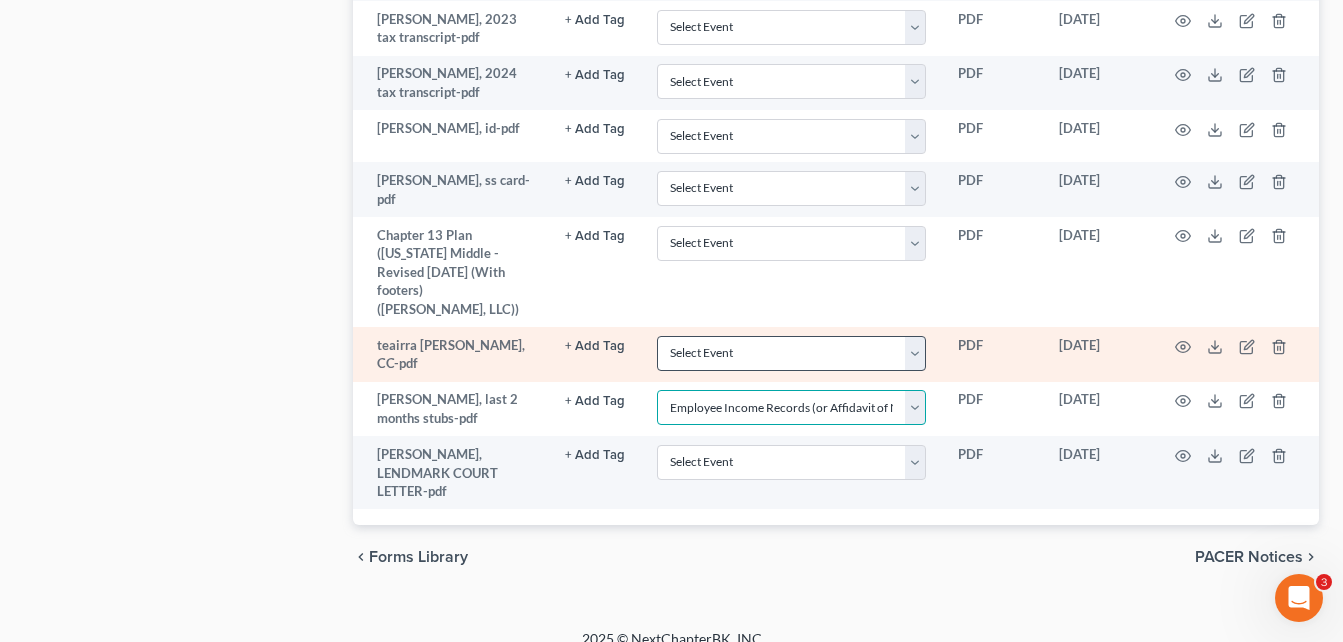 drag, startPoint x: 733, startPoint y: 377, endPoint x: 743, endPoint y: 339, distance: 39.293766 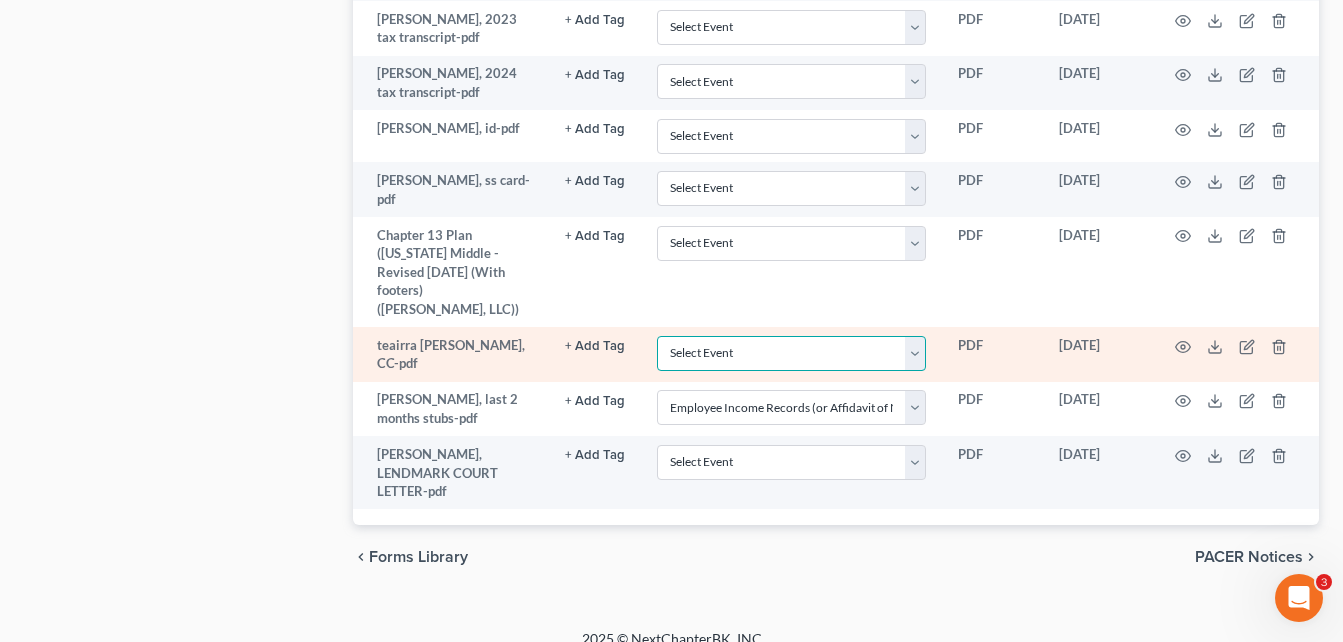click on "Select Event 20 Largest Unsecured Creditors Amended Petition Attachment to Voluntary Petition for Non-Individuals Filing for Bankruptcy under Chapter 11 Balance Sheet Cash Flow Statement Certificate Pursuant to LBR 1019-1(d) Certificate of Credit Counseling Certificate of Service Change of Address Notification Chapter 11 Operating Report Chapter 11 Statement of Current Monthly Income Form 122B Chapter 13 Calculation of Your Disposable Income Form 122C-2 Chapter 13 Plan Chapter 13 Statement of Current Monthly Income and Calculation of Commitment Period Form 122C-1 Chapter 7 Means Test Calculation Form 122A-2 Chapter 7 Statements - Monthly Income (122A-1/Exemption Presumption of Abuse (122A-1Supp) Corporate Ownership Statement Cure of Residential Judgment Debtor Electronic Noticing Request Declaration Under Penalty of Perjury Declaration re: Debtor's Schedules Disclosure of Compensation of Attorney for Debtor Employee Income Records (or Affidavit of No Income) Equity Security Holders Financial Management Course" at bounding box center (791, 353) 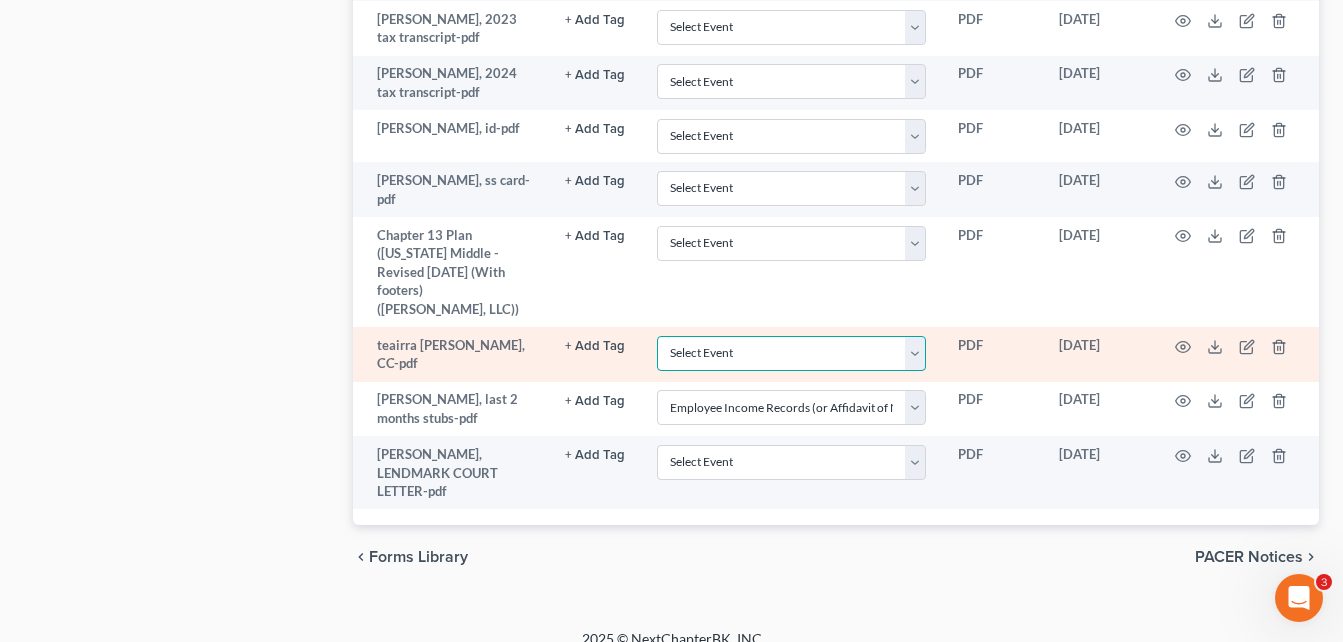 select on "6" 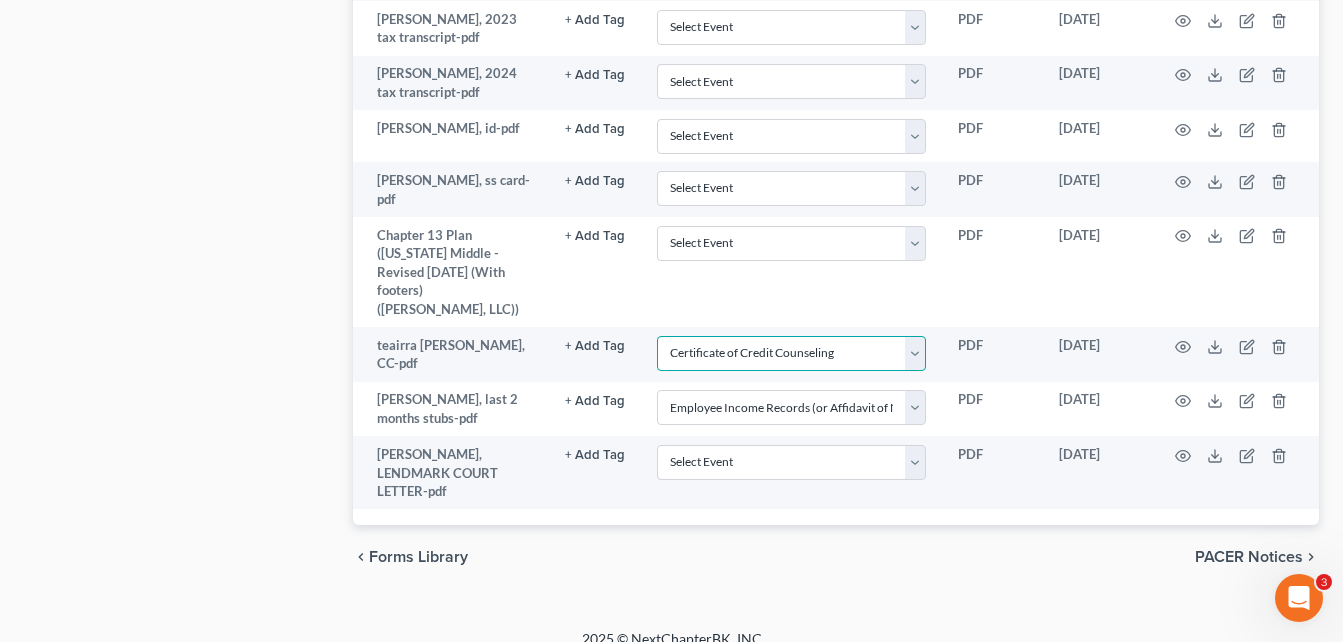 drag, startPoint x: 743, startPoint y: 339, endPoint x: 228, endPoint y: 405, distance: 519.2119 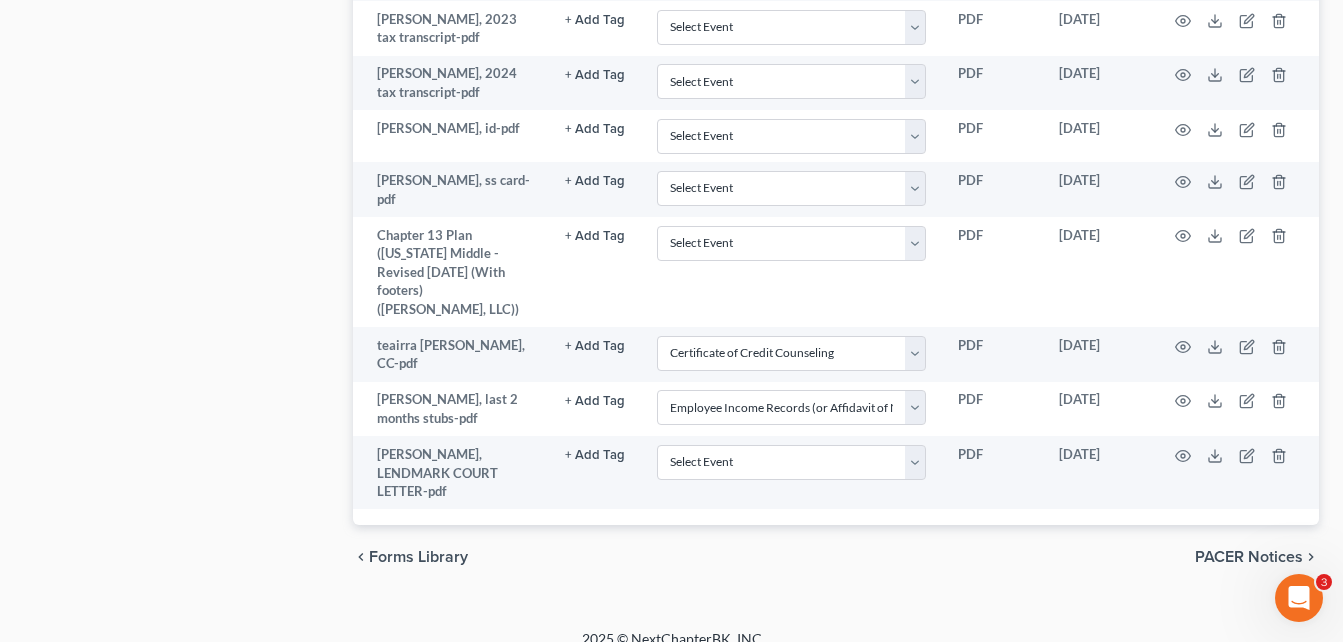 click on "Case Dashboard
Payments
Invoices
Payments
Payments
Credit Report
Client Profile" at bounding box center [178, -389] 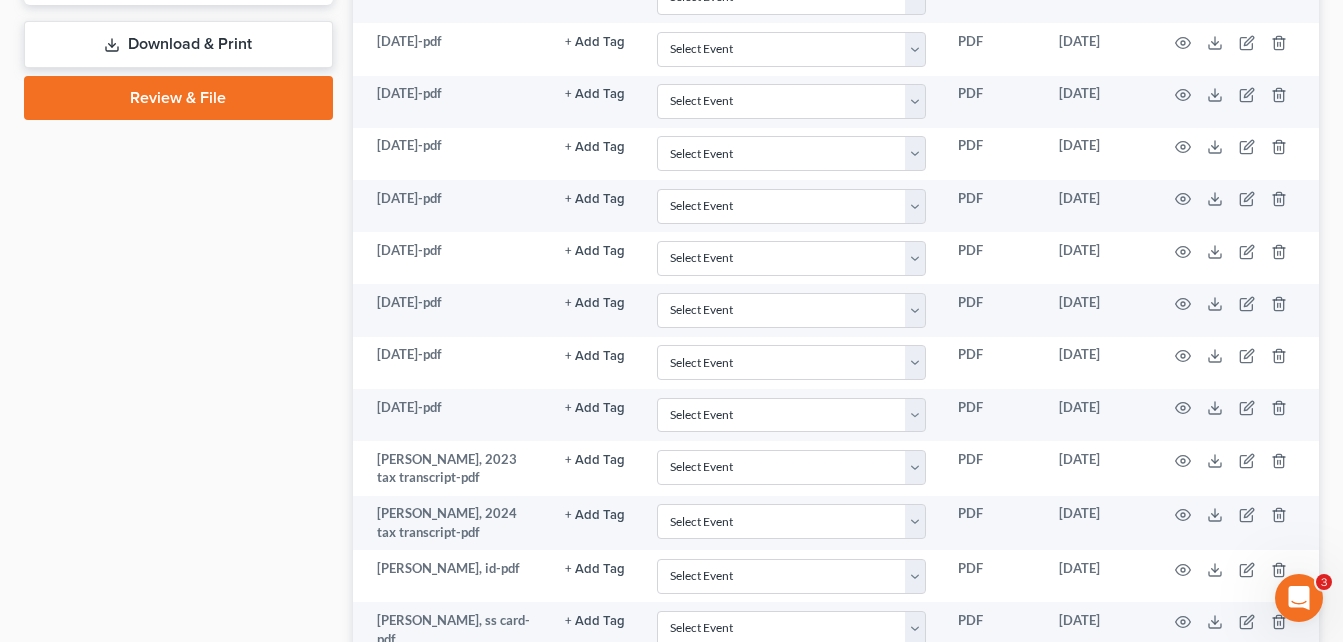 click on "Case Dashboard
Payments
Invoices
Payments
Payments
Credit Report
Client Profile" at bounding box center [178, 51] 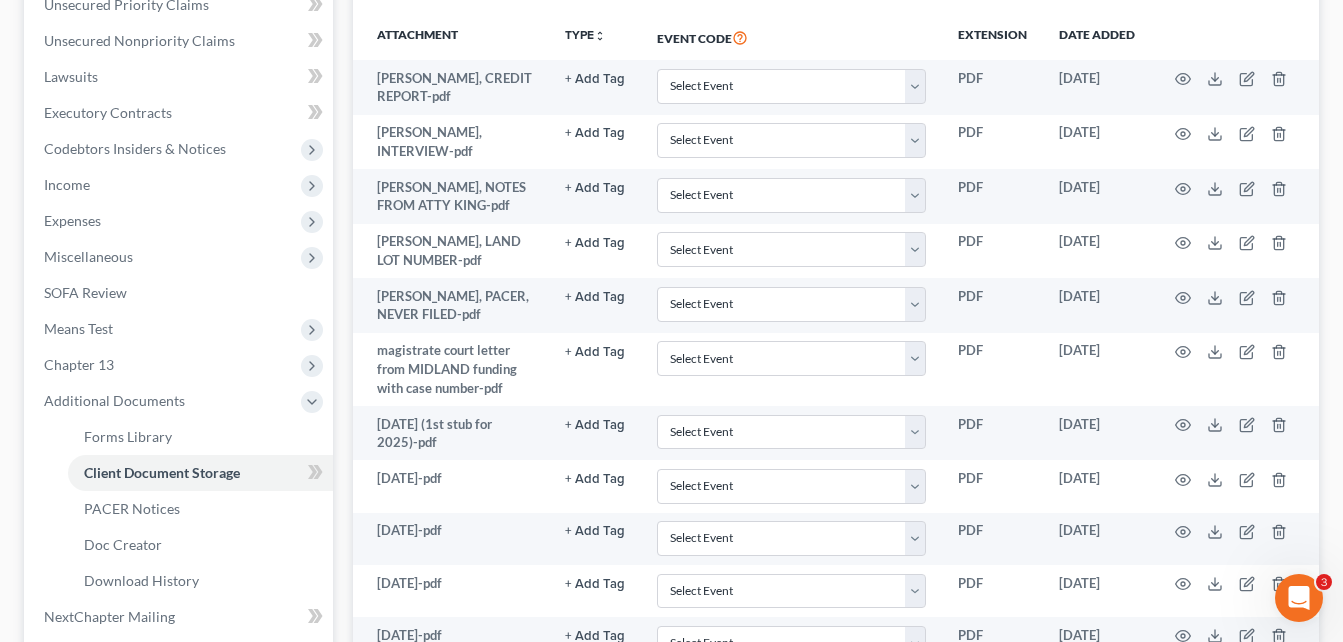 scroll, scrollTop: 0, scrollLeft: 0, axis: both 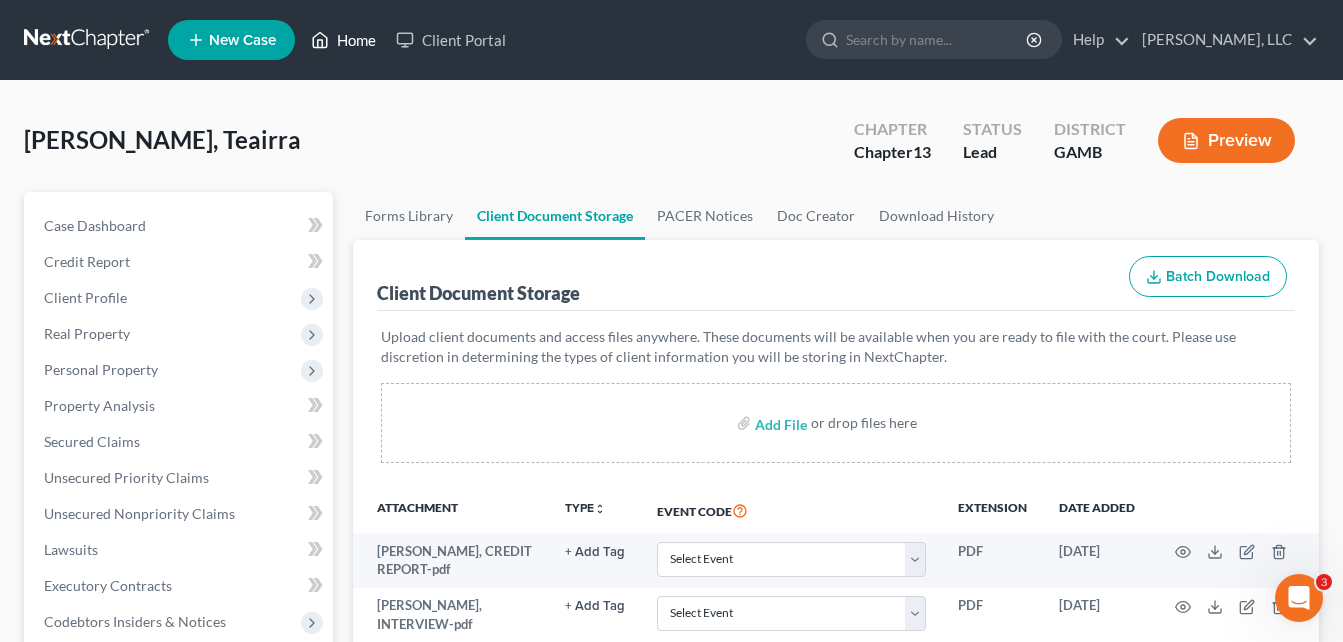 click on "Home" at bounding box center [343, 40] 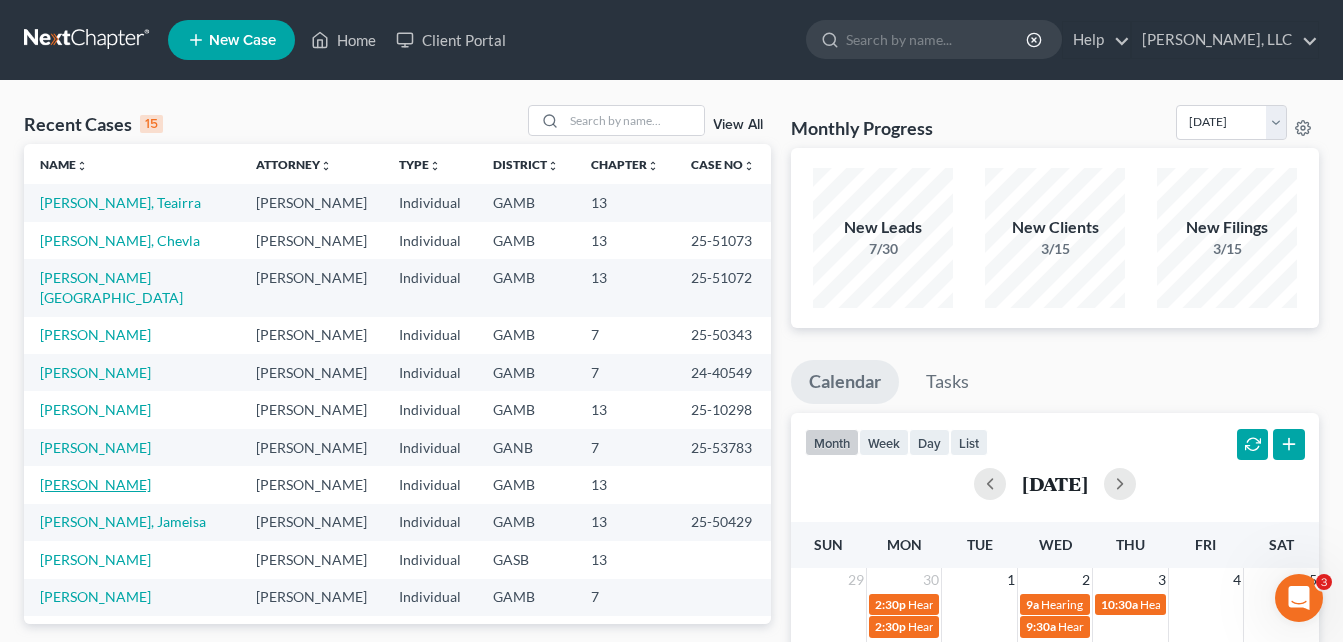 click on "[PERSON_NAME]" at bounding box center (95, 484) 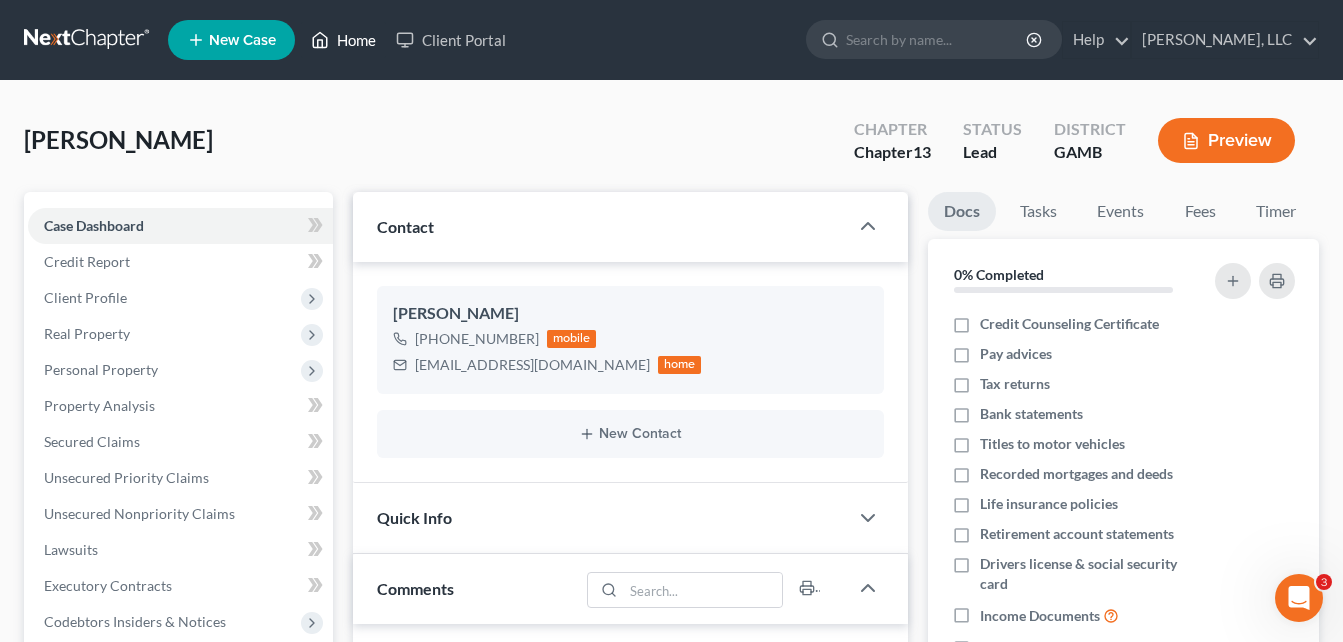 click on "Home" at bounding box center (343, 40) 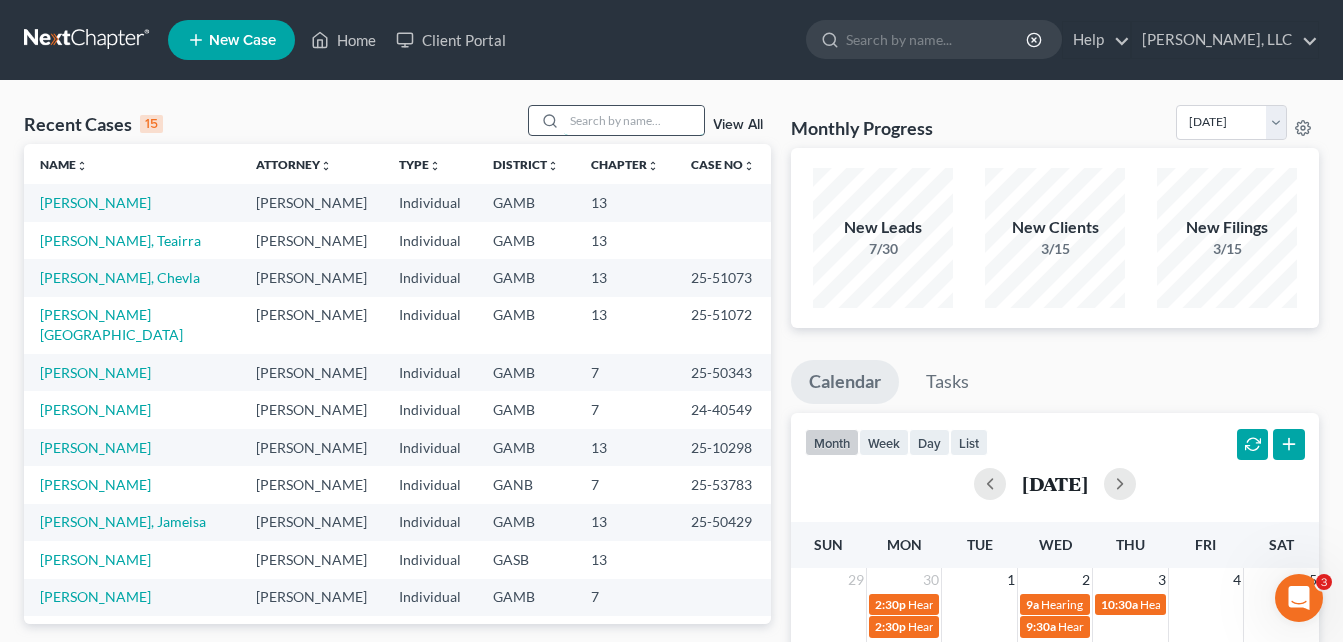 click at bounding box center [634, 120] 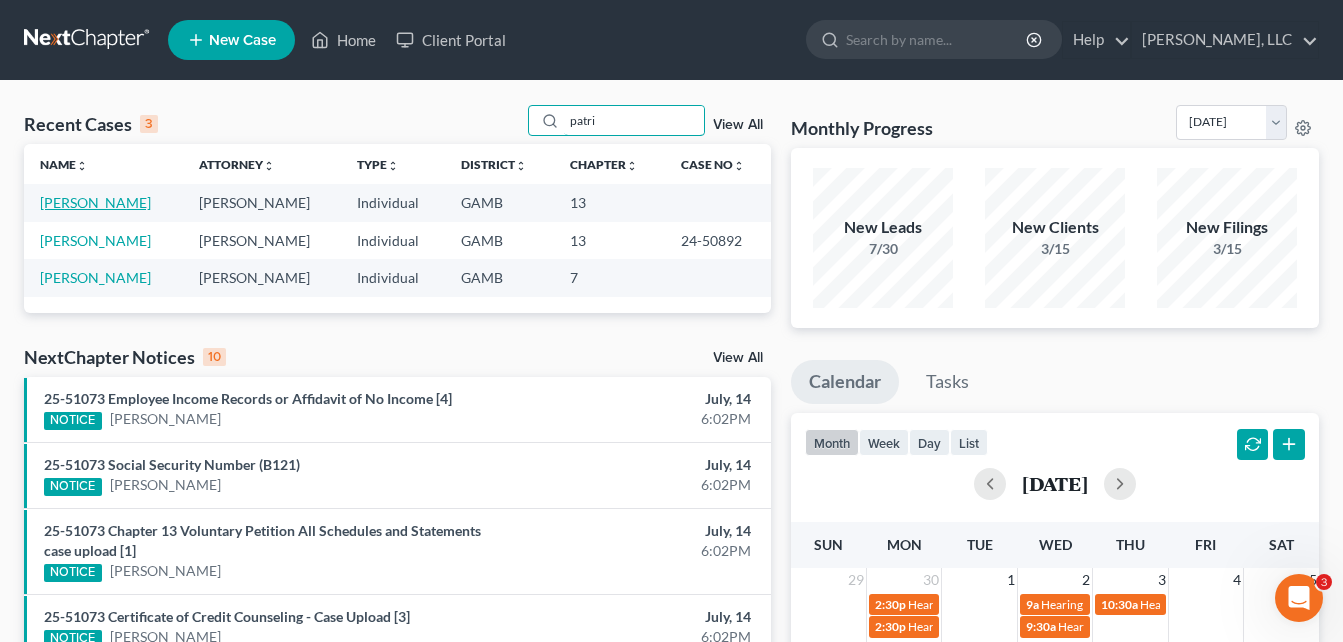 type on "patri" 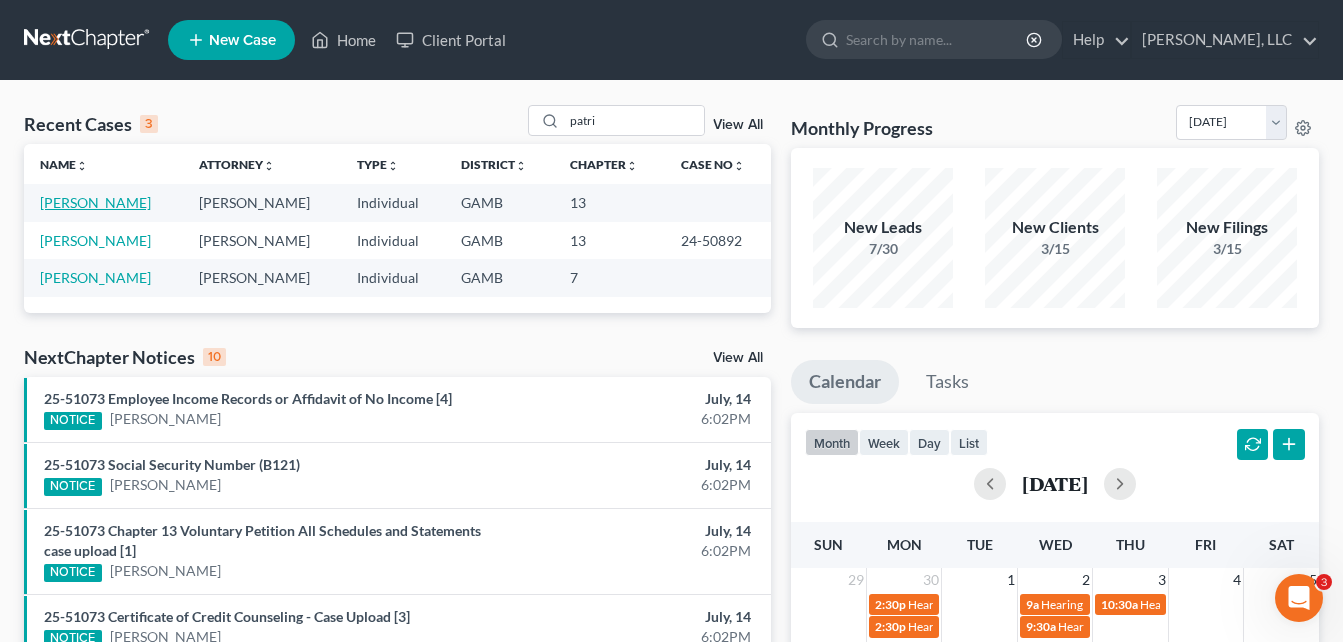 click on "[PERSON_NAME]" at bounding box center [95, 202] 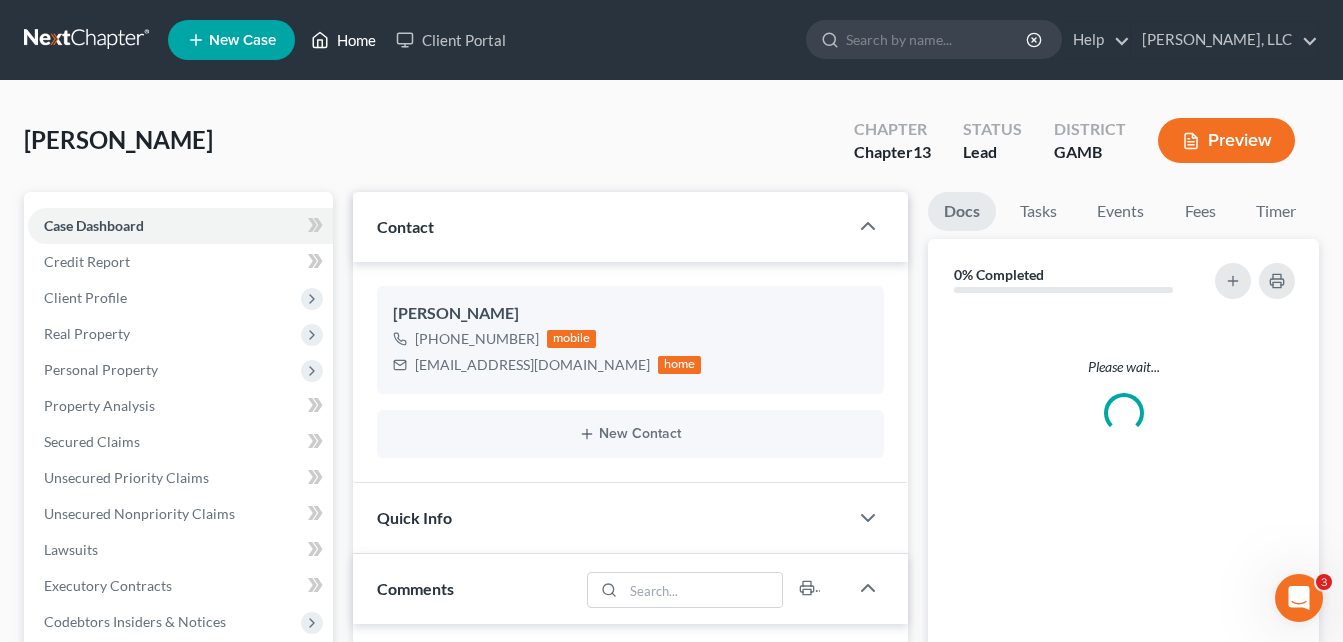 click on "Home" at bounding box center [343, 40] 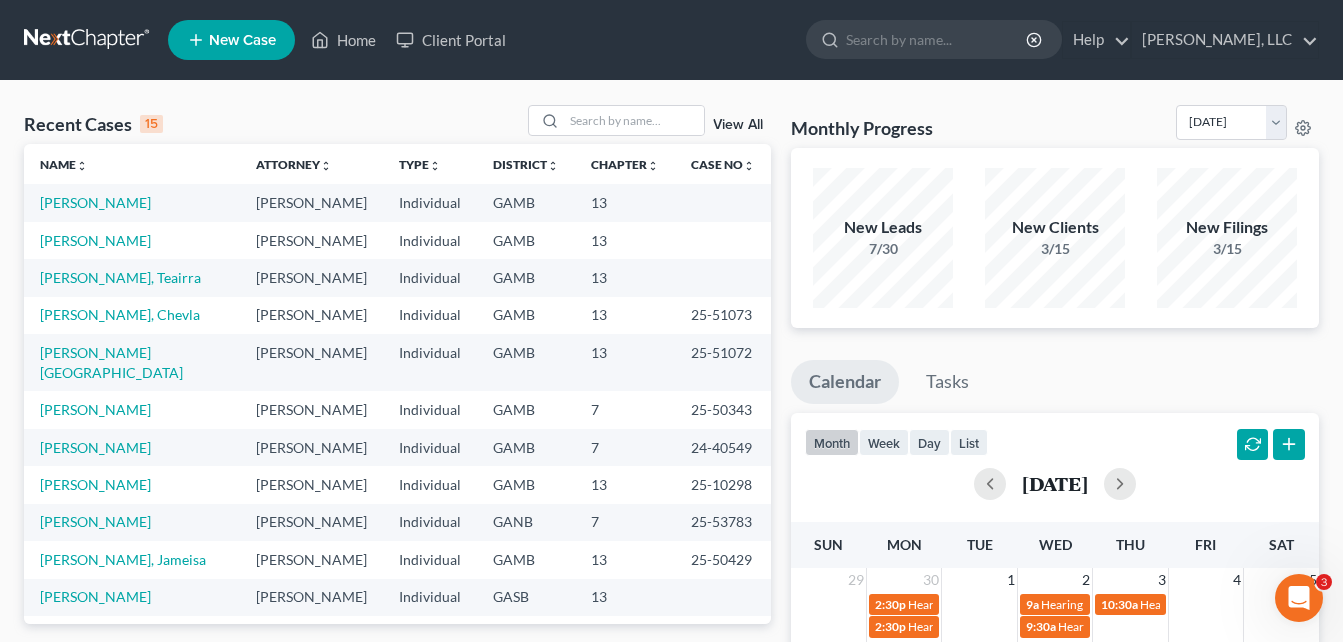 click on "Recent Cases 15         View All
Name
unfold_more
expand_more
expand_less
Attorney
unfold_more
expand_more
expand_less
Type
unfold_more
expand_more
expand_less
District
unfold_more
expand_more
expand_less
Chapter
unfold_more
expand_more
expand_less
Case No
unfold_more
expand_more
expand_less
Prefix
unfold_more
expand_more
expand_less
[PERSON_NAME] [PERSON_NAME] Individual GAMB 13 [PERSON_NAME] [PERSON_NAME] Individual GAMB 13 [PERSON_NAME], [PERSON_NAME] Individual GAMB 13 [PERSON_NAME], [PERSON_NAME] Individual GAMB 13 25-51073 [PERSON_NAME] [PERSON_NAME] Individual GAMB 13 25-51072 [GEOGRAPHIC_DATA][PERSON_NAME] [PERSON_NAME] Individual GAMB 7 25-50343 [PERSON_NAME] [PERSON_NAME] Individual GAMB 7 24-40549 [PERSON_NAME] [PERSON_NAME] Individual GAMB 13 25-10298 [PERSON_NAME] [PERSON_NAME] Individual GANB 7 25-53783 [PERSON_NAME], [PERSON_NAME] Individual GAMB 13 25-50429 [PERSON_NAME] GASB 7" at bounding box center [671, 762] 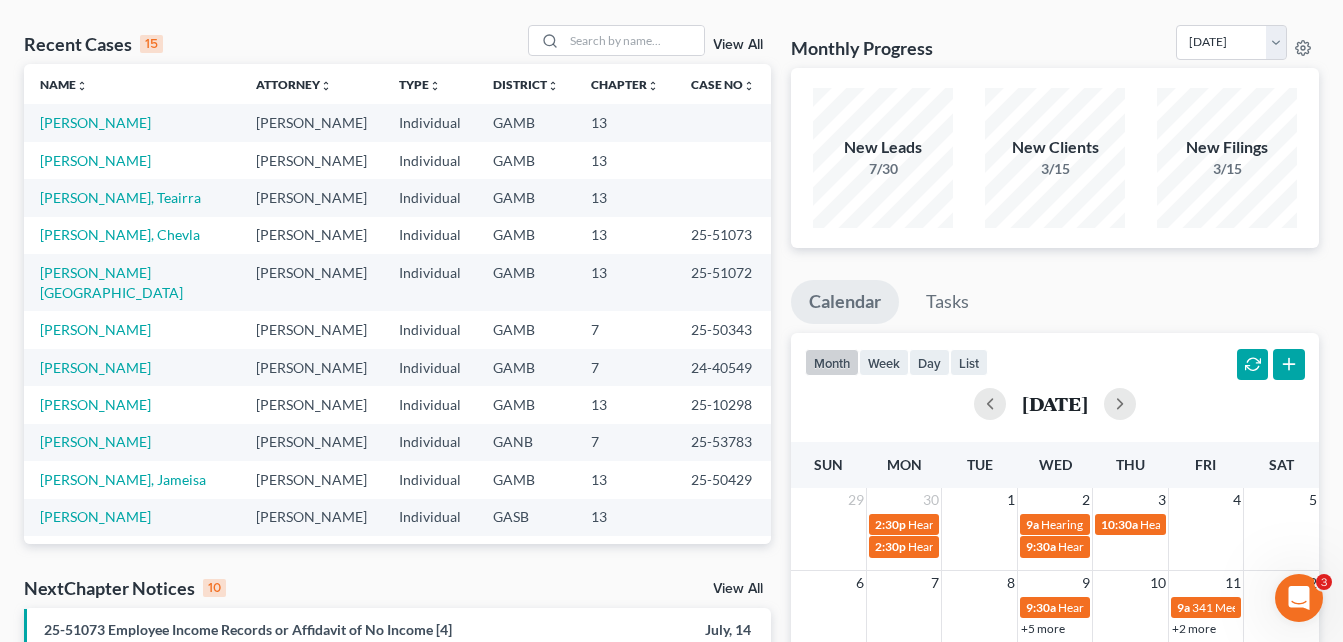 scroll, scrollTop: 120, scrollLeft: 0, axis: vertical 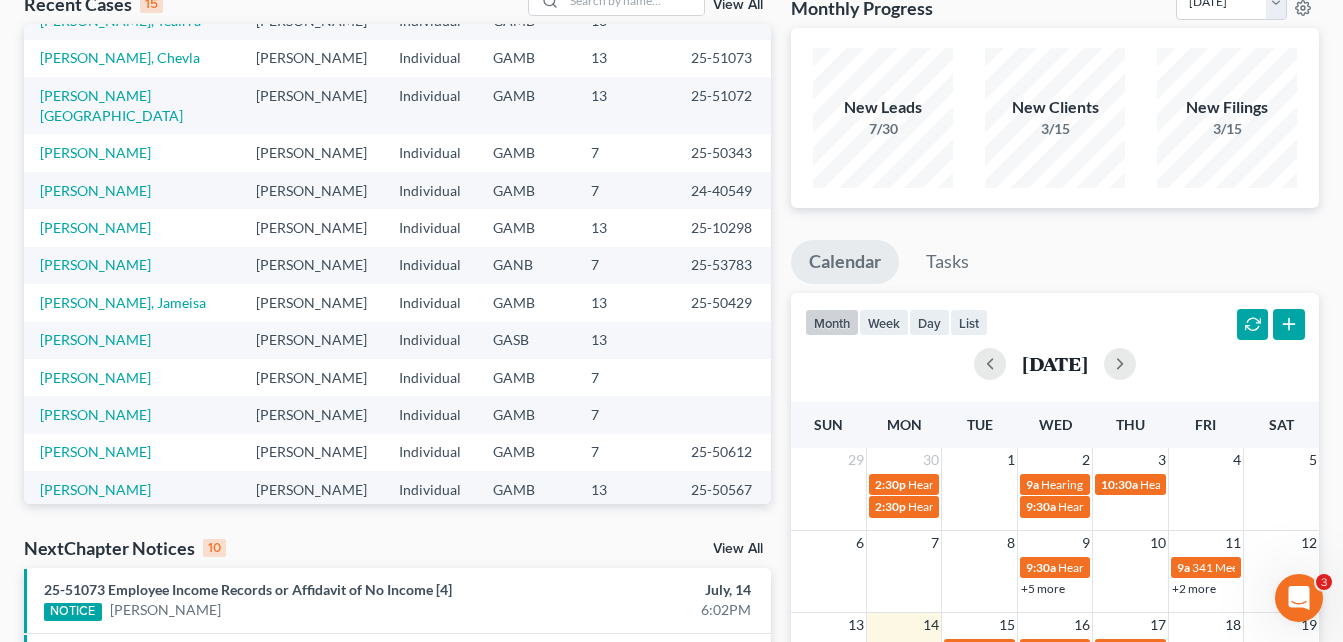 click on "Recent Cases 15         View All
Name
unfold_more
expand_more
expand_less
Attorney
unfold_more
expand_more
expand_less
Type
unfold_more
expand_more
expand_less
District
unfold_more
expand_more
expand_less
Chapter
unfold_more
expand_more
expand_less
Case No
unfold_more
expand_more
expand_less
Prefix
unfold_more
expand_more
expand_less
[PERSON_NAME] [PERSON_NAME] Individual GAMB 13 [PERSON_NAME] [PERSON_NAME] Individual GAMB 13 [PERSON_NAME], [PERSON_NAME] Individual GAMB 13 [PERSON_NAME], [PERSON_NAME] Individual GAMB 13 25-51073 [PERSON_NAME] [PERSON_NAME] Individual GAMB 13 25-51072 [GEOGRAPHIC_DATA][PERSON_NAME] [PERSON_NAME] Individual GAMB 7 25-50343 [PERSON_NAME] [PERSON_NAME] Individual GAMB 7 24-40549 [PERSON_NAME] [PERSON_NAME] Individual GAMB 13 25-10298 [PERSON_NAME] [PERSON_NAME] Individual GANB 7 25-53783 [PERSON_NAME], [PERSON_NAME] Individual GAMB 13 25-50429 [PERSON_NAME] GASB 7" at bounding box center [671, 642] 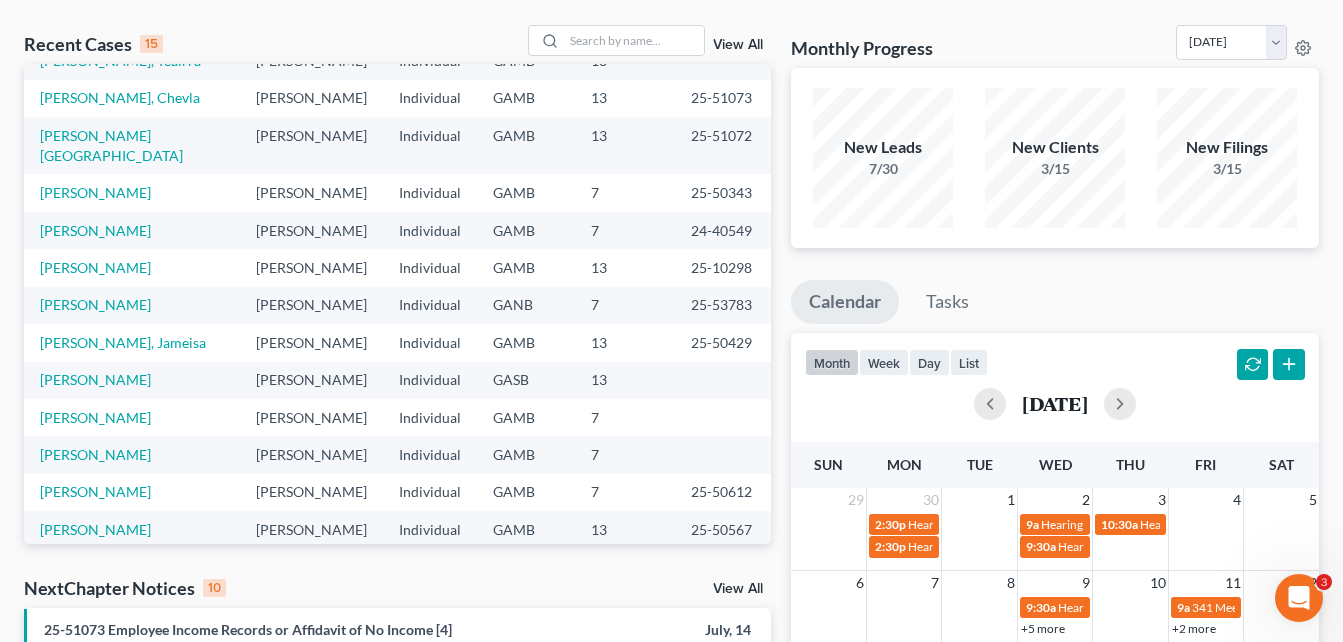 scroll, scrollTop: 0, scrollLeft: 0, axis: both 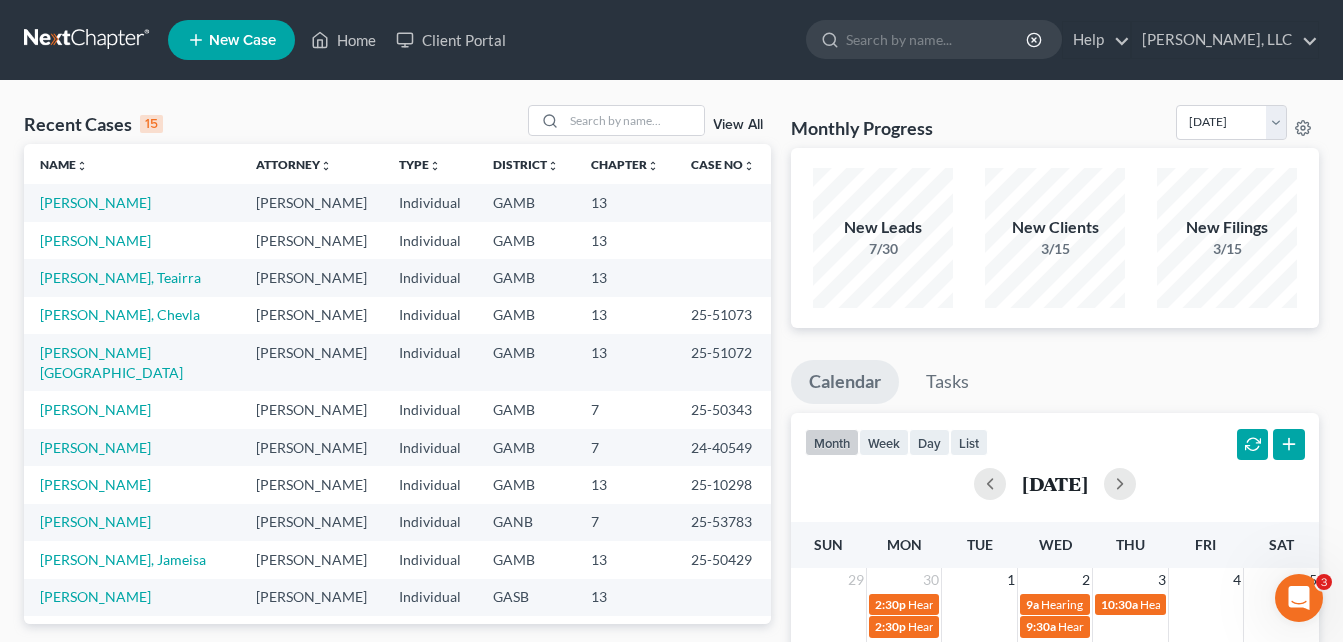 click on "View All" at bounding box center (738, 125) 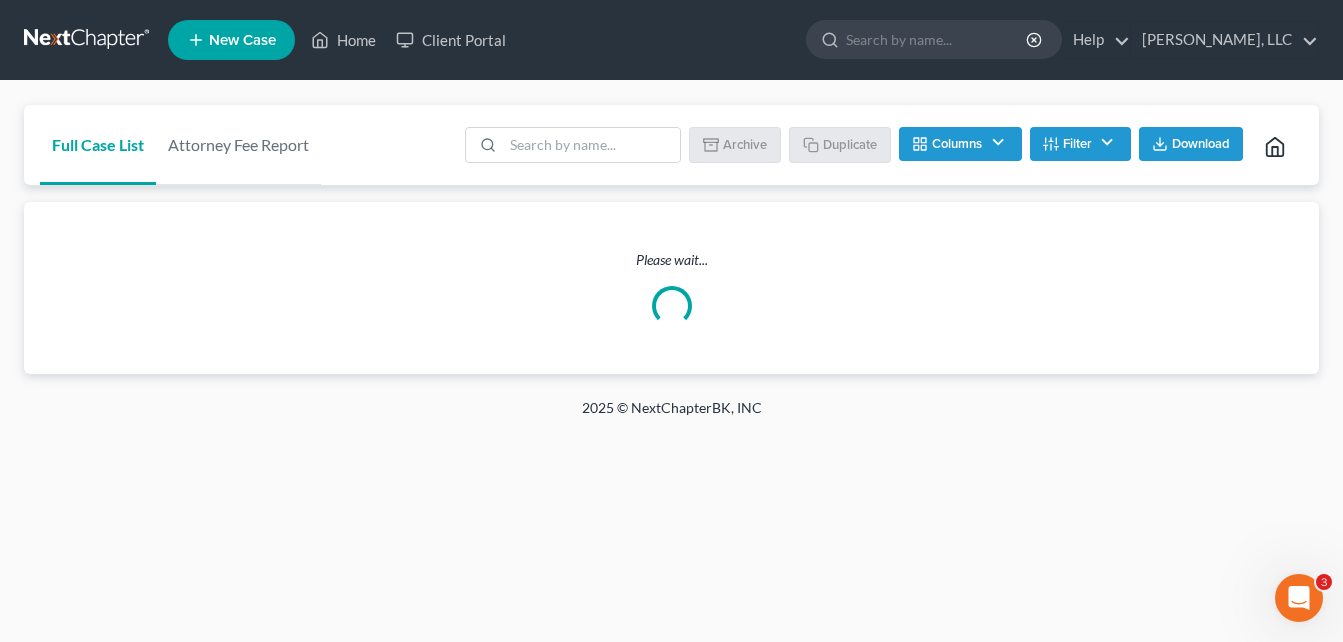 click on "Full Case List Attorney Fee Report         Batch Download Archive Un-archive Duplicate Columns Attorney Case Number Area Of Law Chapter Client Address District Email IC Date Signing Date Confirmation Date Filing Date Filing User Judge Phone Referral Source Claims & Services Spouse Address Status Trustee Last Update Filter Status Filter... Discharged Discharged & Reported Discharge Litigation Dismissal Notice Dismissed Dismissed & Litigation Filed Filed / Pre 341 Inactive In Progress Lead Lost Lead Plan Confirmation Plan Failing Possible Post 341 Pre Confirmation Preparing to File Ready to File Ready to Sign Rejected Retained To Review Withdrawn As Counsel Attorney Filter... District Filter... Filter... [US_STATE] - [GEOGRAPHIC_DATA] [US_STATE] - [GEOGRAPHIC_DATA][US_STATE] - Southern [US_STATE] [US_STATE] [US_STATE] - Eastern [US_STATE] - Western [US_STATE] - [GEOGRAPHIC_DATA] [US_STATE] - [GEOGRAPHIC_DATA][US_STATE] - [GEOGRAPHIC_DATA][US_STATE] - Southern [US_STATE] [US_STATE] [US_STATE] [US_STATE] [US_STATE] - [GEOGRAPHIC_DATA][US_STATE] - [GEOGRAPHIC_DATA][US_STATE] - Southern [US_STATE] [US_STATE]" at bounding box center [671, 239] 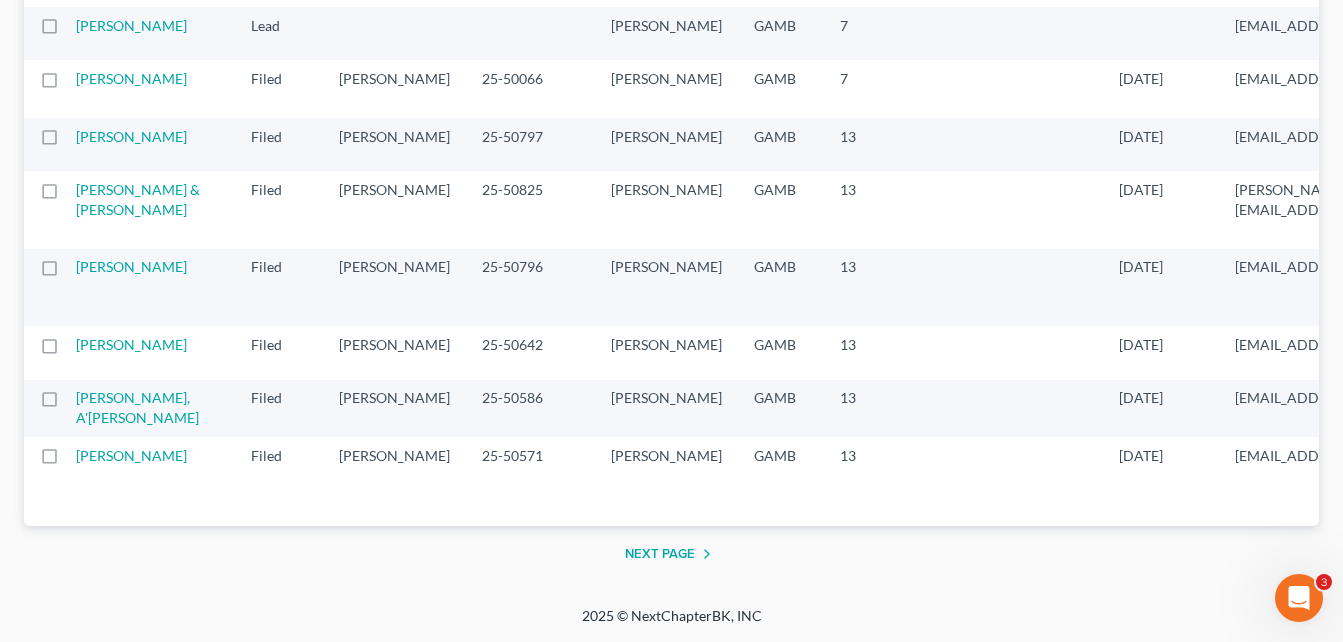 scroll, scrollTop: 2400, scrollLeft: 0, axis: vertical 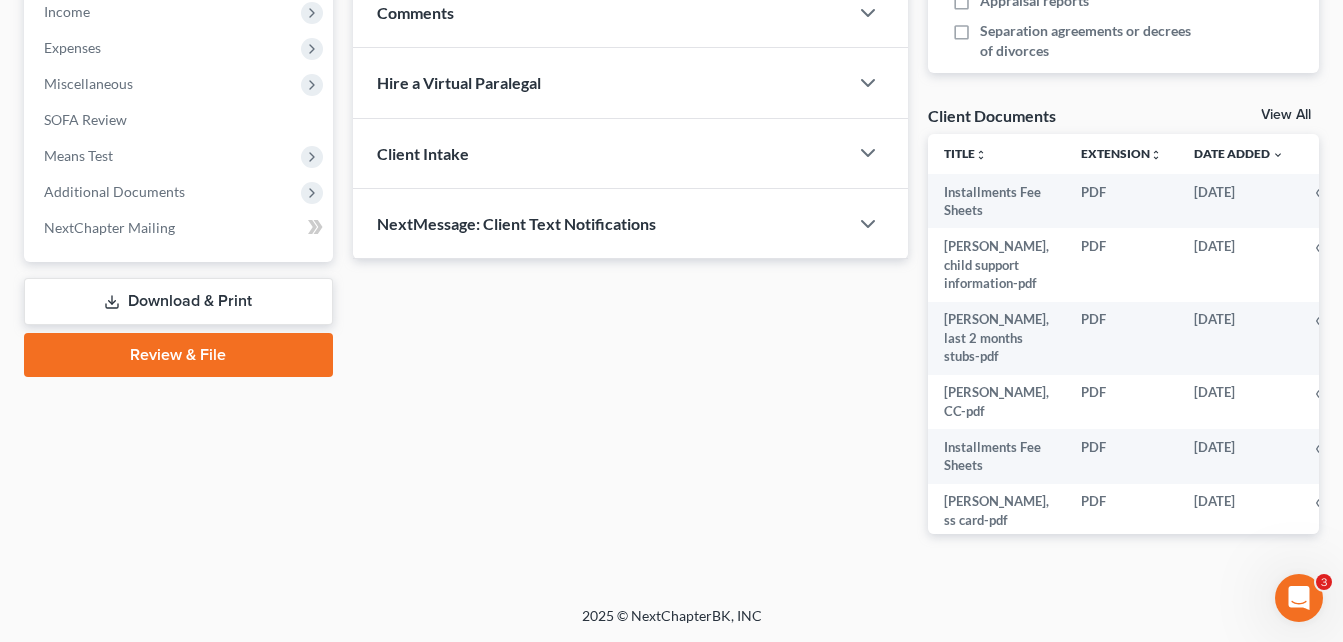 click on "Home" at bounding box center (343, -606) 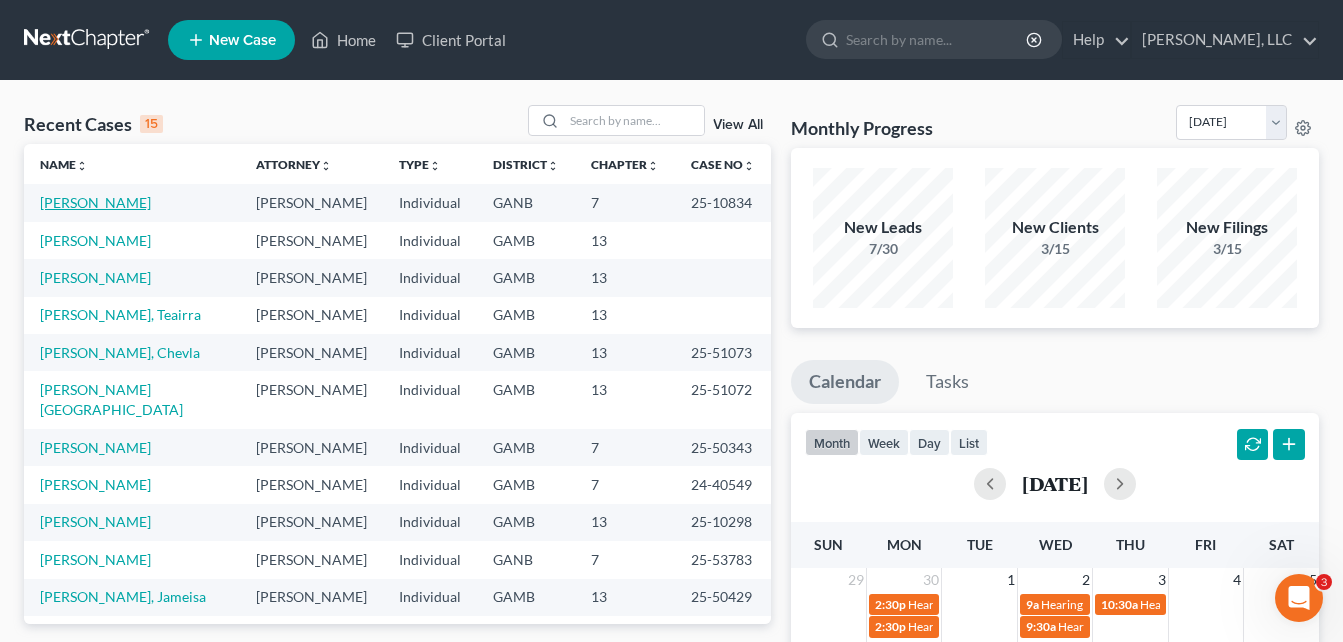 click on "[PERSON_NAME]" at bounding box center (95, 202) 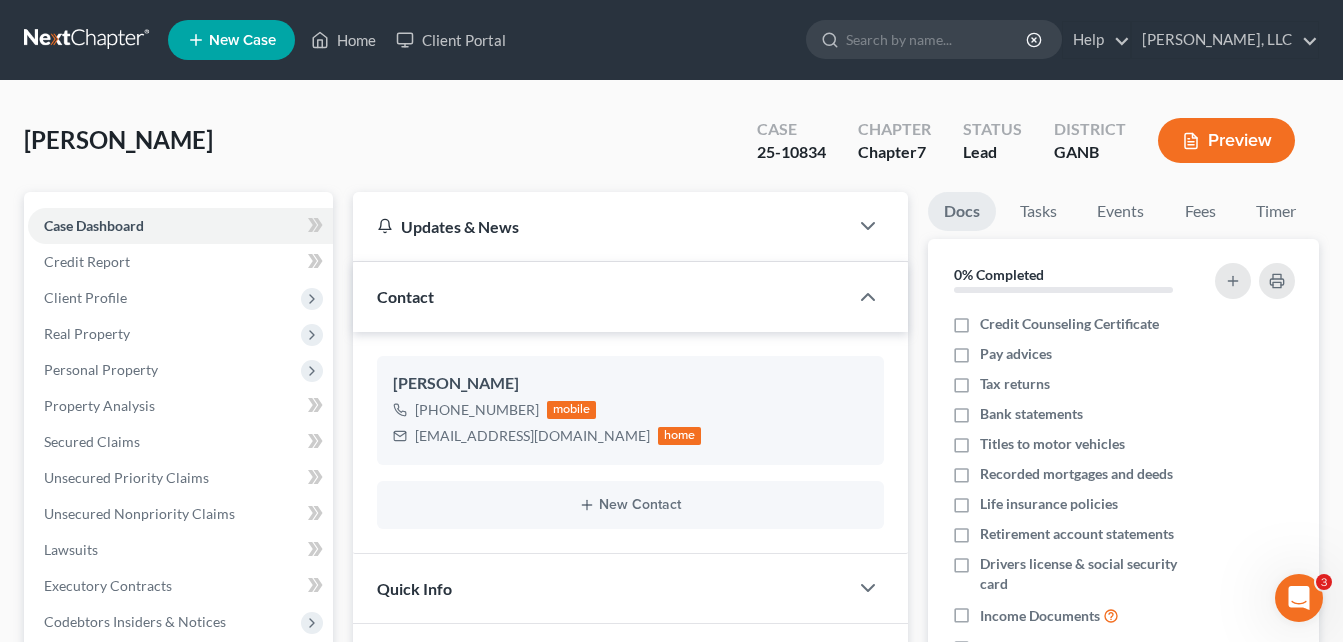 drag, startPoint x: 106, startPoint y: 297, endPoint x: 355, endPoint y: 119, distance: 306.08005 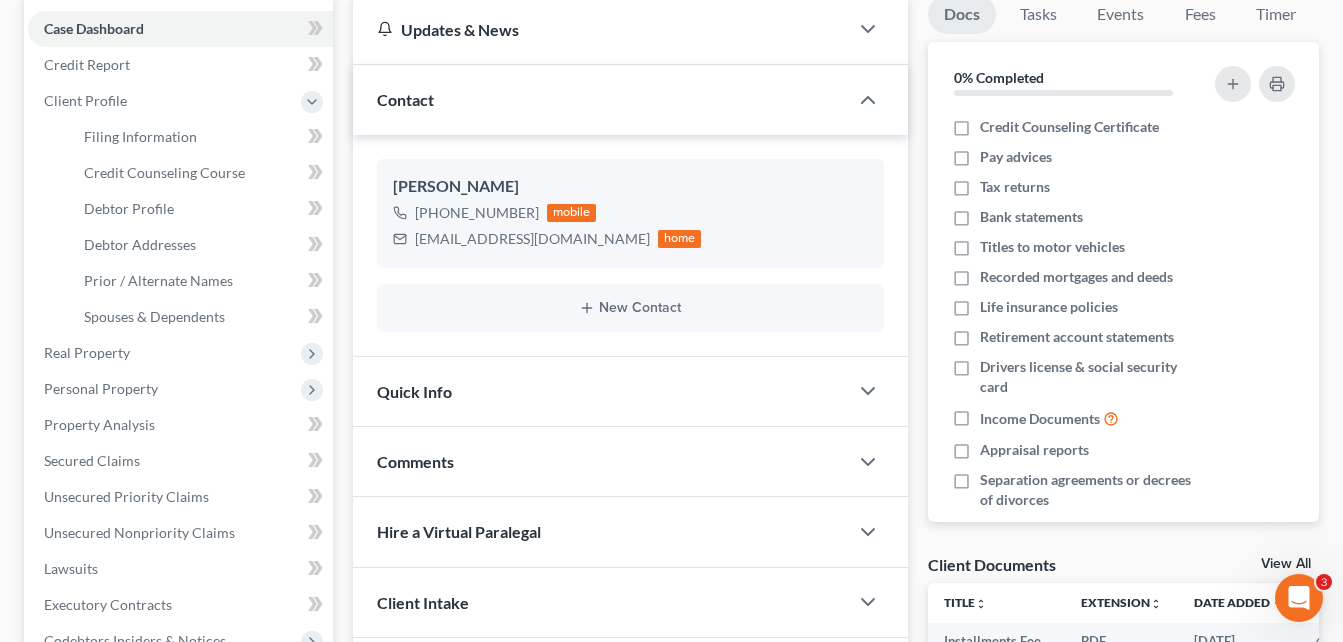 scroll, scrollTop: 200, scrollLeft: 0, axis: vertical 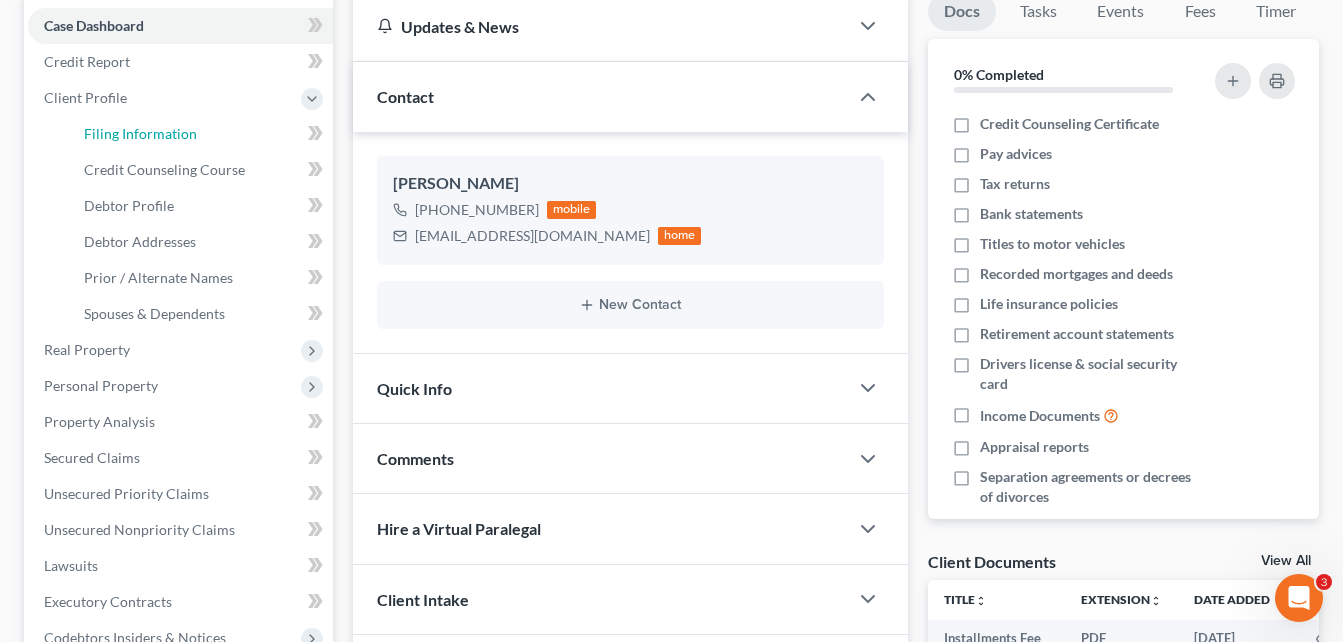 drag, startPoint x: 182, startPoint y: 133, endPoint x: 346, endPoint y: 114, distance: 165.09694 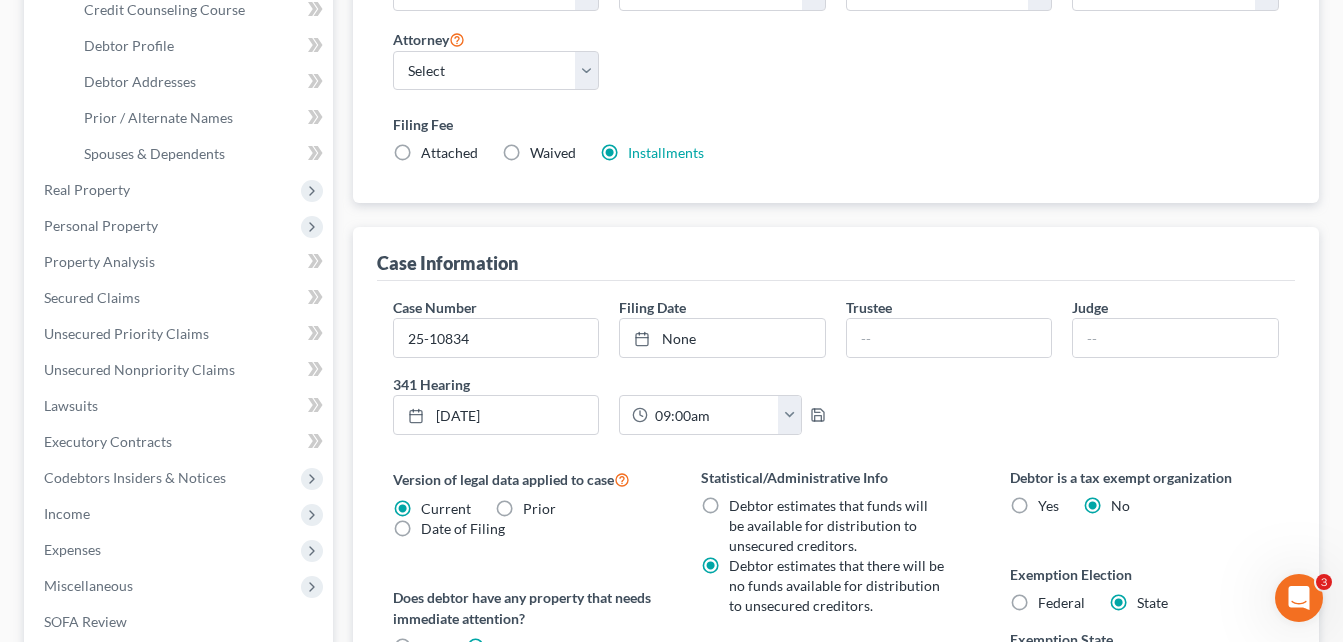 scroll, scrollTop: 520, scrollLeft: 0, axis: vertical 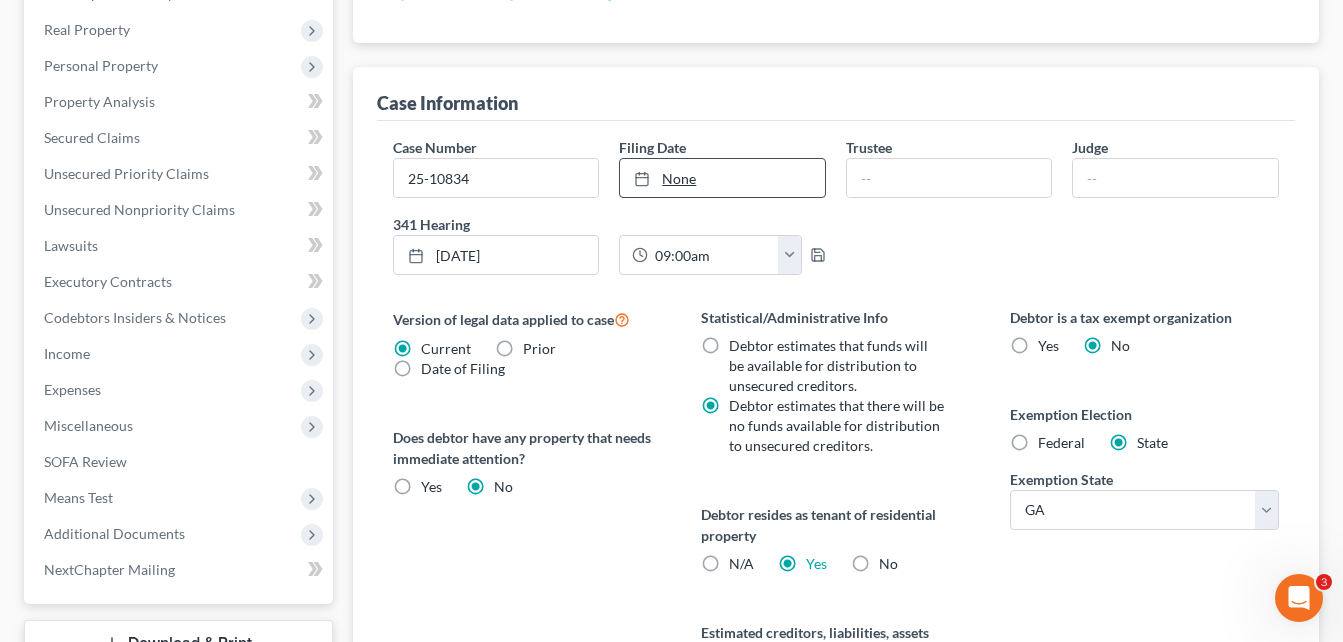 click on "None" at bounding box center [722, 178] 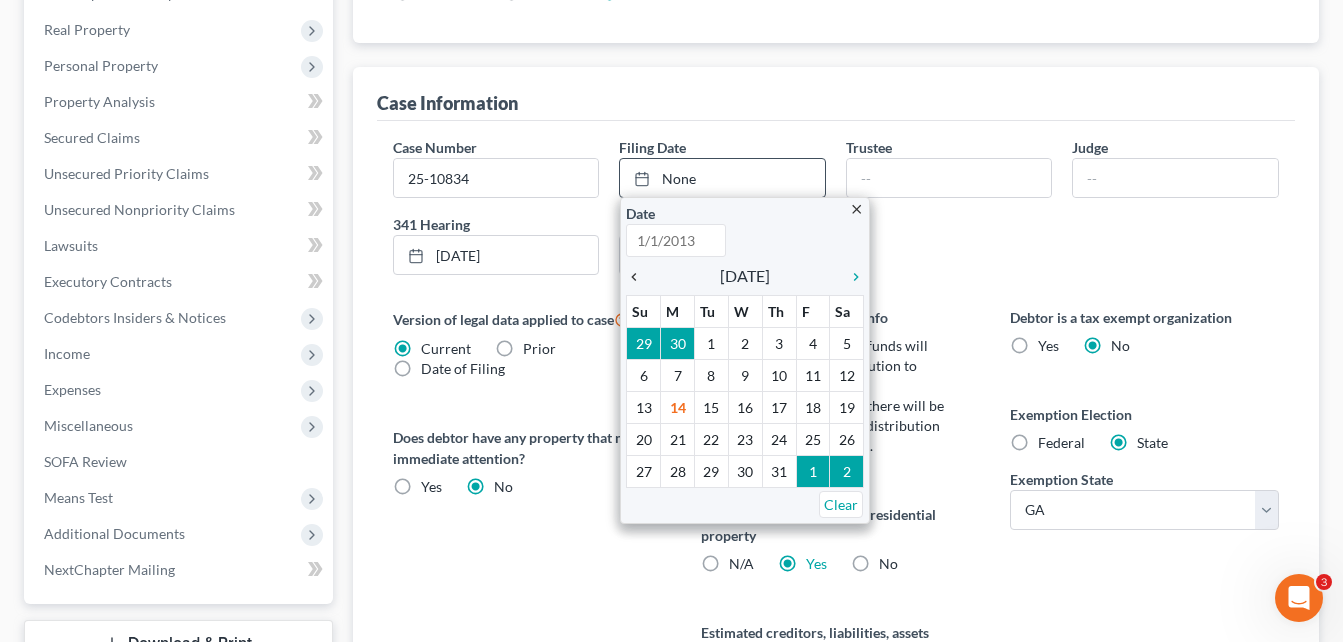 click on "chevron_left" at bounding box center (639, 277) 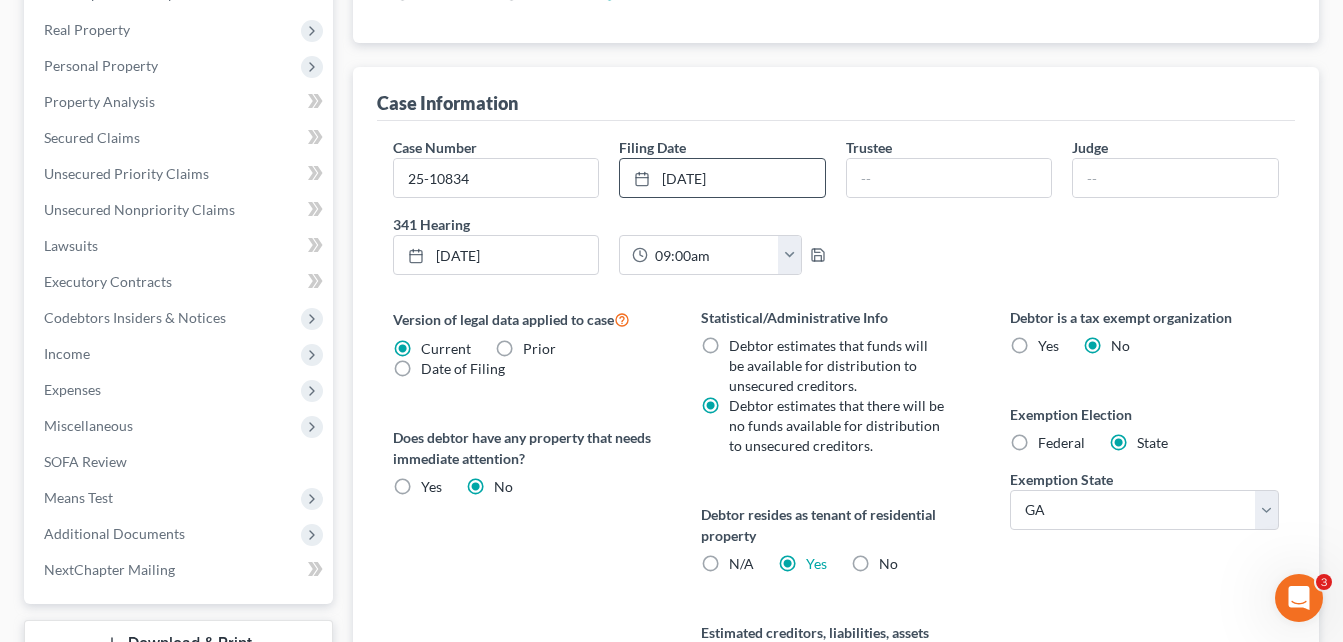 click on "Filing Information
Credit Counseling Course
Debtor Profile
Debtor Addresses
Prior / Alternate Names
Spouses & Dependents
Filing Information Nature of Debt Select Business Consumer Other Nature of Business Select Clearing Bank Commodity Broker Health Care Business Other Railroad Single Asset Real Estate As Defined In 11 USC § 101(51B) Stockbroker Type of Debtor Select Individual Joint Chapter of Bankruptcy Select 7 11 12 13 District Select [US_STATE] - [GEOGRAPHIC_DATA] [US_STATE] - [GEOGRAPHIC_DATA][US_STATE] - Southern [US_STATE] [US_STATE] [US_STATE] - Eastern [US_STATE] - [GEOGRAPHIC_DATA][US_STATE] - [GEOGRAPHIC_DATA] [US_STATE] - [GEOGRAPHIC_DATA][US_STATE] - [GEOGRAPHIC_DATA][US_STATE] - Southern [US_STATE] [US_STATE] [US_STATE] [US_STATE] [US_STATE] - [GEOGRAPHIC_DATA] [US_STATE] - [GEOGRAPHIC_DATA][US_STATE] - [GEOGRAPHIC_DATA][US_STATE] - [GEOGRAPHIC_DATA] [US_STATE] - [GEOGRAPHIC_DATA][US_STATE] - Southern [US_STATE] [US_STATE] [US_STATE] [US_STATE] - [GEOGRAPHIC_DATA] [US_STATE] - [GEOGRAPHIC_DATA] [US_STATE] - [GEOGRAPHIC_DATA] [US_STATE] - [GEOGRAPHIC_DATA] [US_STATE] - Southern [US_STATE] - [GEOGRAPHIC_DATA][US_STATE] - Southern [US_STATE] [US_STATE]" at bounding box center (836, 237) 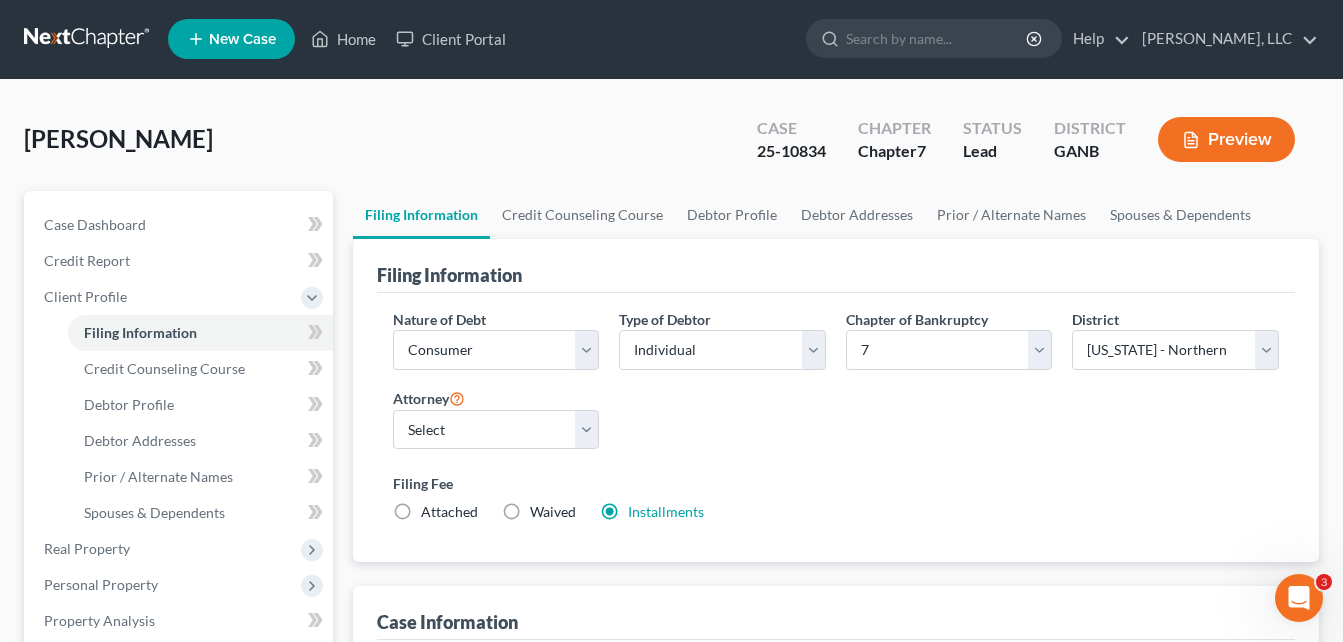 scroll, scrollTop: 0, scrollLeft: 0, axis: both 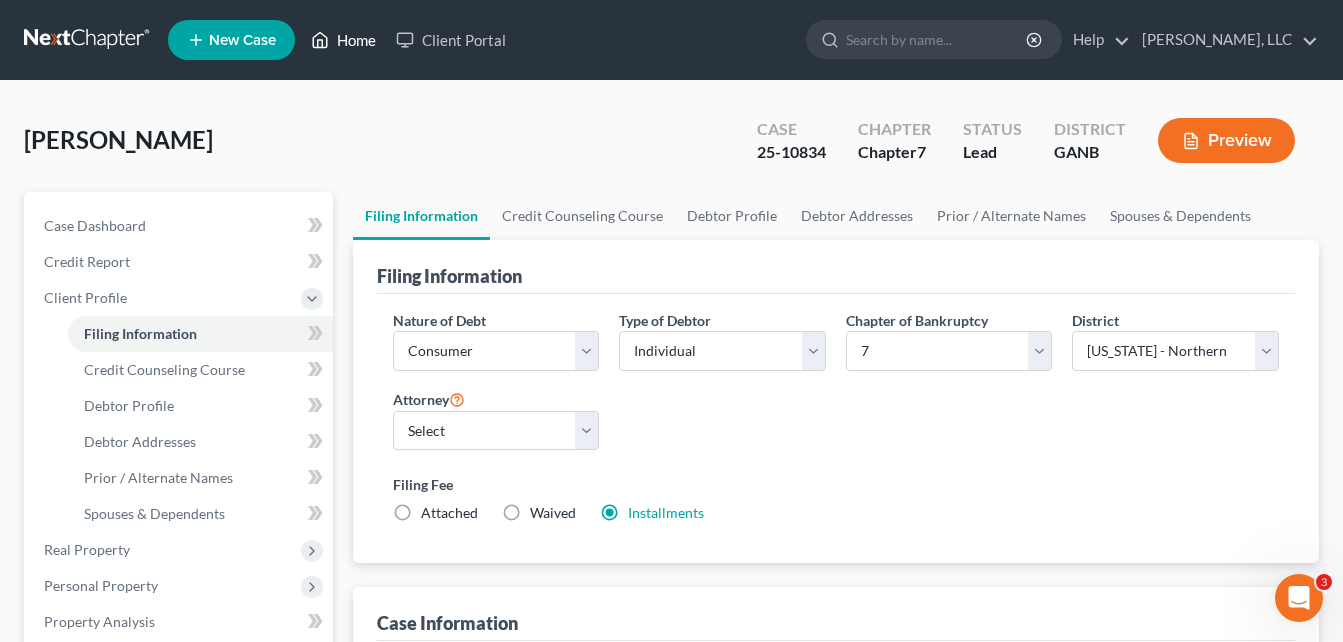 click on "Home" at bounding box center (343, 40) 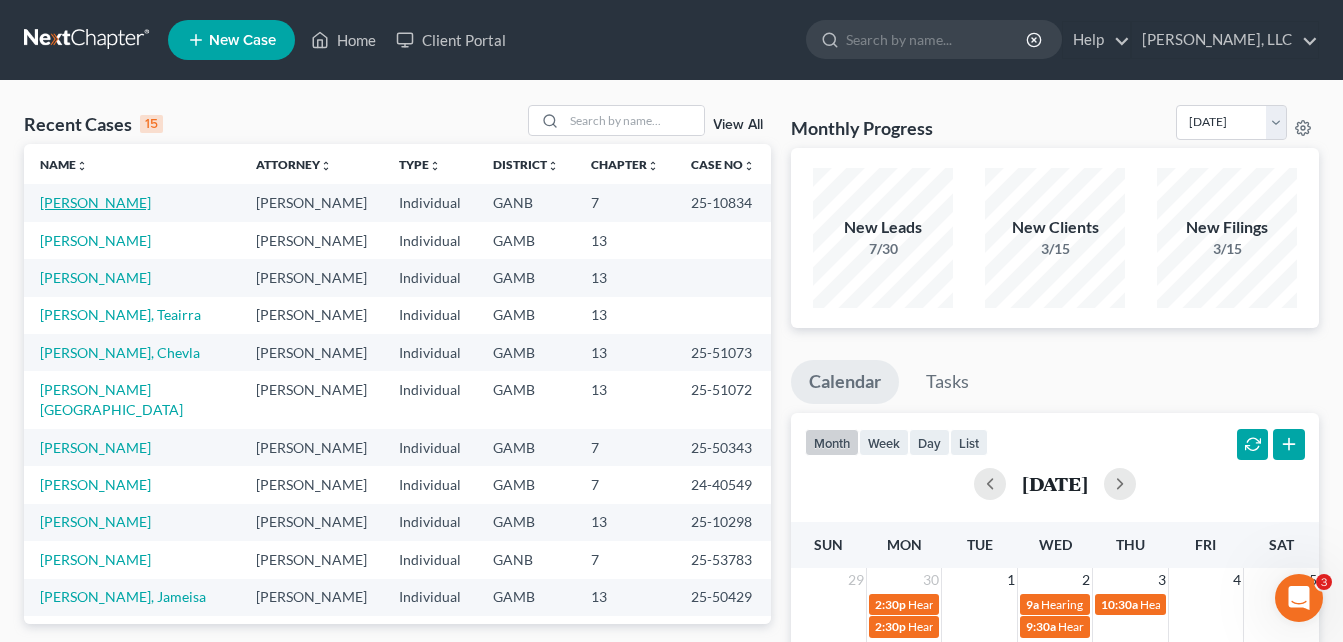 click on "[PERSON_NAME]" at bounding box center (95, 202) 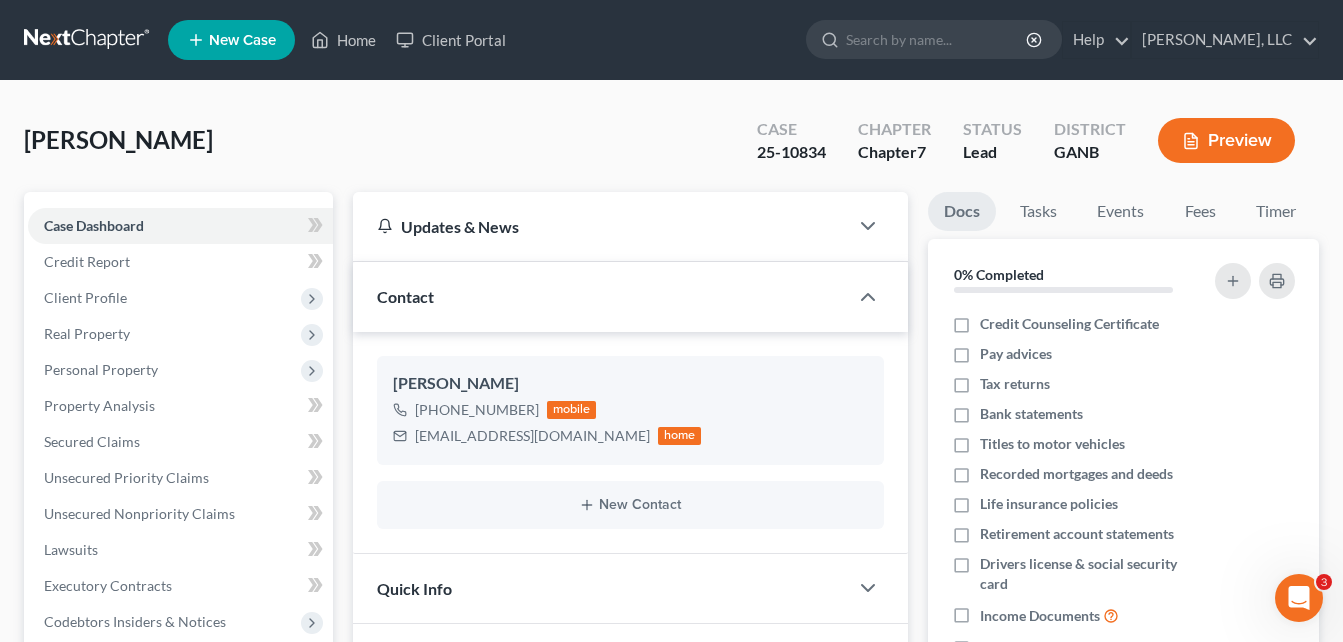 click on "[PERSON_NAME] Upgraded Case 25-10834 Chapter Chapter  7 Status Lead District GANB Preview" at bounding box center (671, 148) 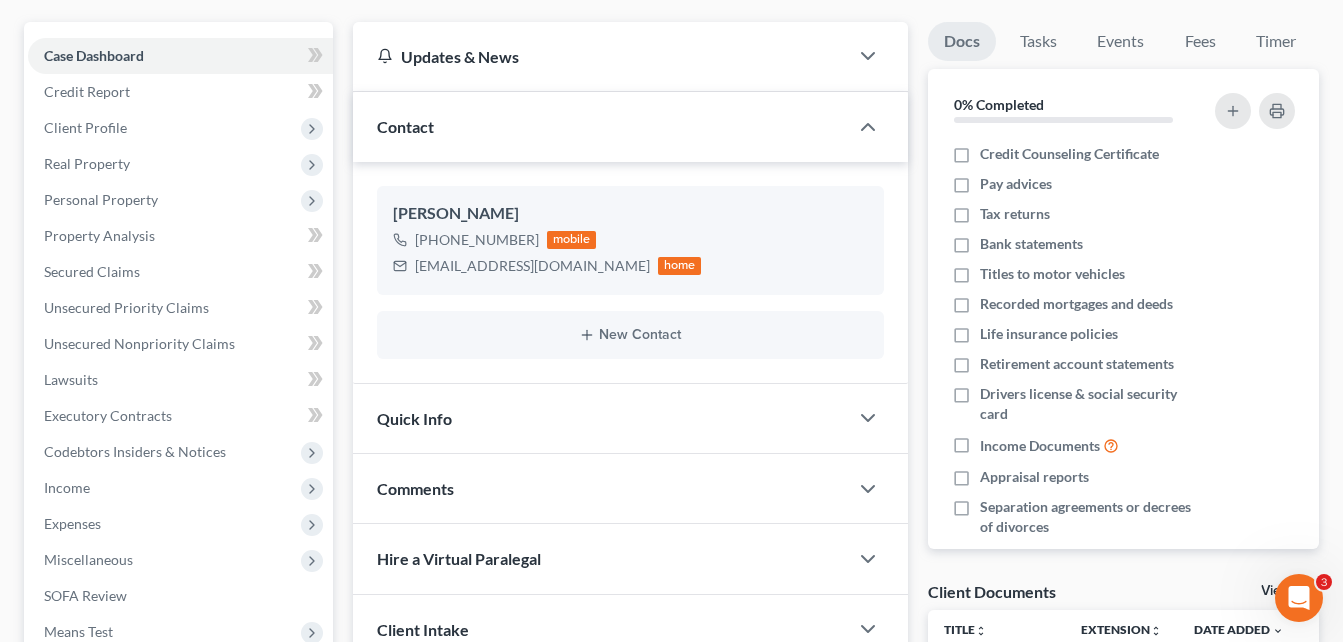 scroll, scrollTop: 166, scrollLeft: 0, axis: vertical 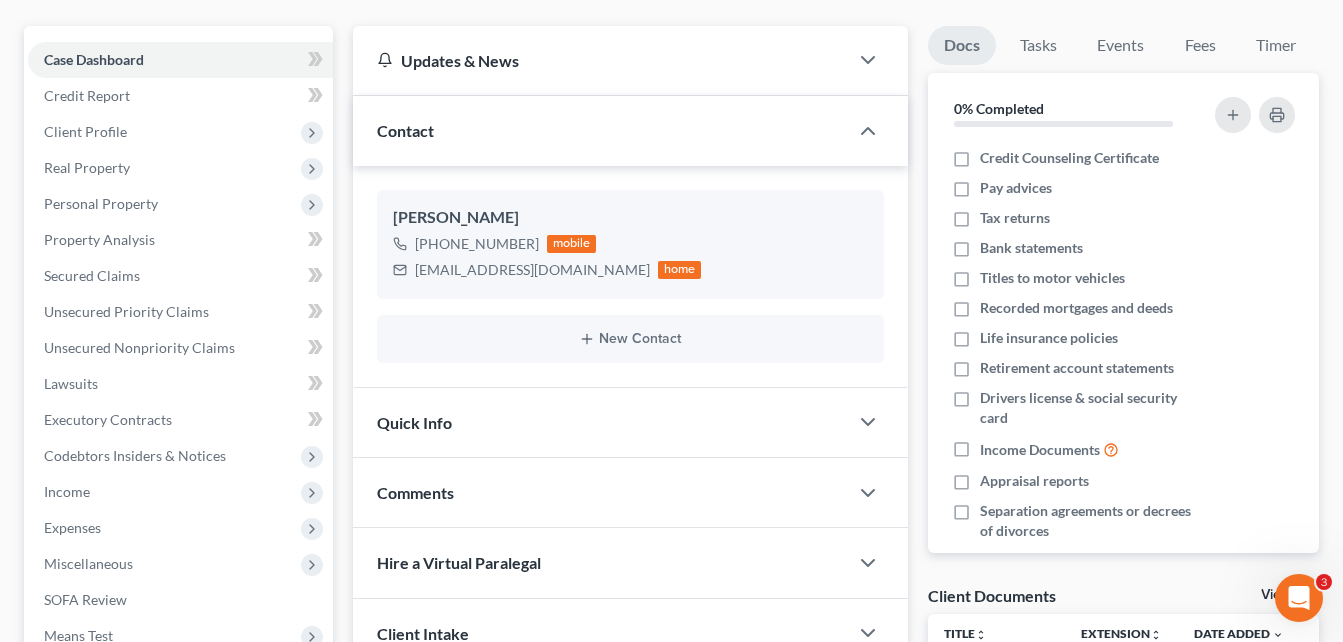 click on "Quick Info" at bounding box center [414, 422] 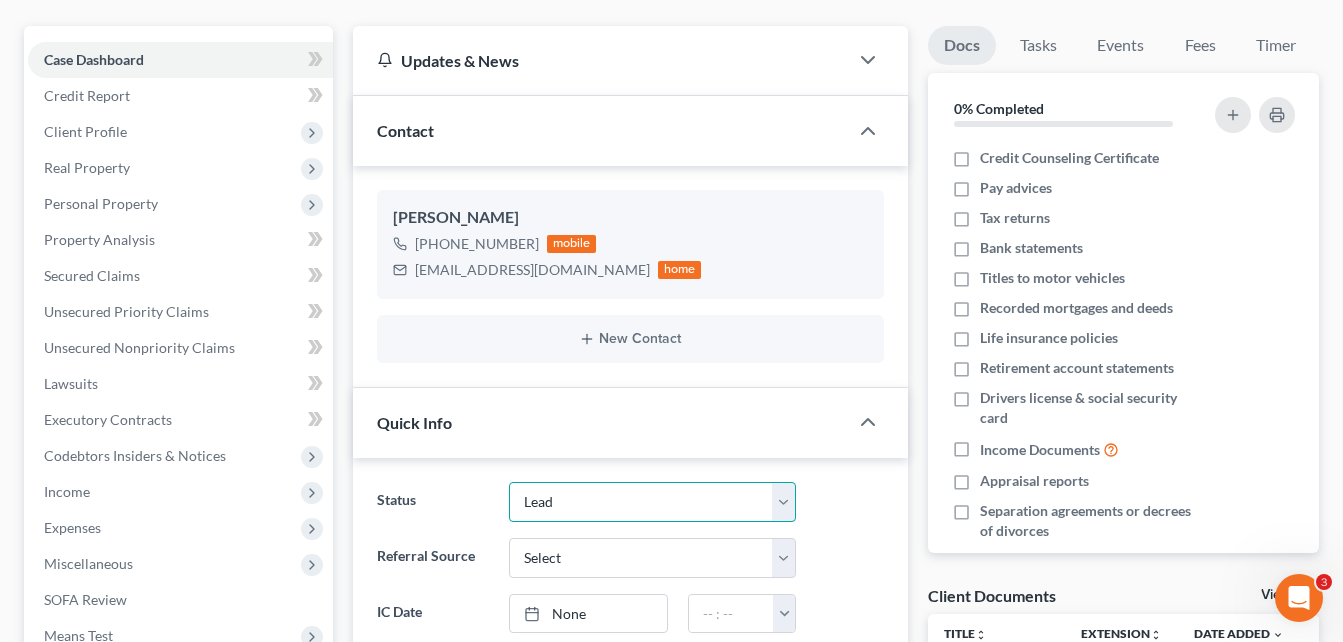 click on "Discharged Discharged & Reported Discharge Litigation Dismissal Notice Dismissed Dismissed & Litigation Filed Filed / Pre 341 Inactive In Progress Lead Lost Lead Plan Confirmation Plan Failing Possible Post 341 Pre Confirmation Preparing to File Ready to File Ready to Sign Rejected Retained To Review Withdrawn As Counsel" at bounding box center [653, 502] 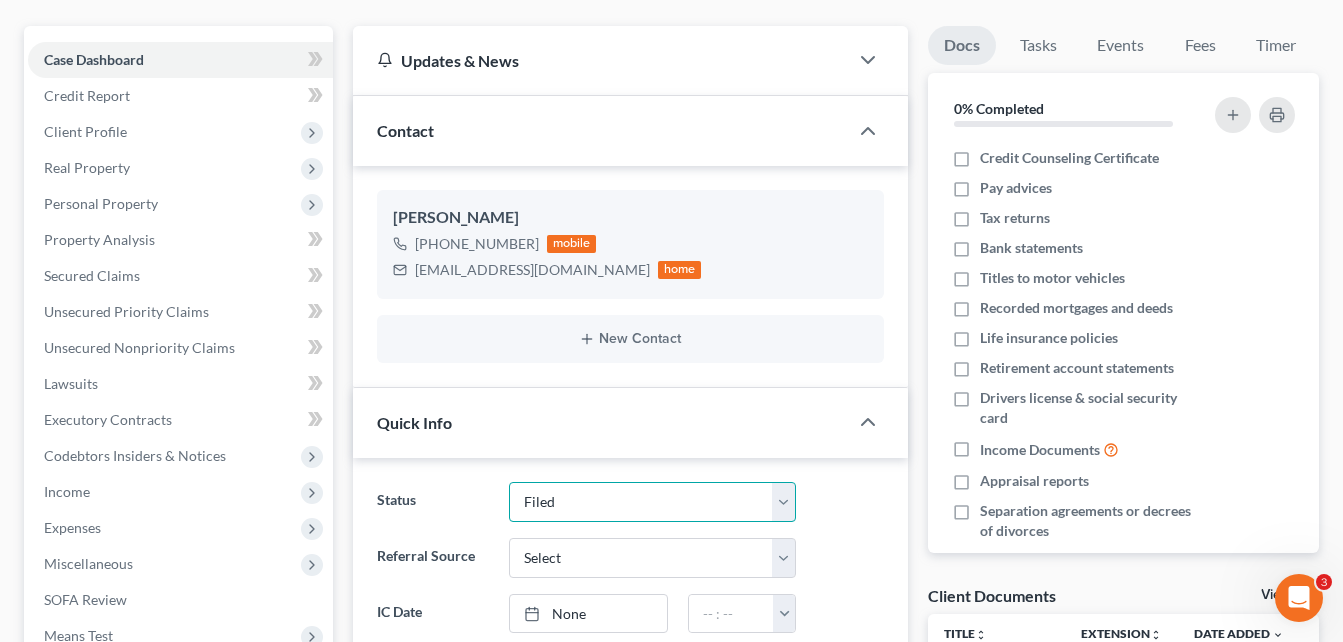 click on "Discharged Discharged & Reported Discharge Litigation Dismissal Notice Dismissed Dismissed & Litigation Filed Filed / Pre 341 Inactive In Progress Lead Lost Lead Plan Confirmation Plan Failing Possible Post 341 Pre Confirmation Preparing to File Ready to File Ready to Sign Rejected Retained To Review Withdrawn As Counsel" at bounding box center [653, 502] 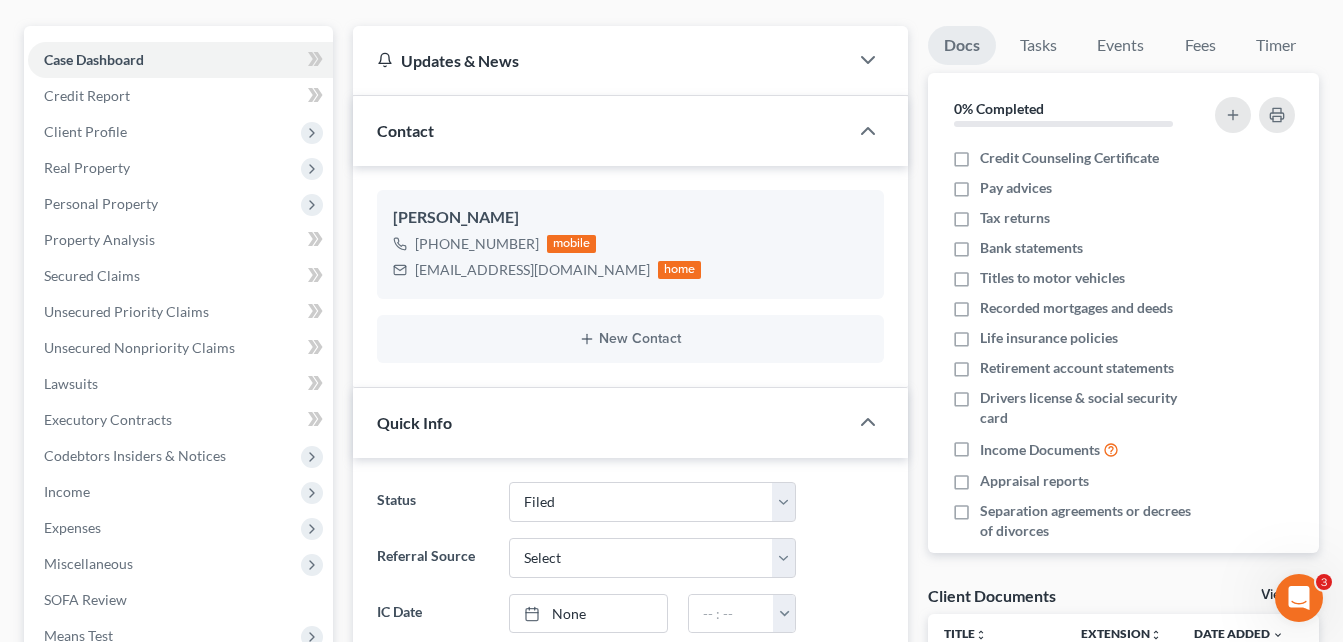 click on "Updates & News × [US_STATE] [GEOGRAPHIC_DATA] Notes Take a look at NextChapter's  District Notes   to see all available forms, plans, and filing options for your court as well as any updates that are coming soon!
[US_STATE] Northern Bankruptcy Court will migrate to NextGen beginning [DATE][DATE] 5:00pm. CM/ECF will be unavailable until we are live on NextGen [DATE][DATE]. Please visit this page regularly for important information and required action.
Need Help Preparing and Filing this Case?  Simply click on the “Hire a Virtual Paralegal” option below! Contact
[PERSON_NAME] [PHONE_NUMBER] mobile [EMAIL_ADDRESS][DOMAIN_NAME] home New Contact
Quick Info Status Discharged Discharged & Reported Discharge Litigation Dismissal Notice Dismissed Dismissed & Litigation Filed Filed / Pre 341 Inactive In Progress Lead Lost Lead Plan Confirmation Plan Failing Possible Post 341 Pre Confirmation Preparing to File Ready to File Ready to Sign Rejected Retained To Review
Select" at bounding box center [630, 536] 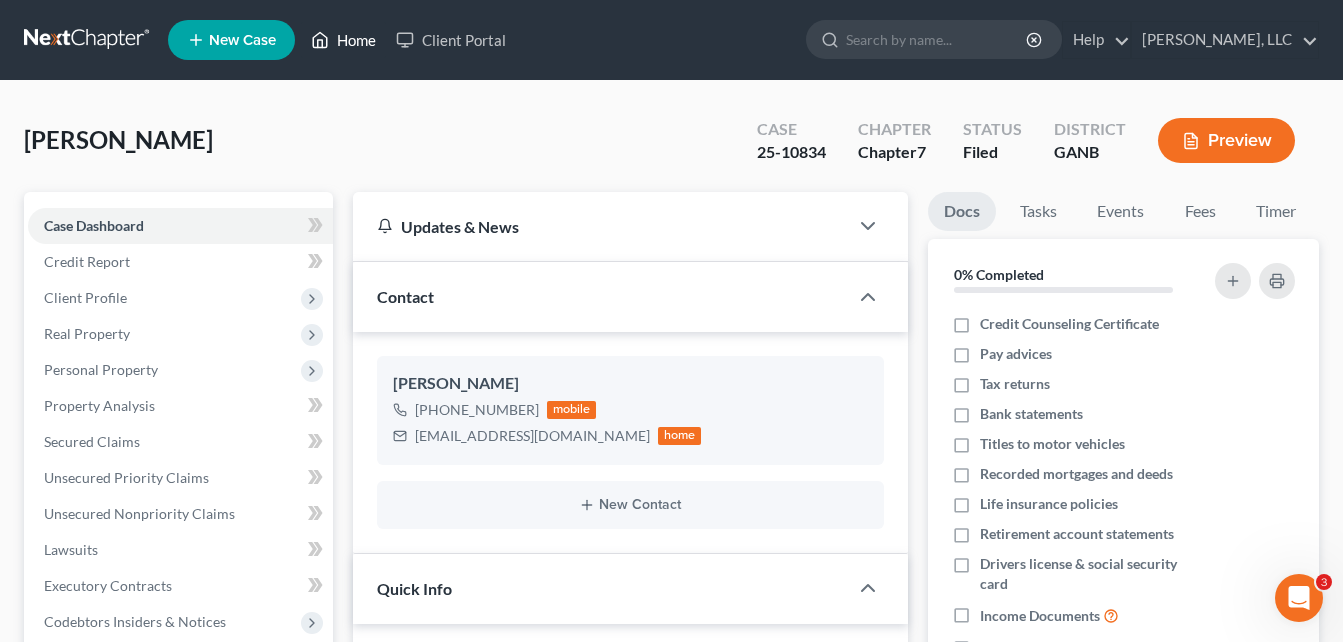 drag, startPoint x: 353, startPoint y: 36, endPoint x: 45, endPoint y: 158, distance: 331.28235 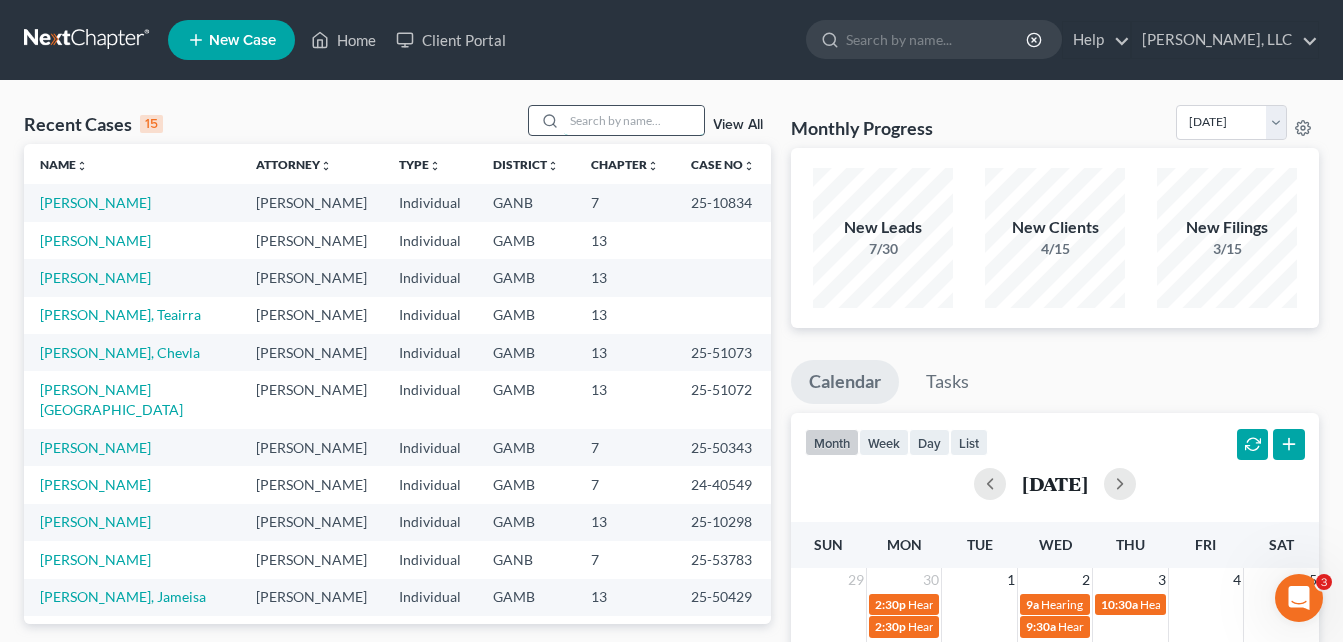 click at bounding box center [634, 120] 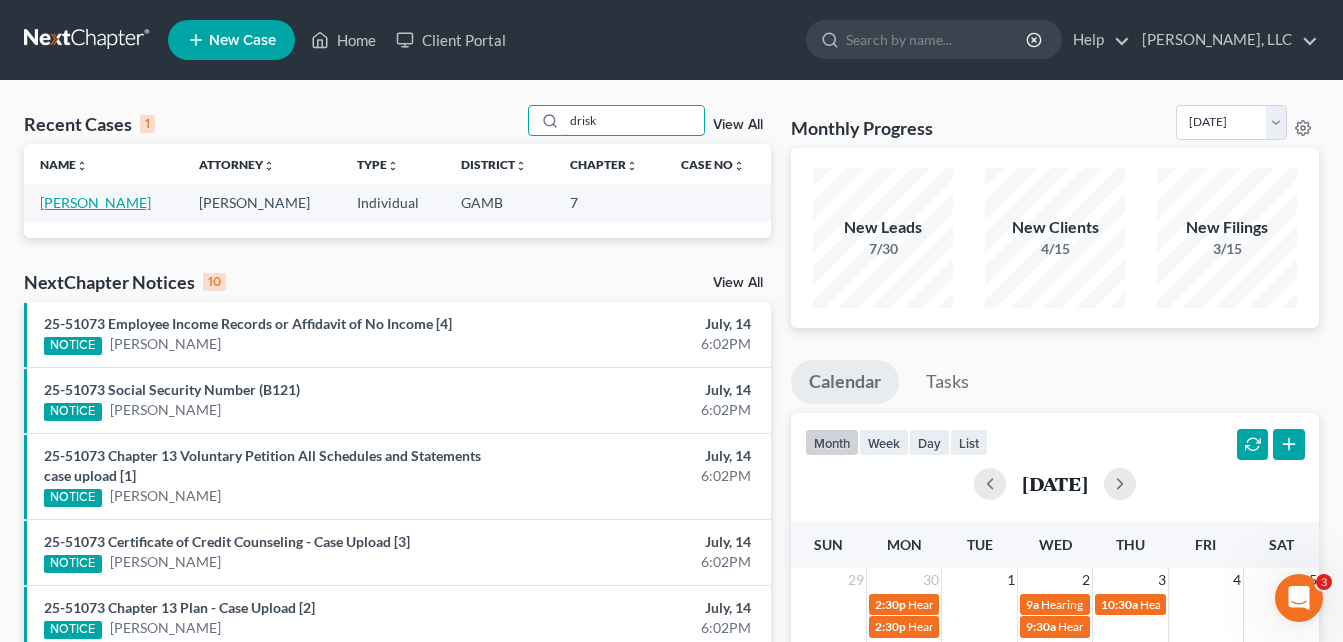 type on "drisk" 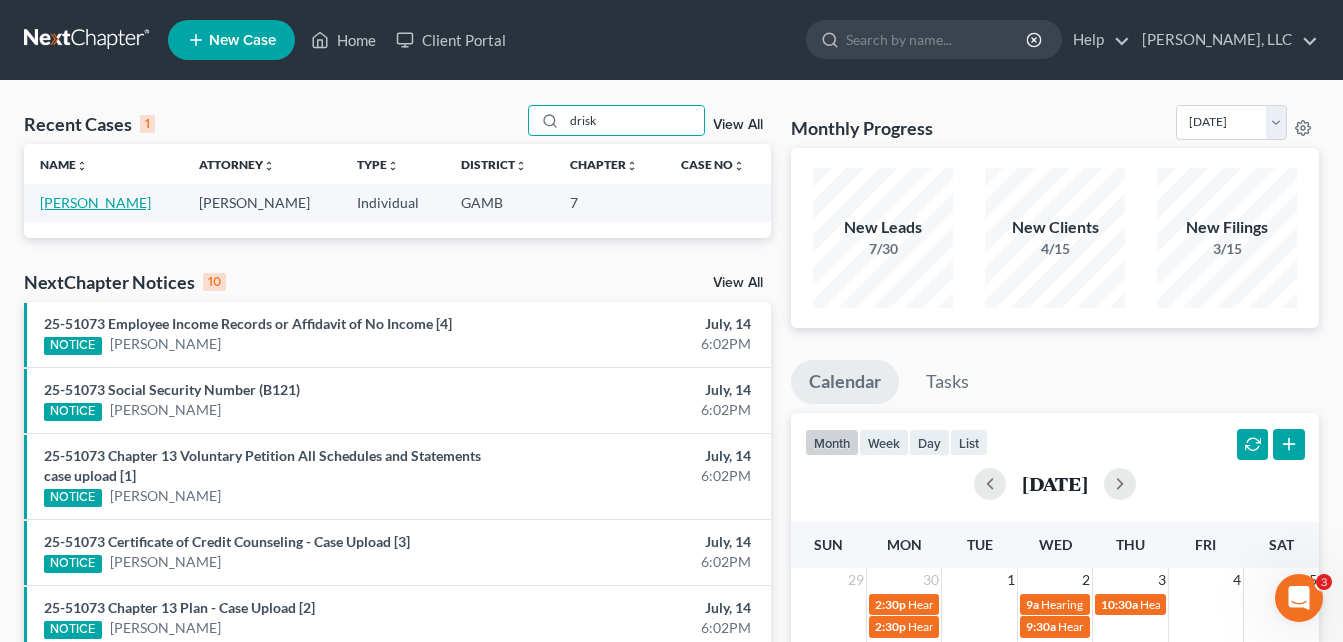 click on "[PERSON_NAME]" at bounding box center [95, 202] 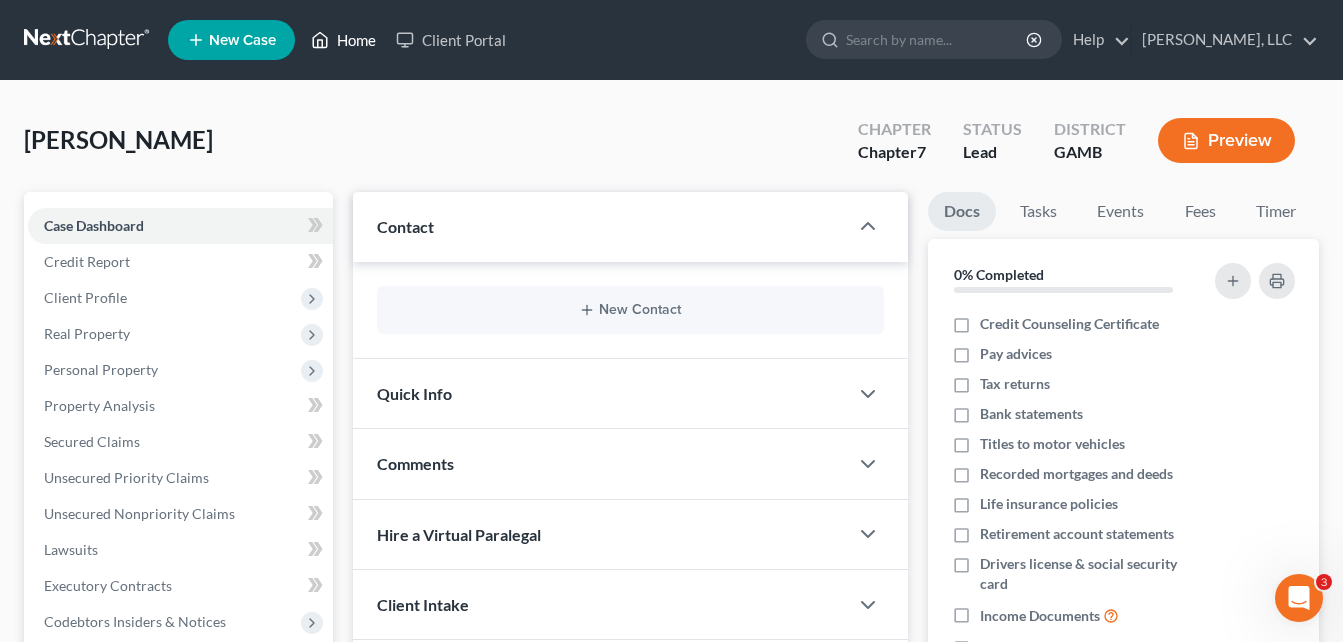 click on "Home" at bounding box center [343, 40] 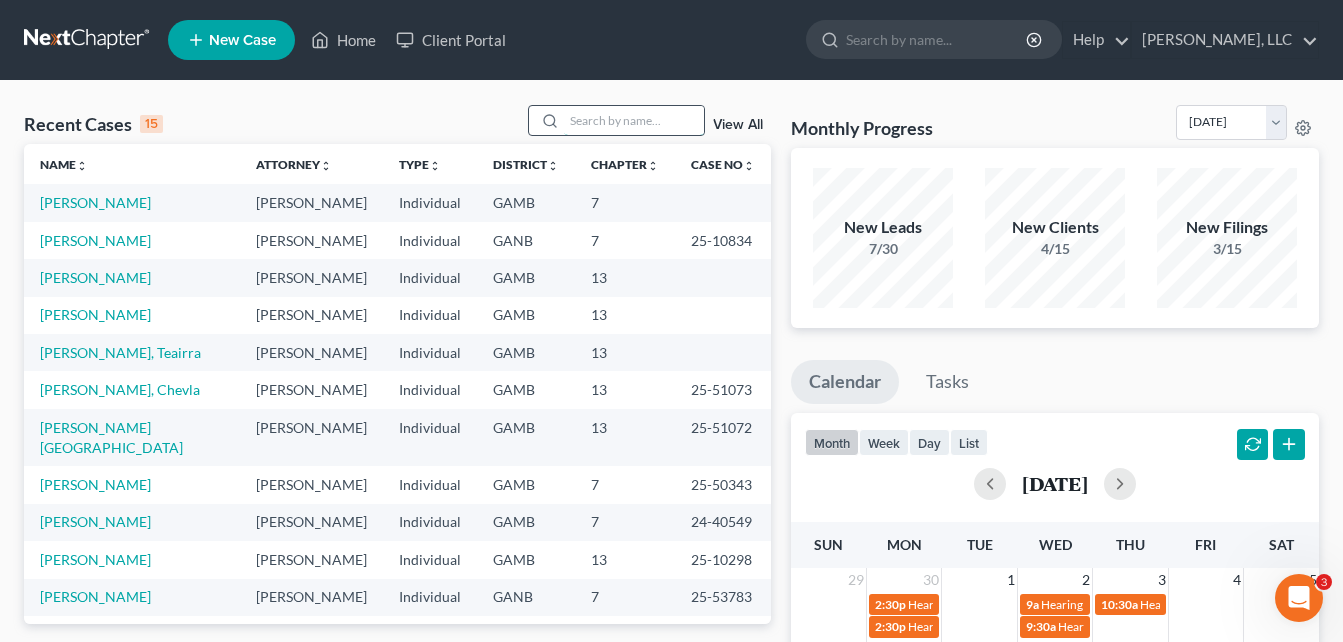 click at bounding box center (634, 120) 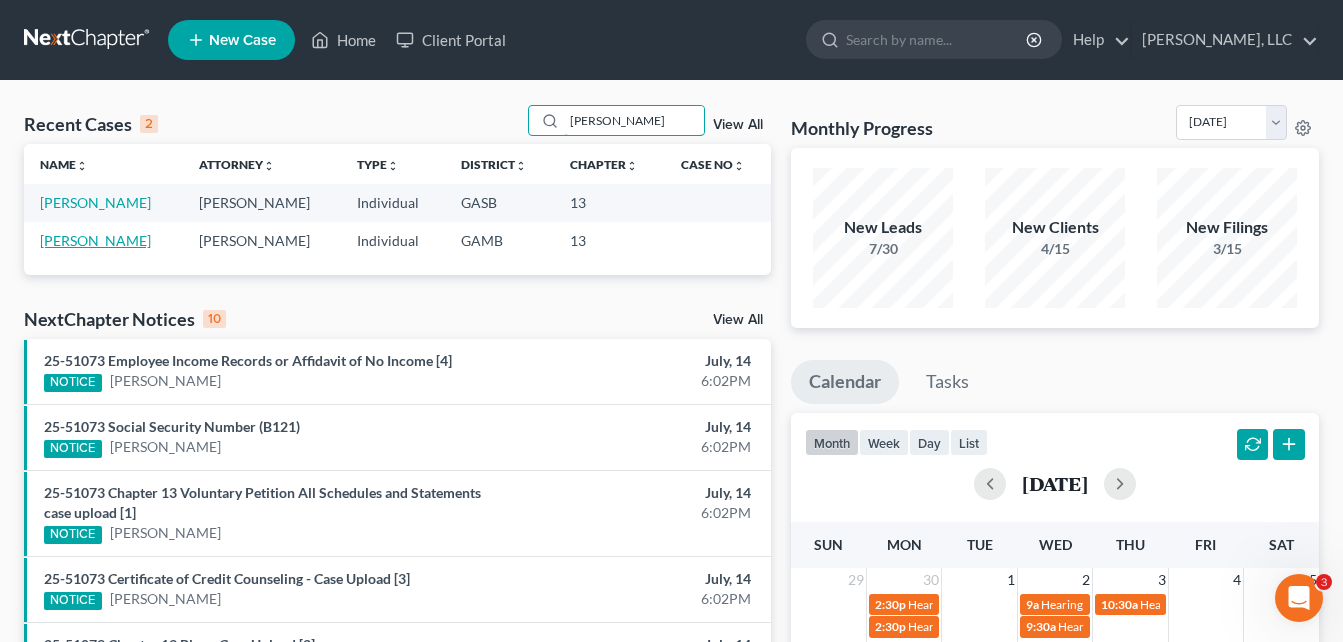 type on "[PERSON_NAME]" 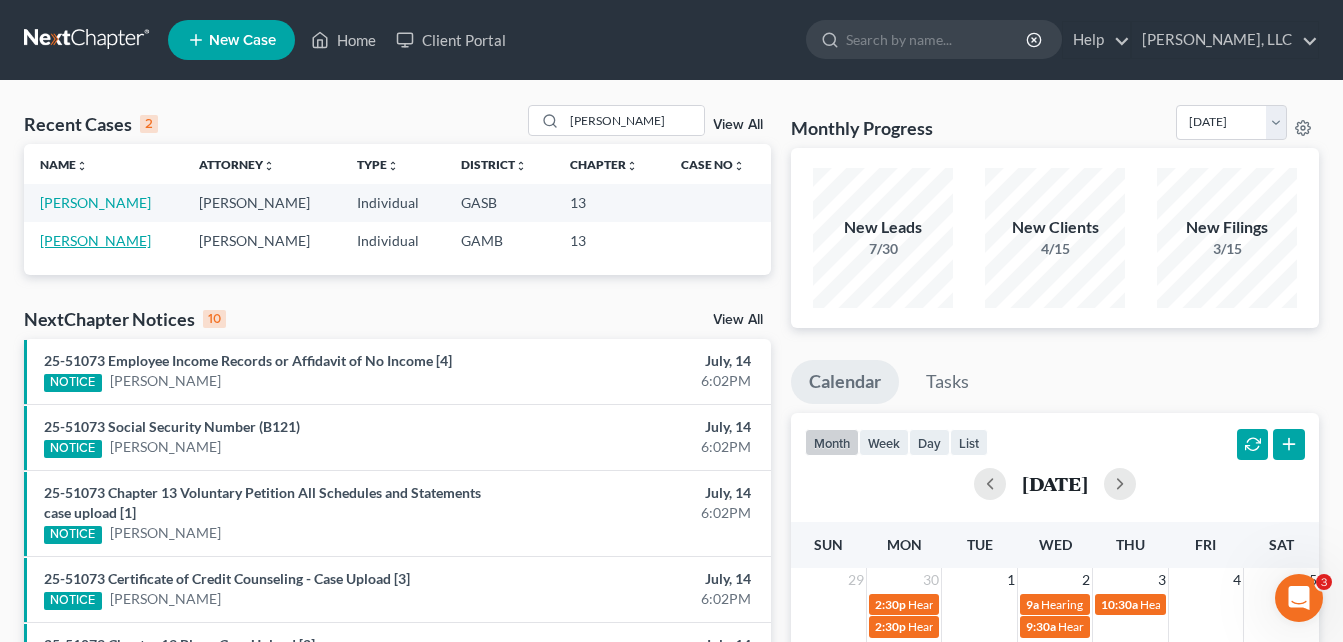 click on "[PERSON_NAME]" at bounding box center (95, 240) 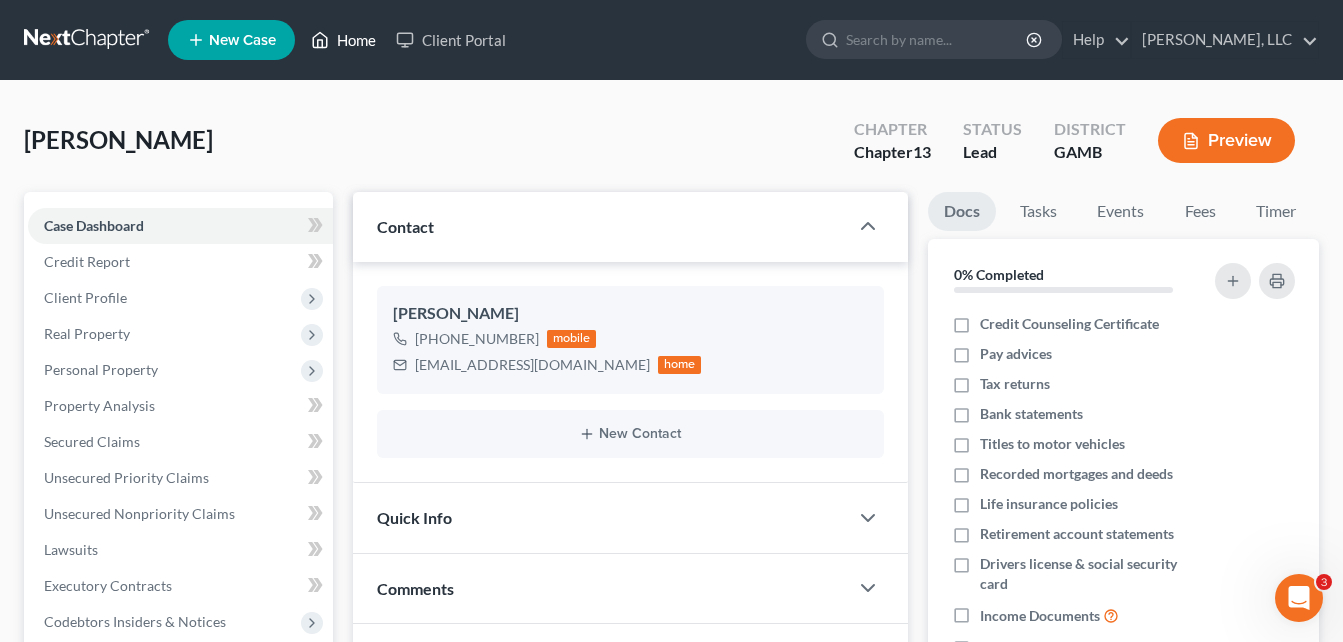 click on "Home" at bounding box center (343, 40) 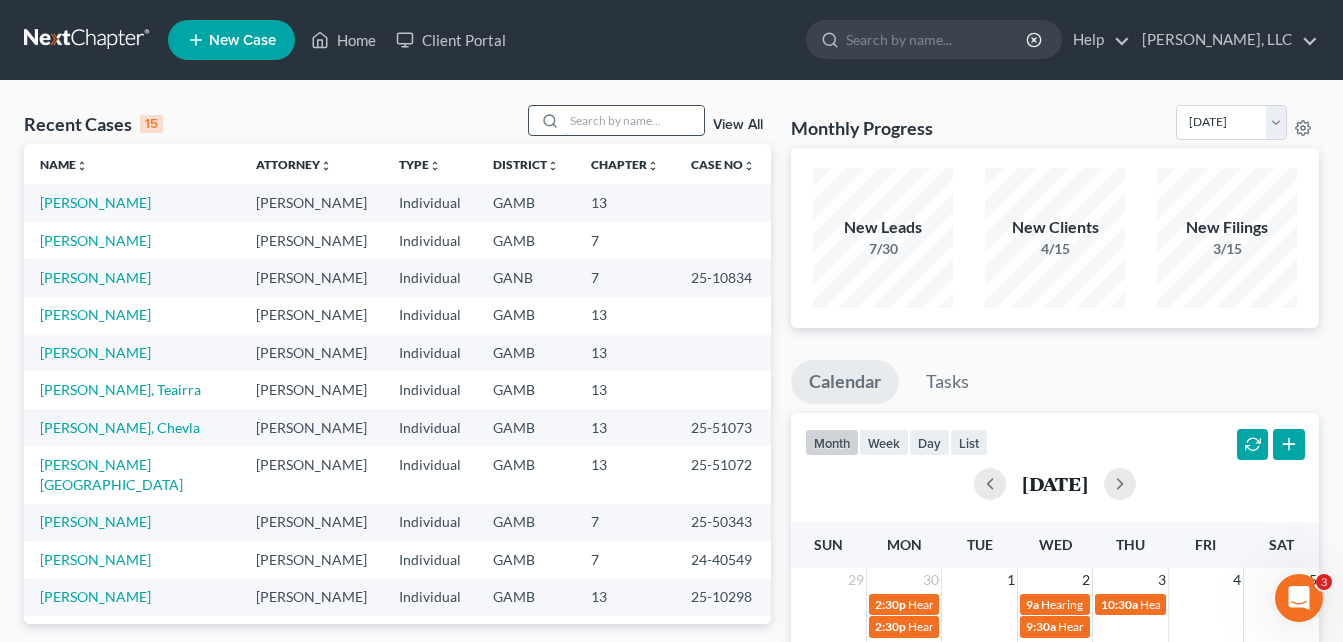 click at bounding box center (634, 120) 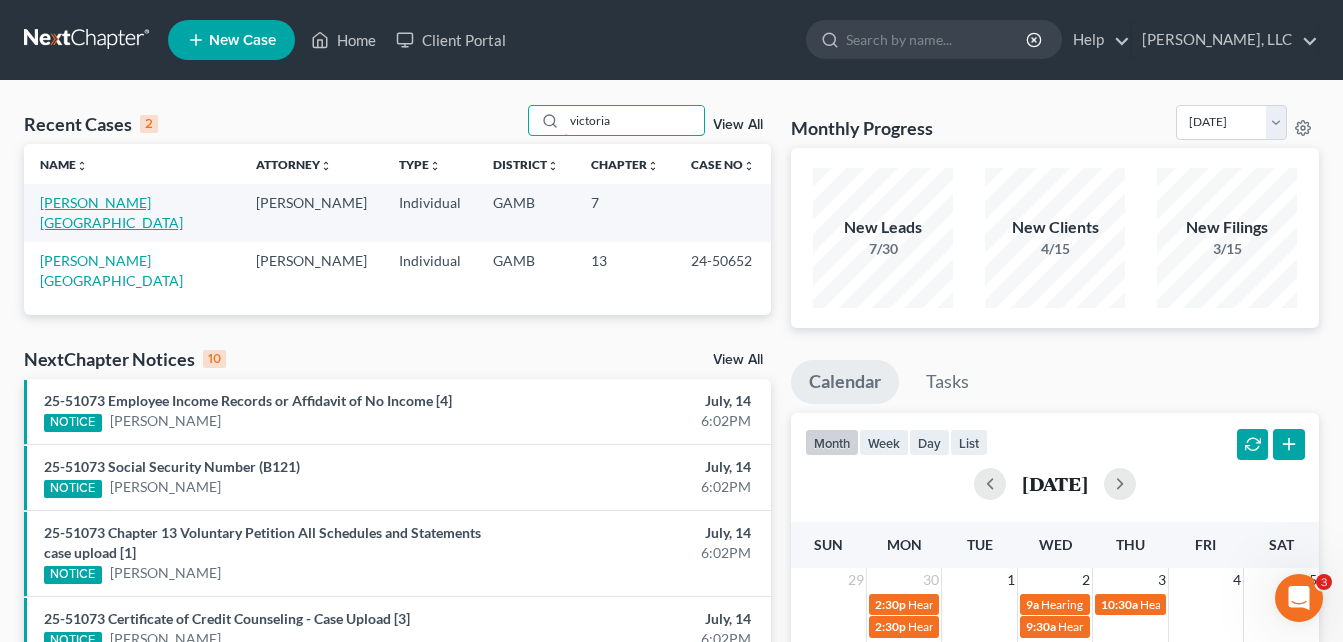 type on "victoria" 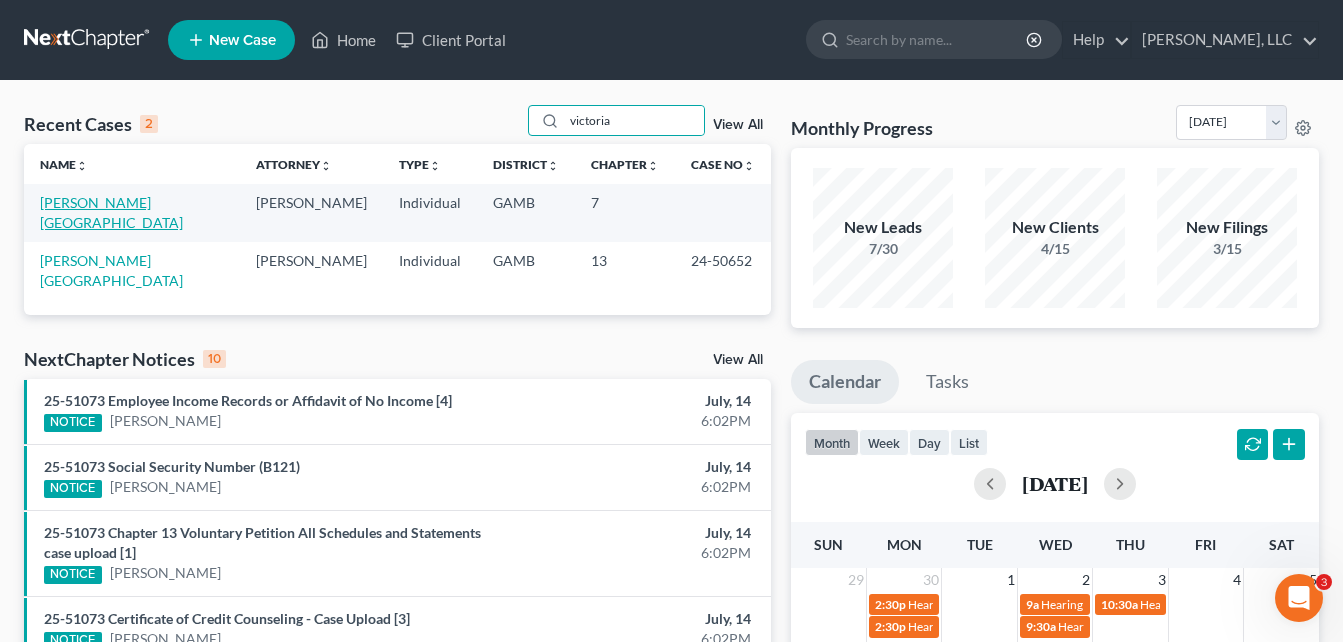click on "[PERSON_NAME][GEOGRAPHIC_DATA]" at bounding box center (111, 212) 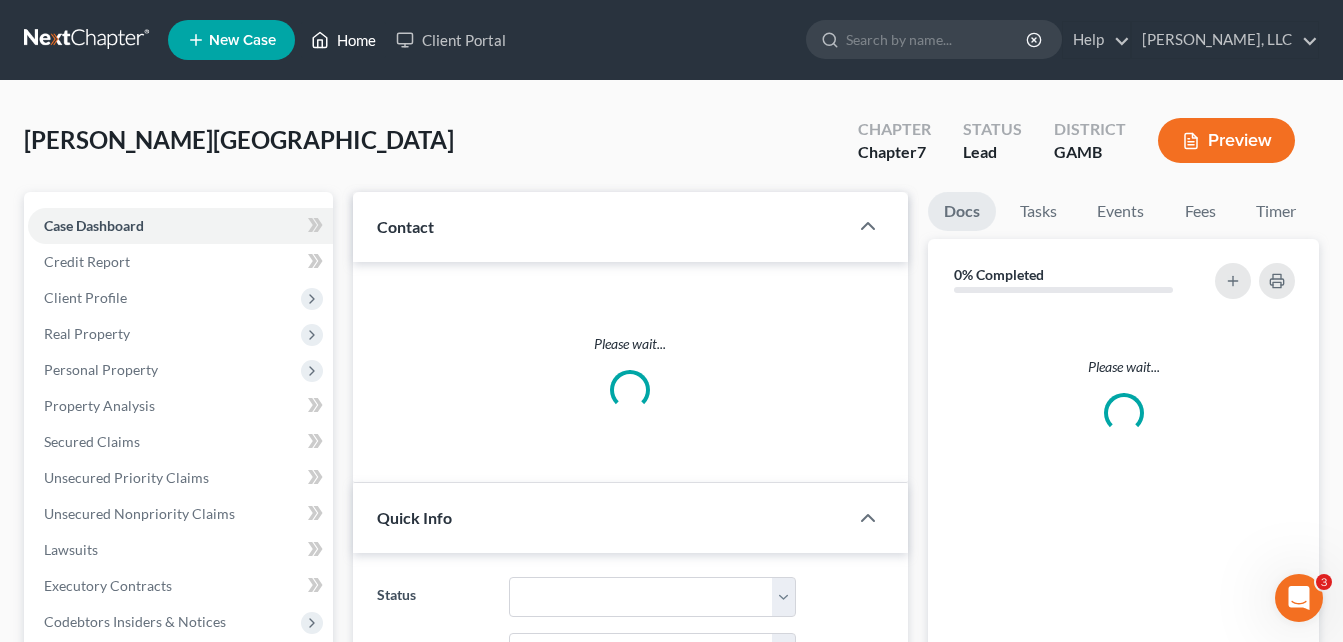click on "Home" at bounding box center [343, 40] 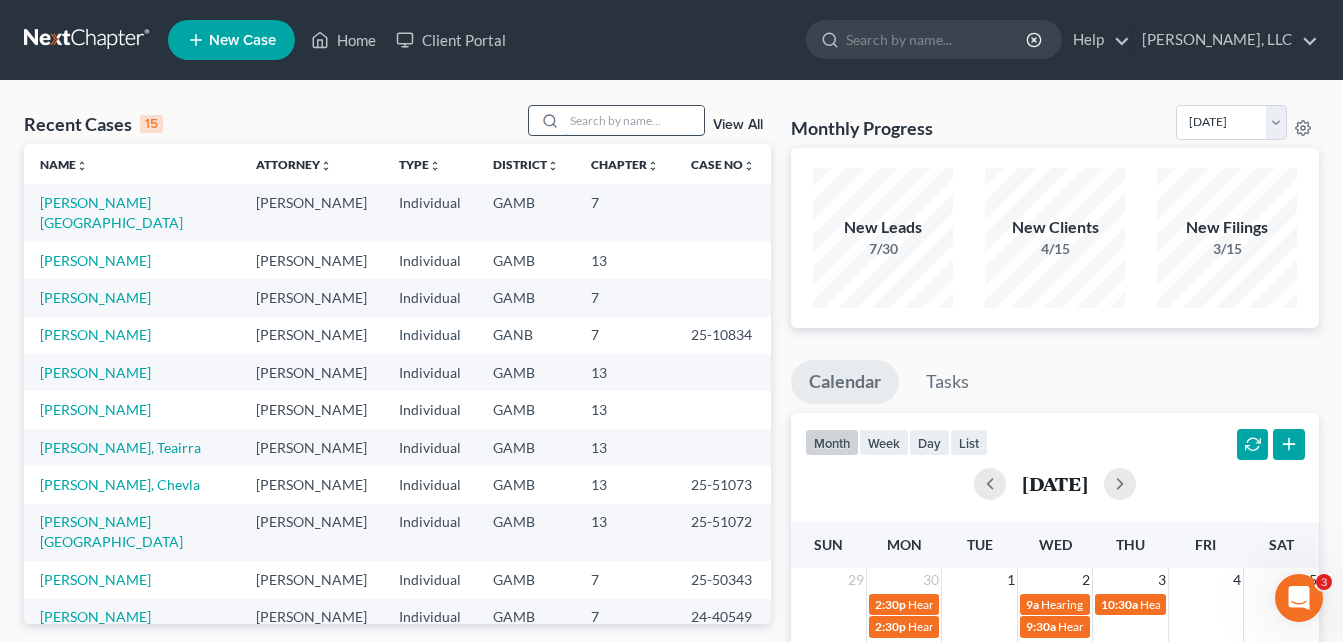 click at bounding box center (634, 120) 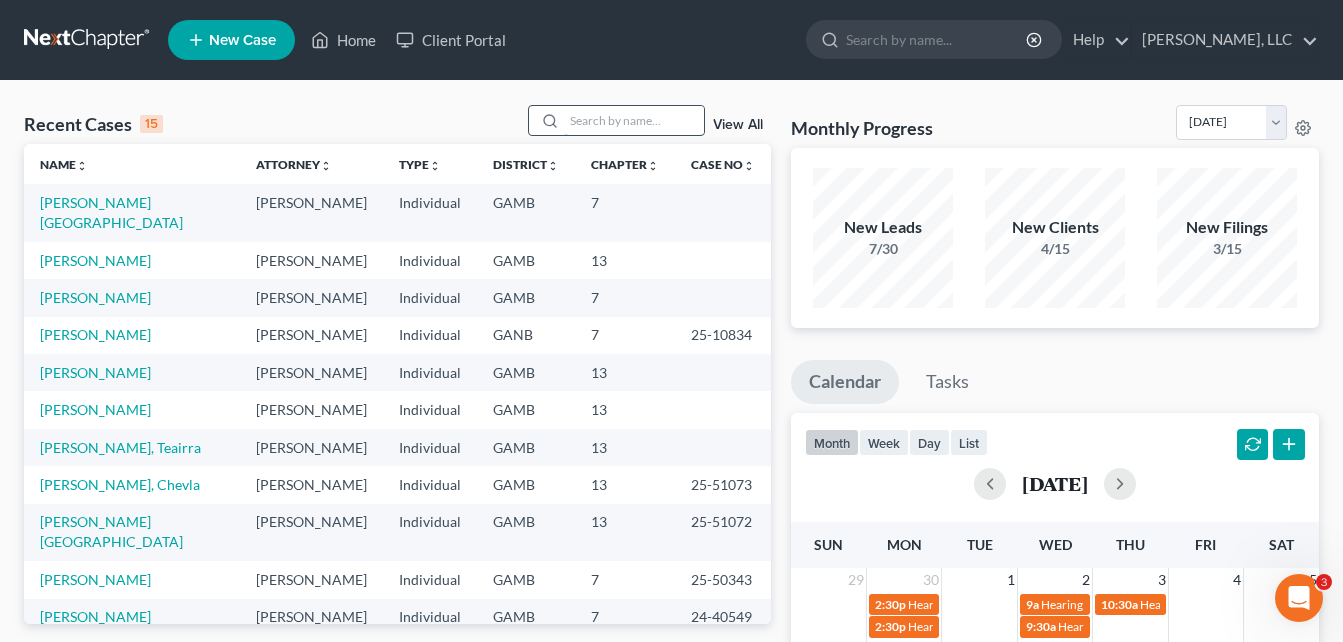 click at bounding box center [634, 120] 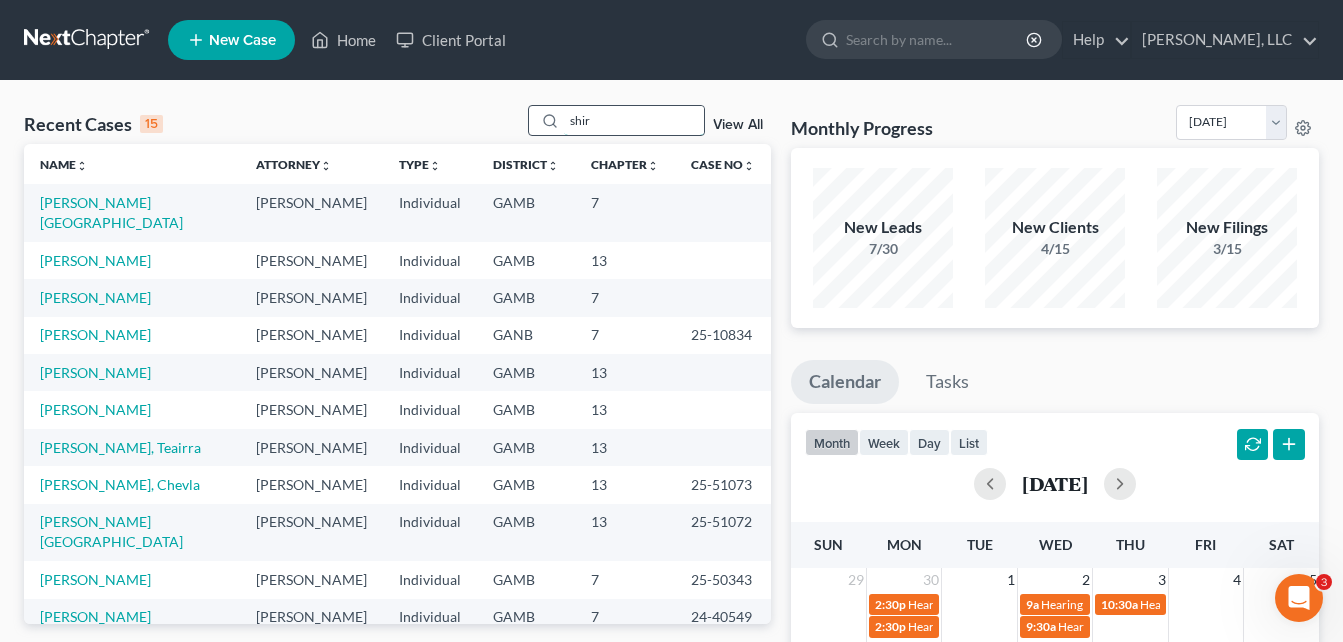 type on "[PERSON_NAME]" 